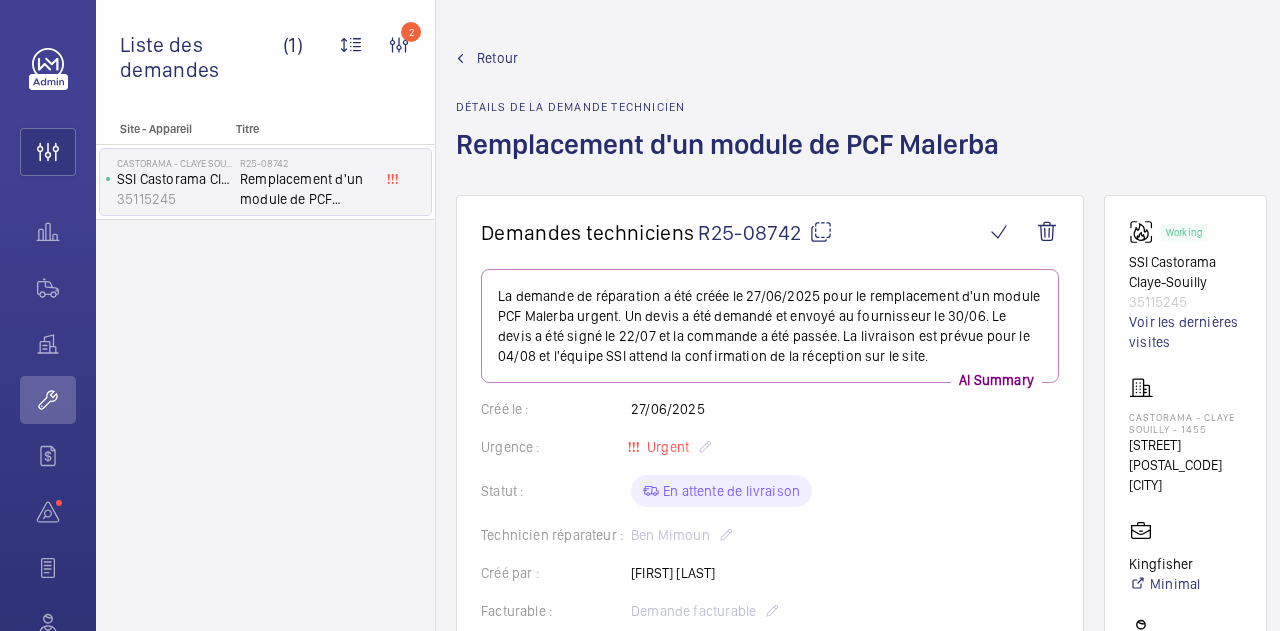 scroll, scrollTop: 0, scrollLeft: 0, axis: both 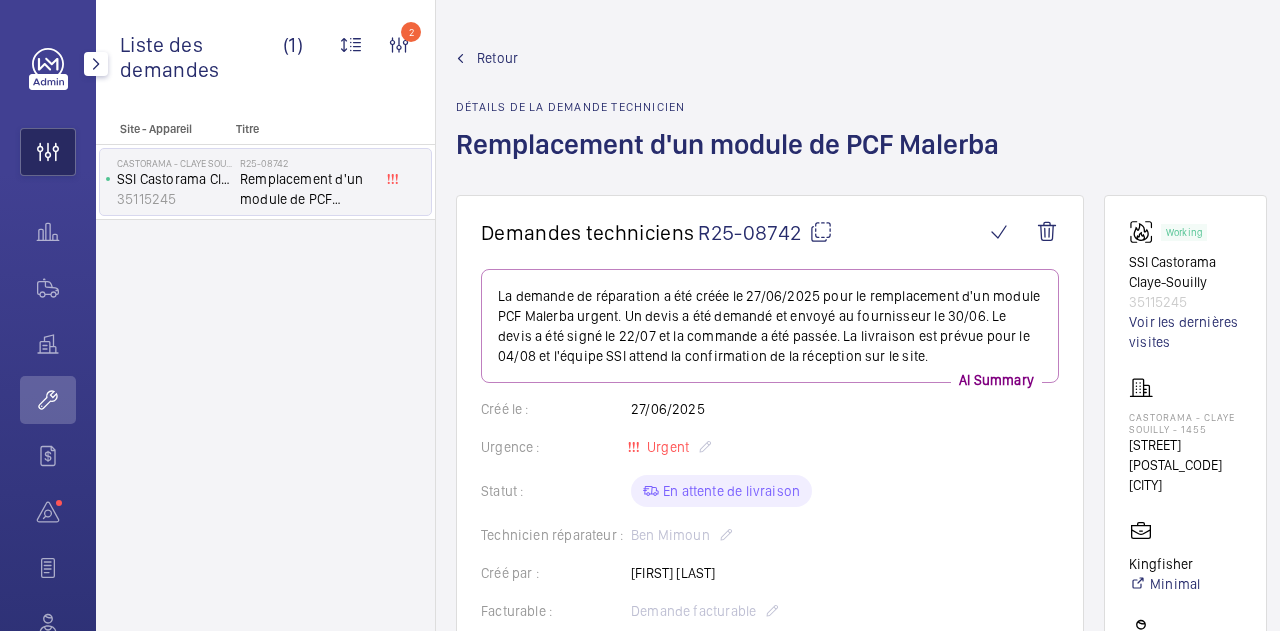 click 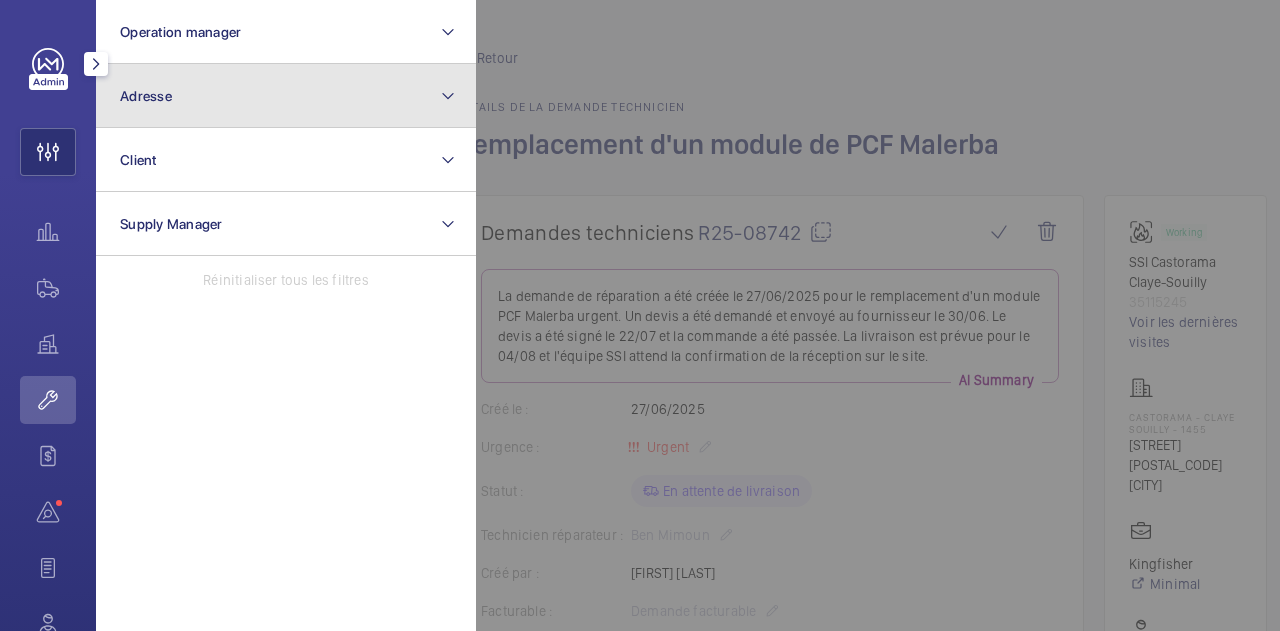 click on "Adresse" 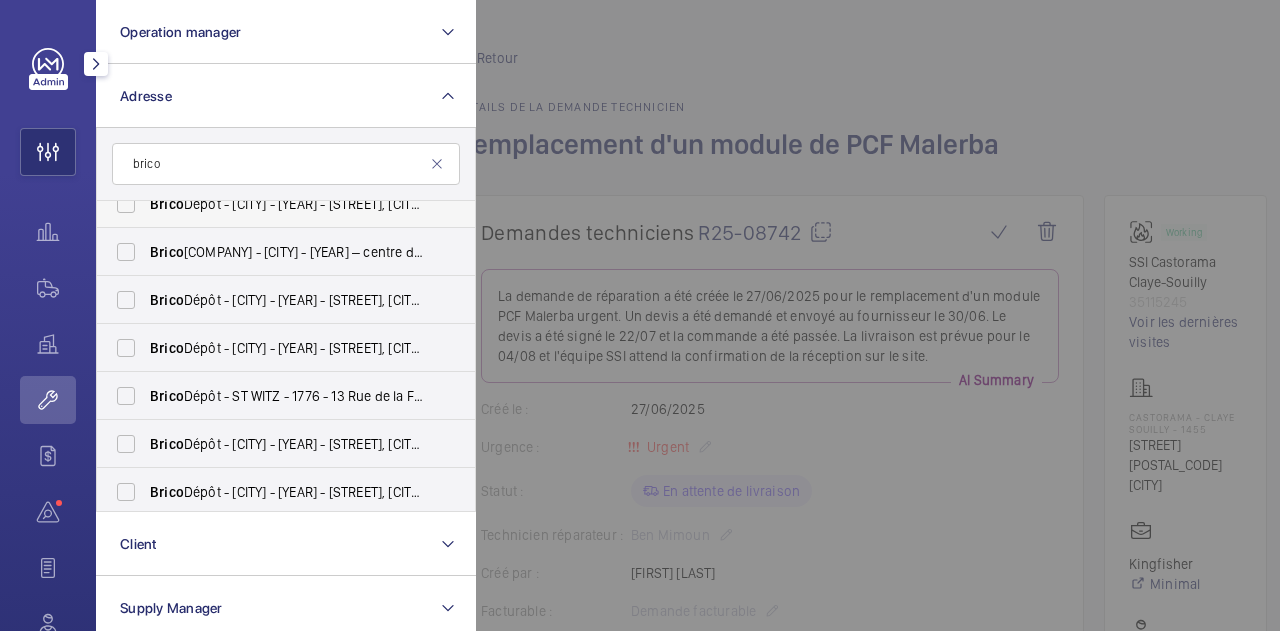 scroll, scrollTop: 120, scrollLeft: 0, axis: vertical 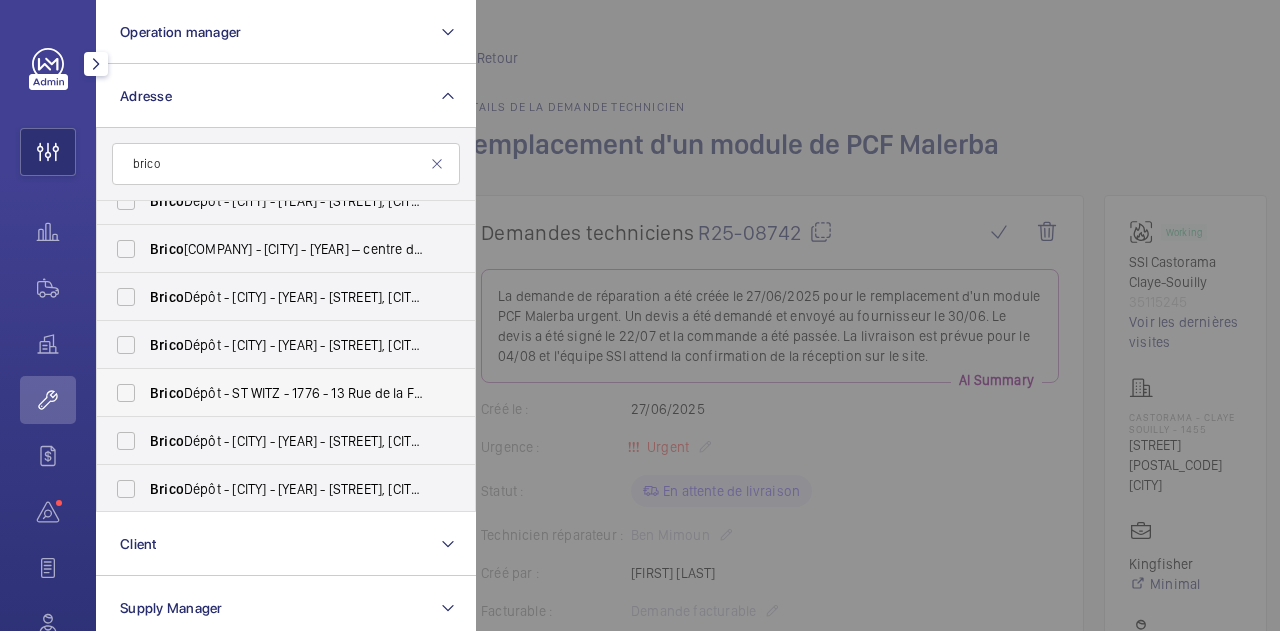 type on "brico" 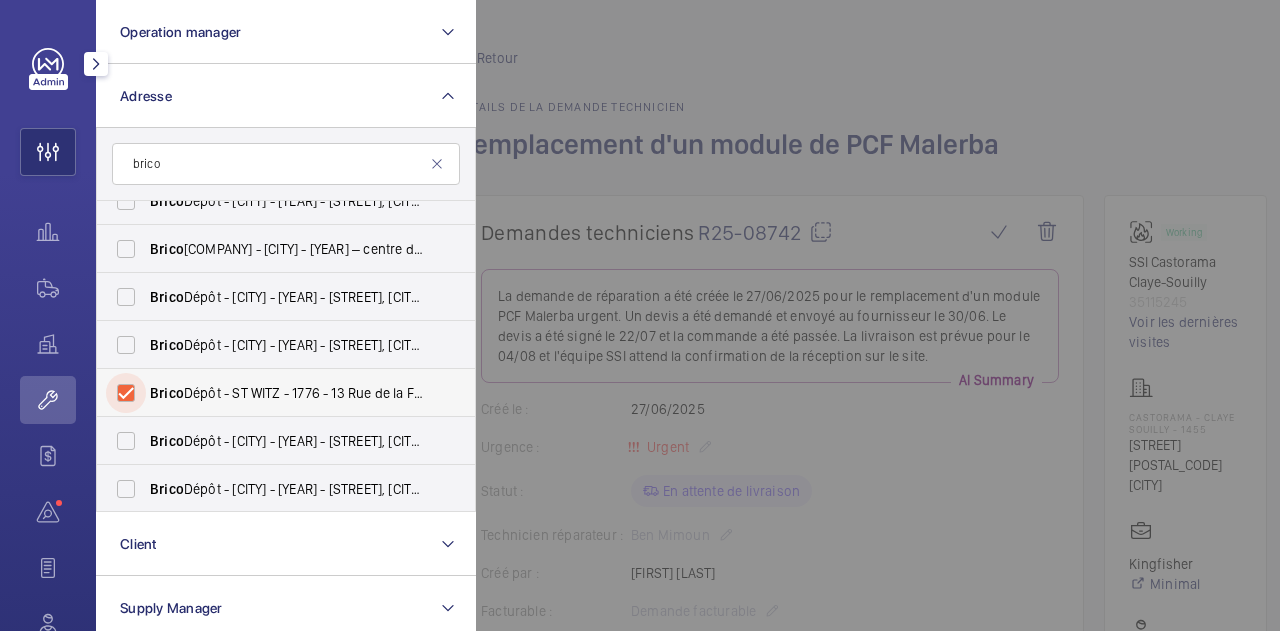 checkbox on "true" 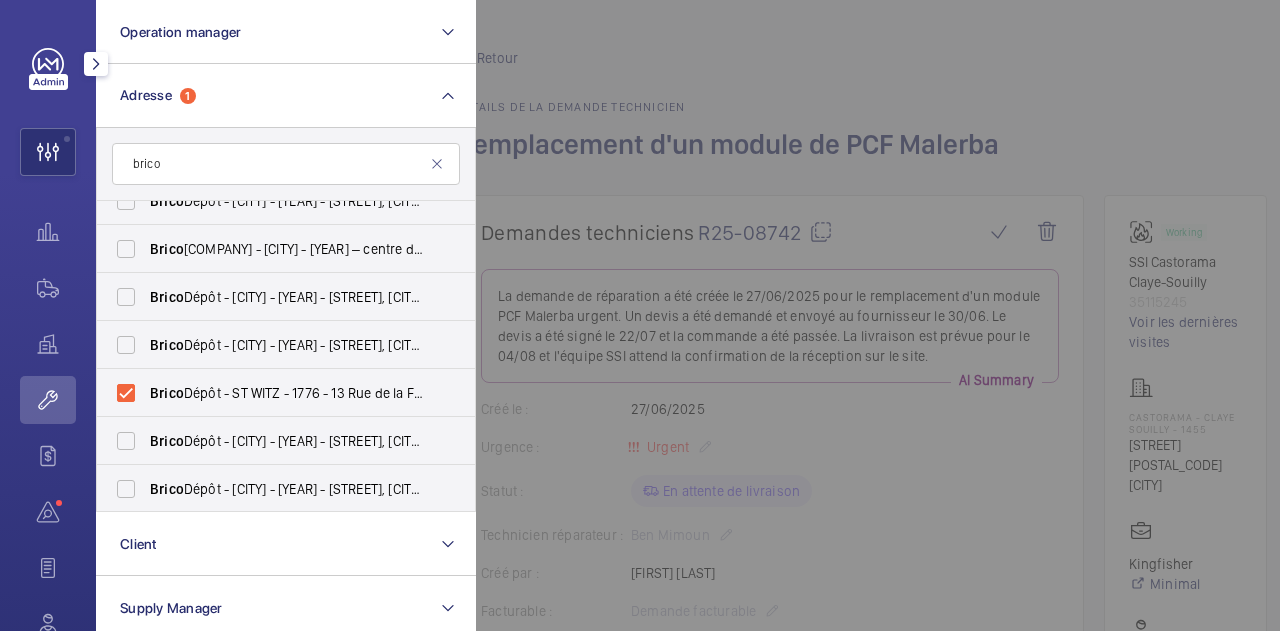 click 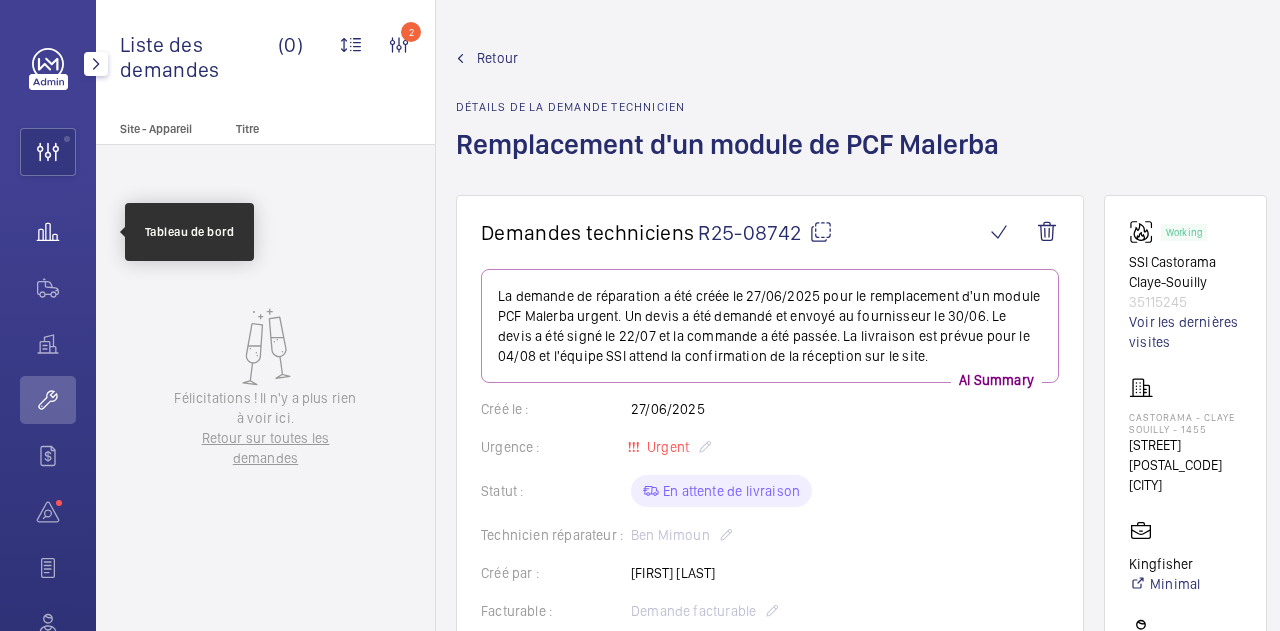 click 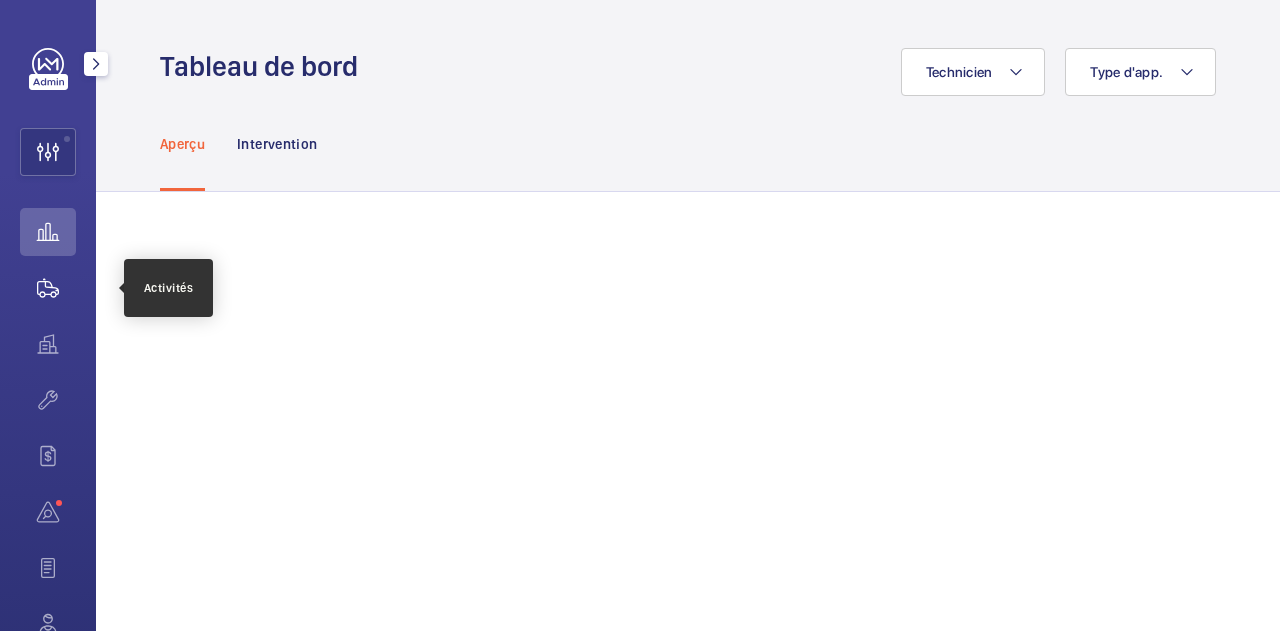 click 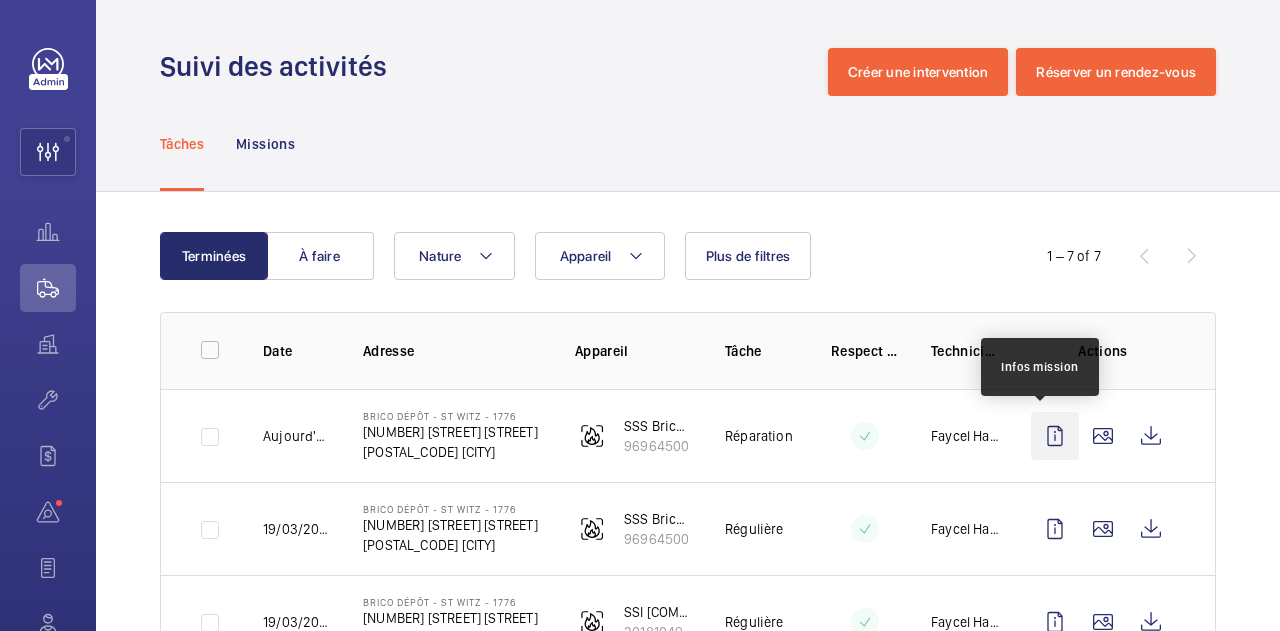 click 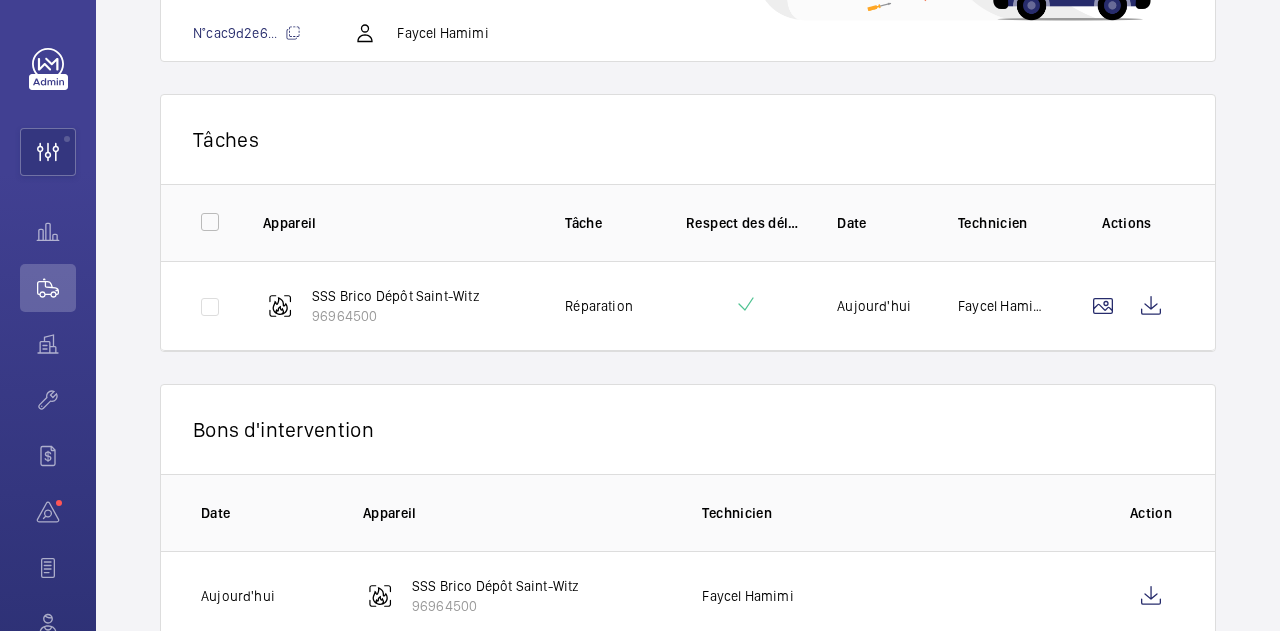 scroll, scrollTop: 255, scrollLeft: 0, axis: vertical 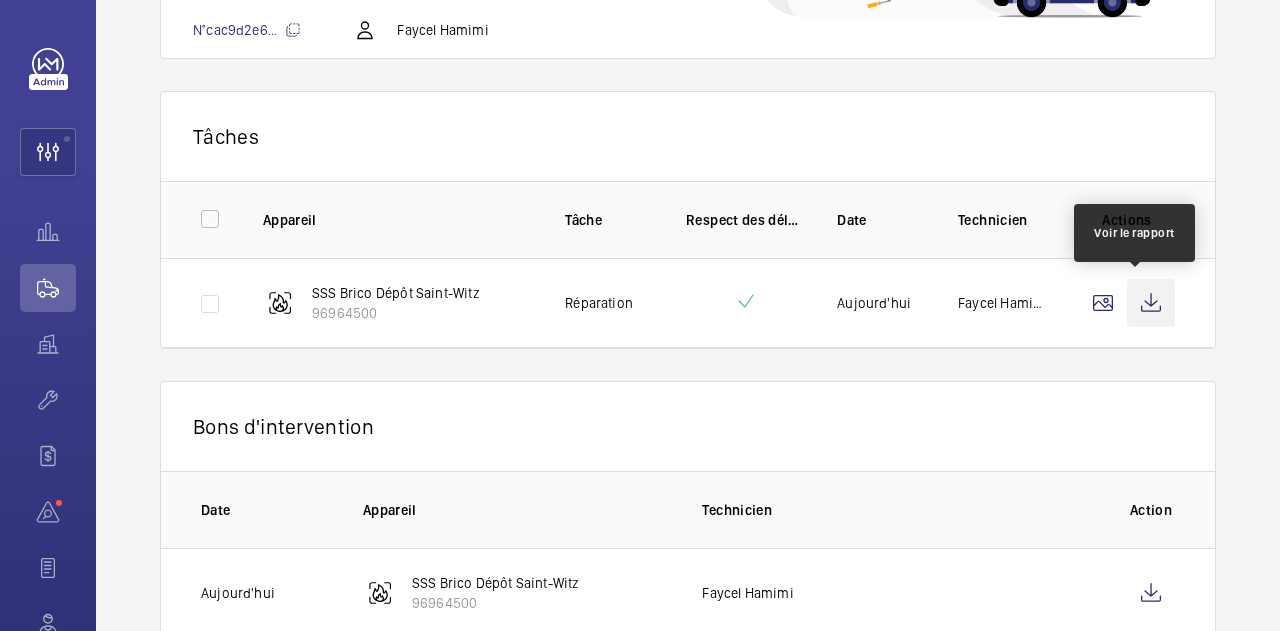 click 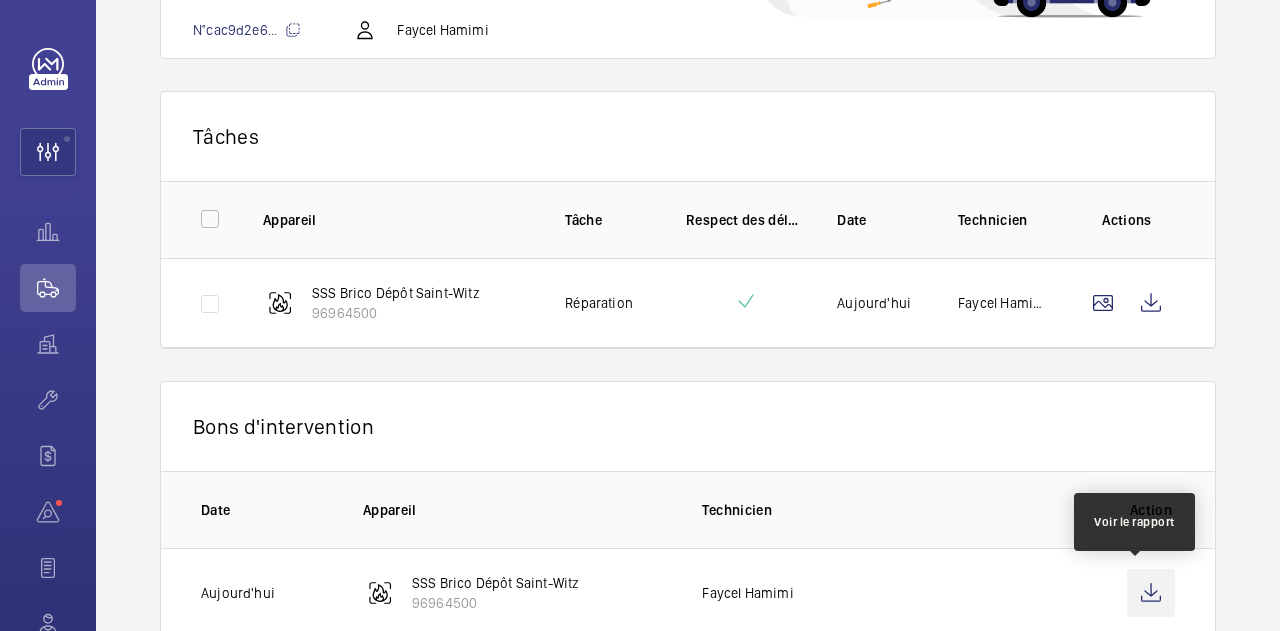click 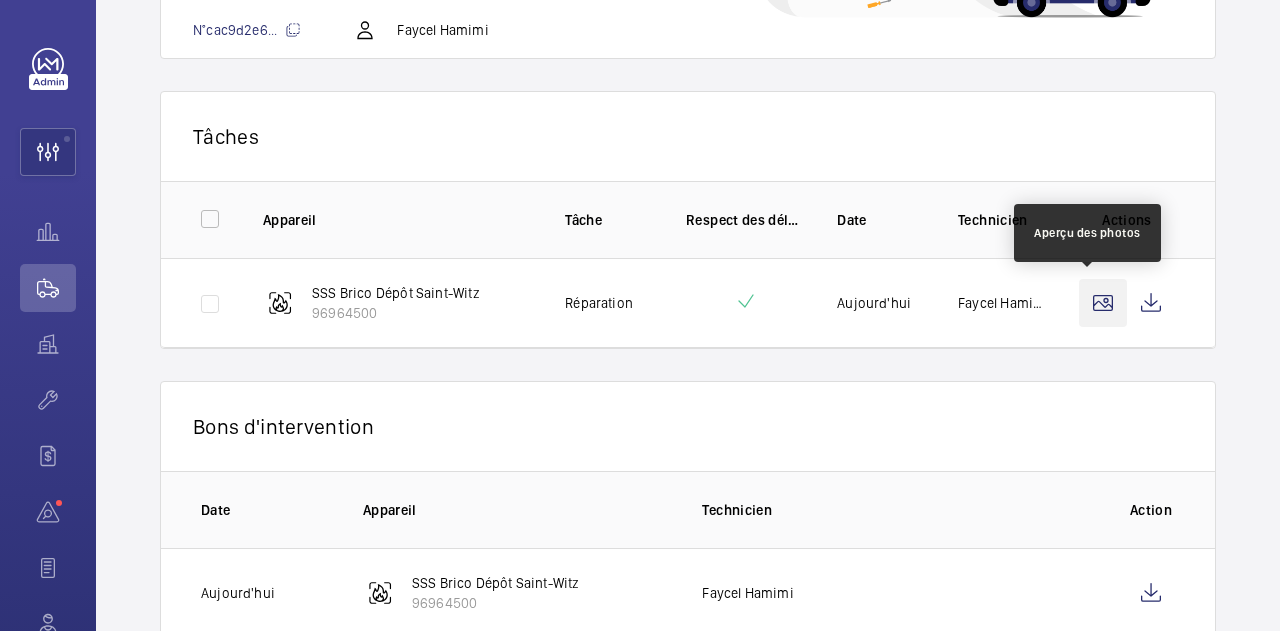 click 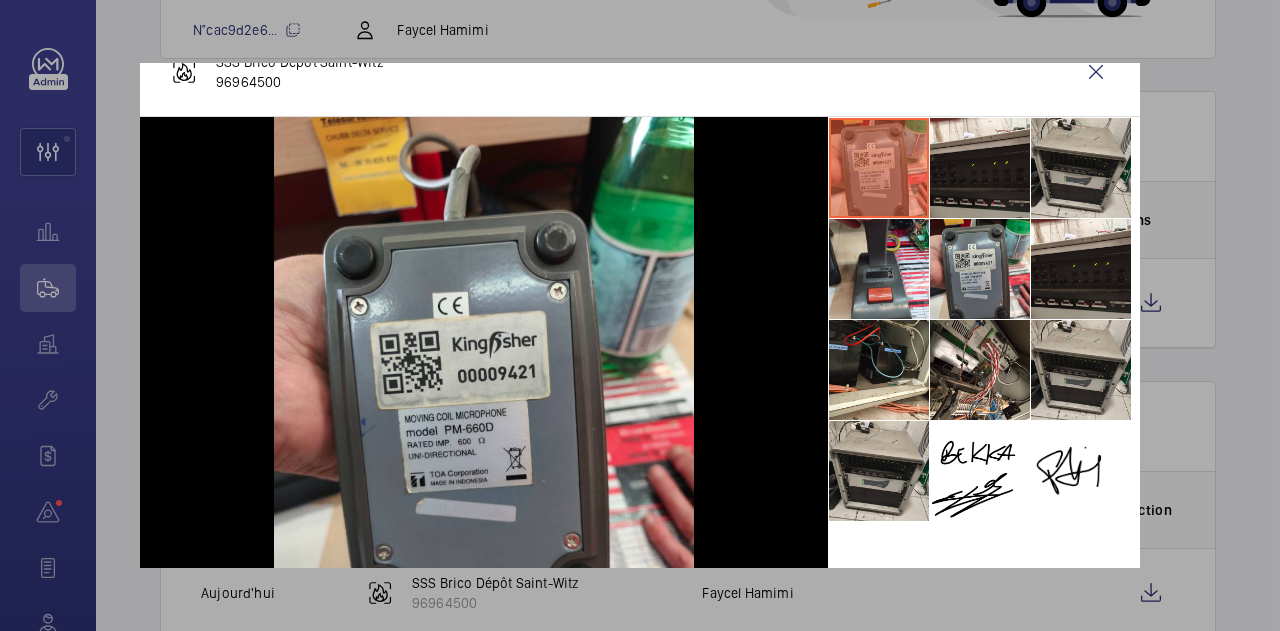 scroll, scrollTop: 36, scrollLeft: 0, axis: vertical 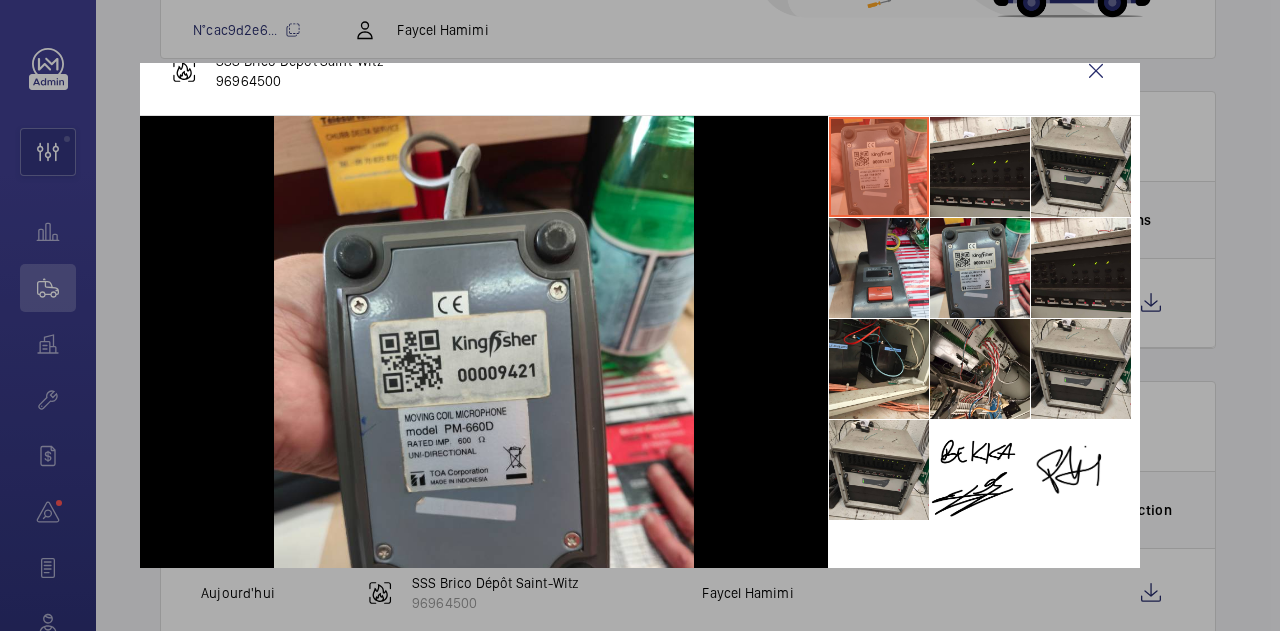 drag, startPoint x: 746, startPoint y: 304, endPoint x: 690, endPoint y: 96, distance: 215.40659 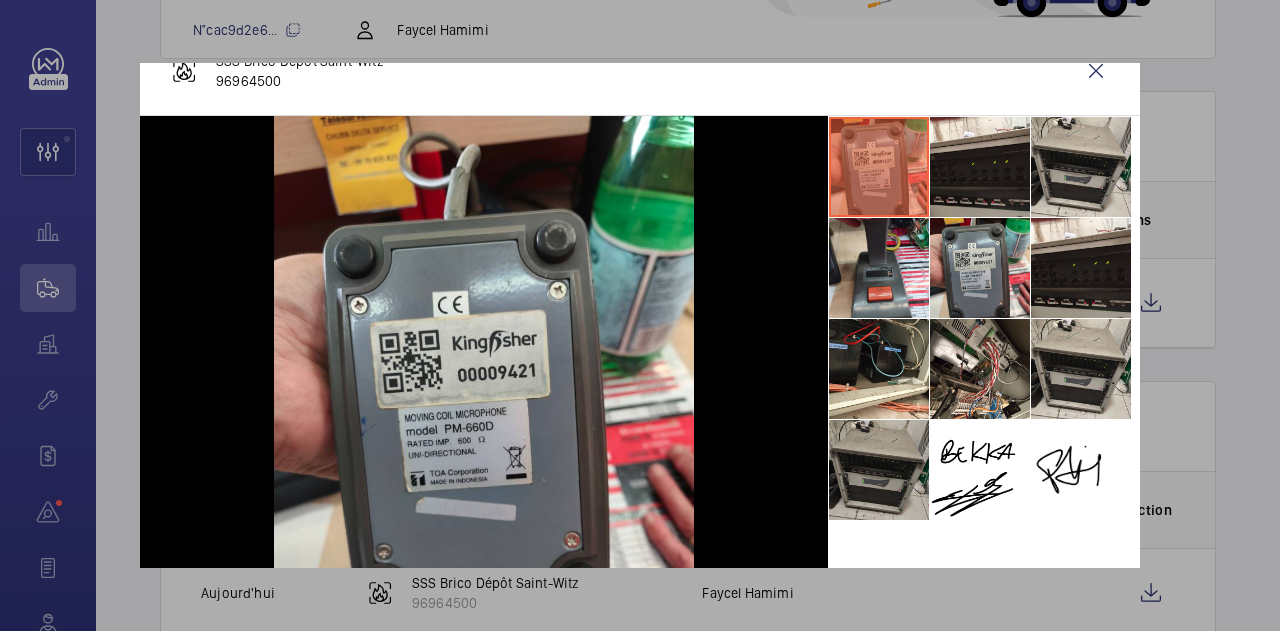 click at bounding box center (879, 470) 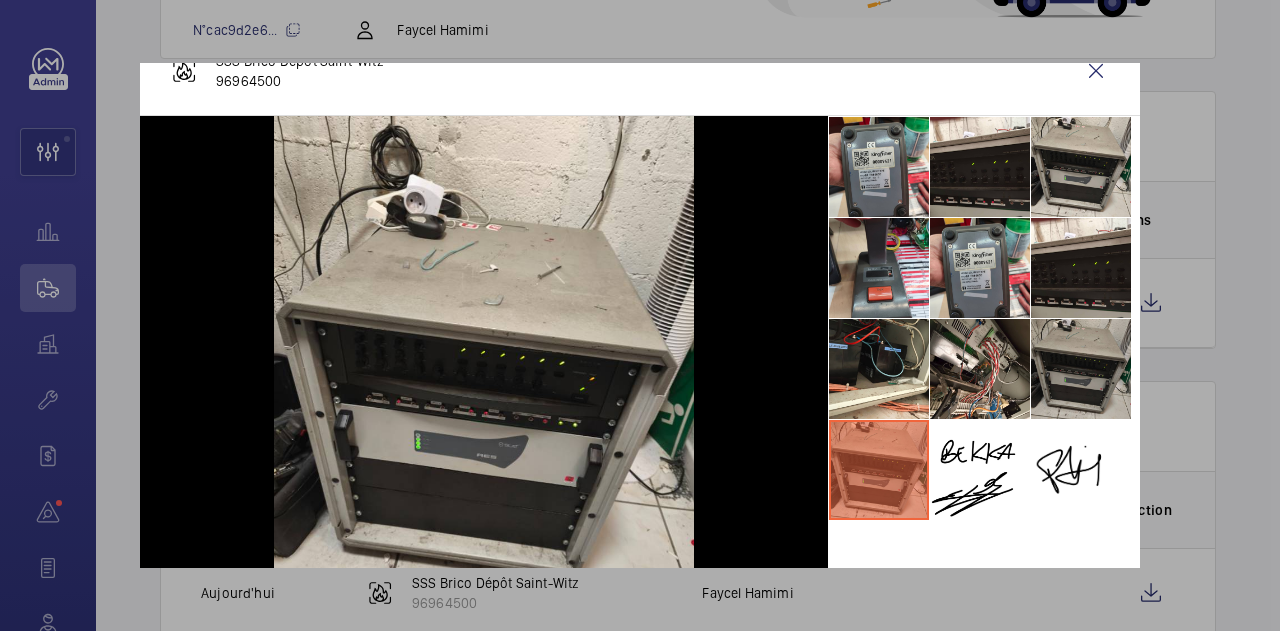 click at bounding box center (1081, 369) 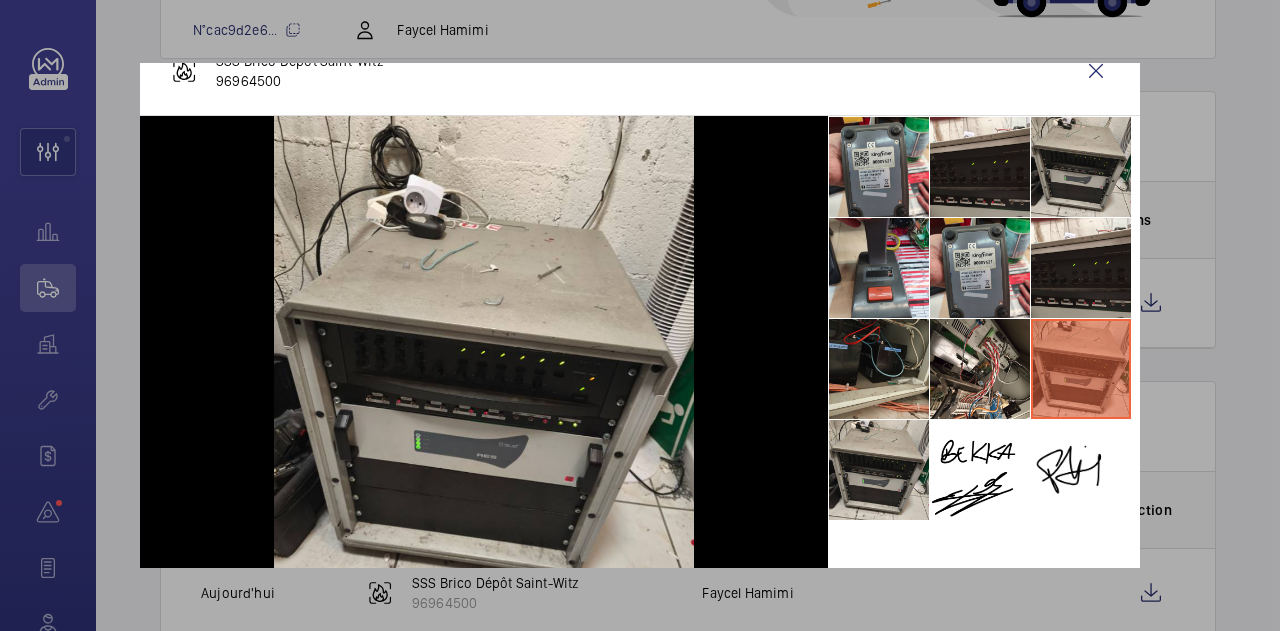 click at bounding box center [879, 369] 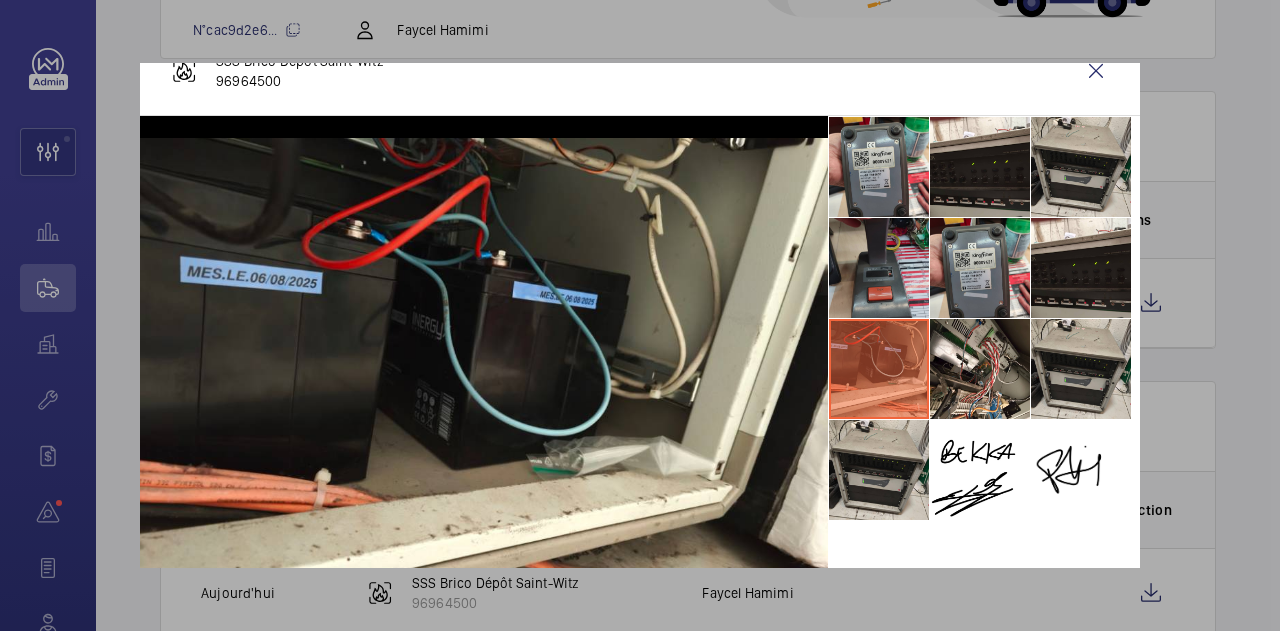 click at bounding box center (879, 268) 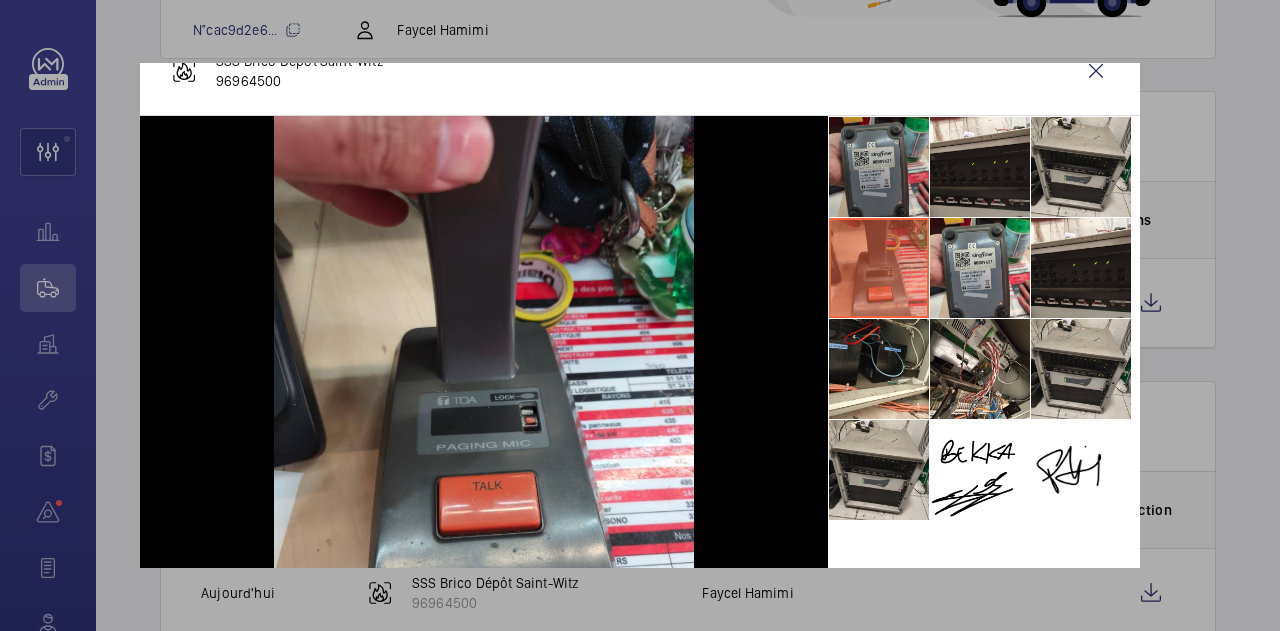 click at bounding box center [879, 167] 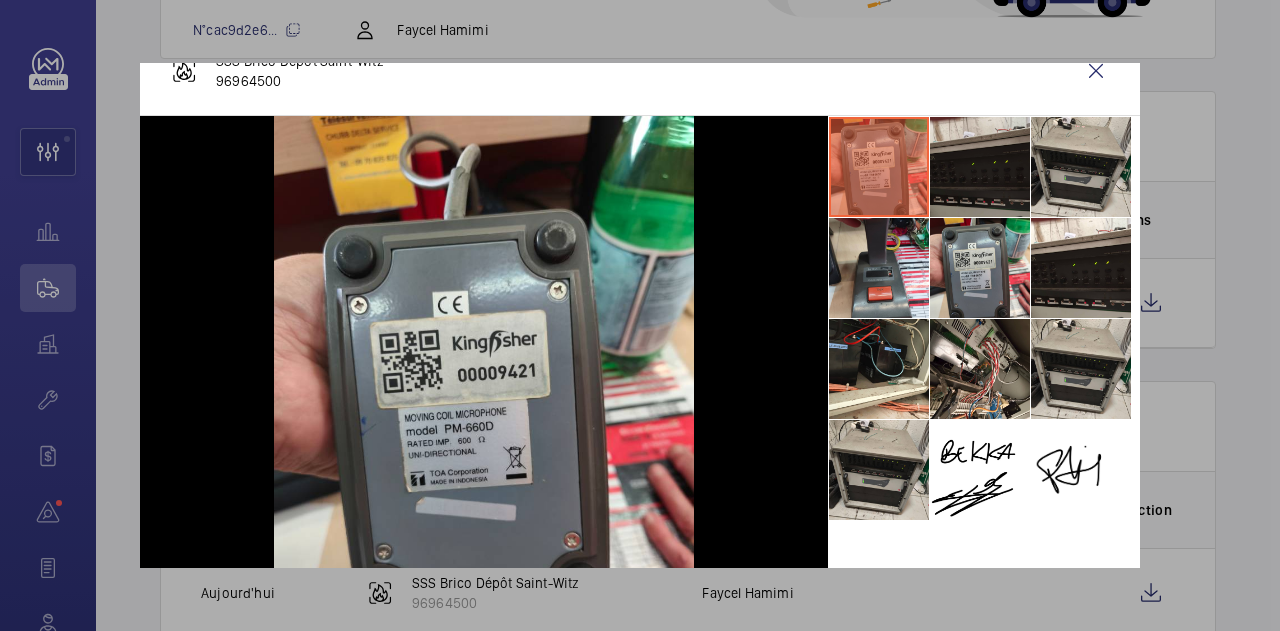 click at bounding box center [980, 167] 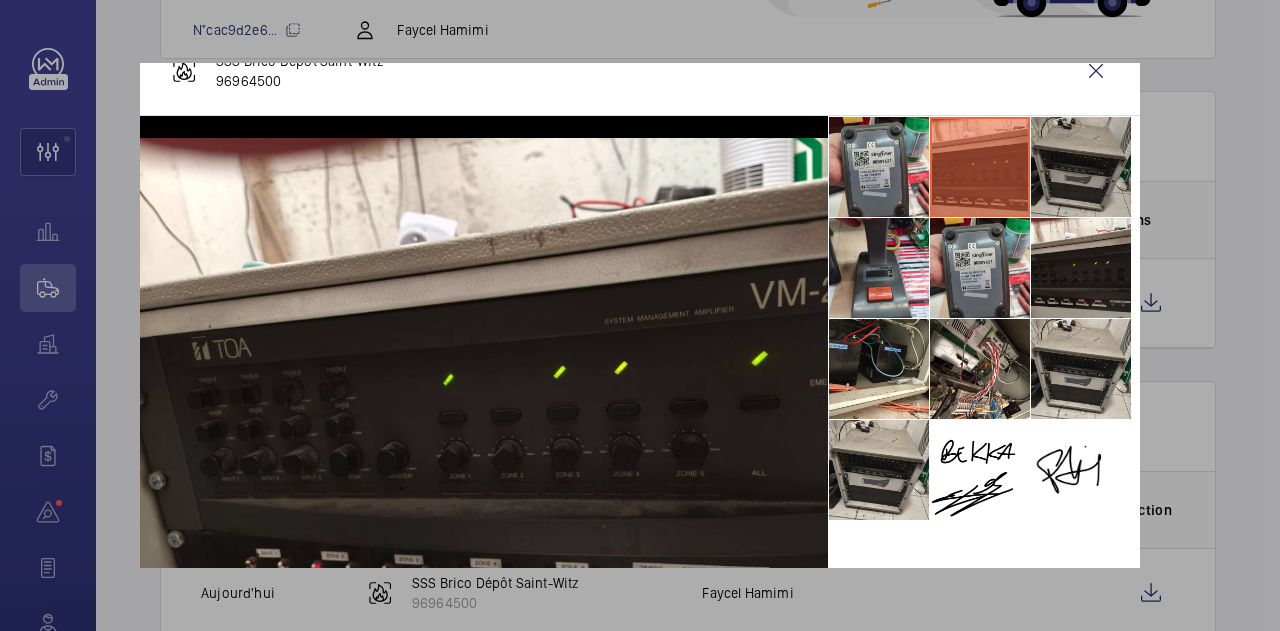 click at bounding box center [1081, 167] 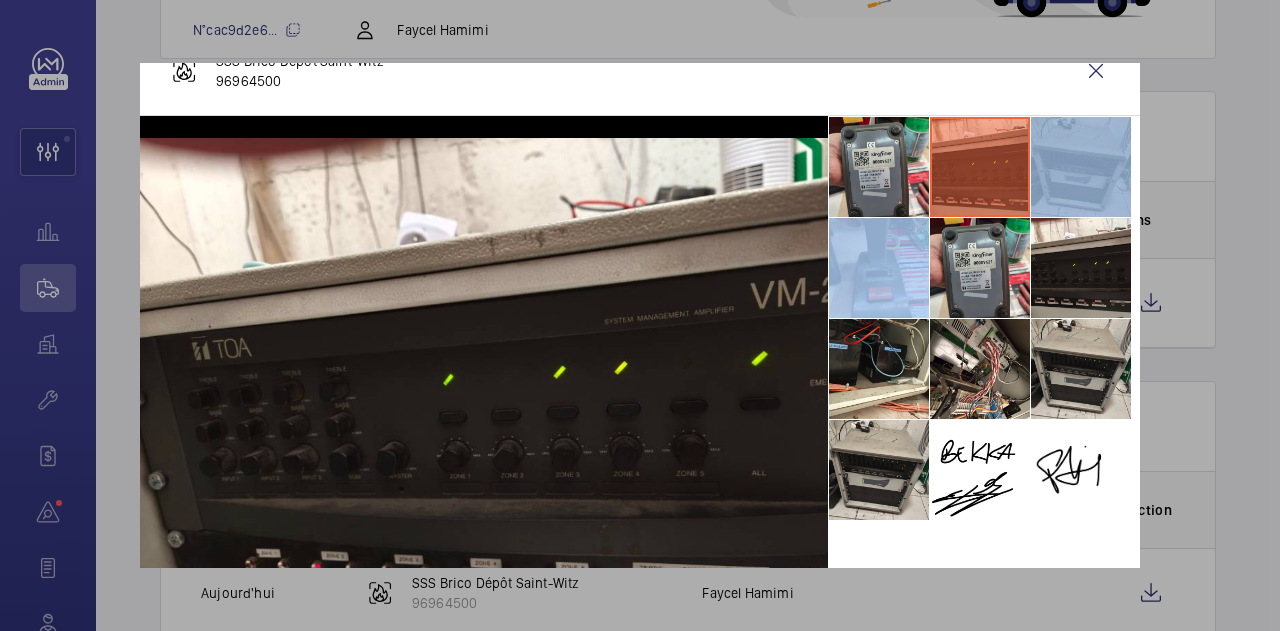 click at bounding box center (1081, 167) 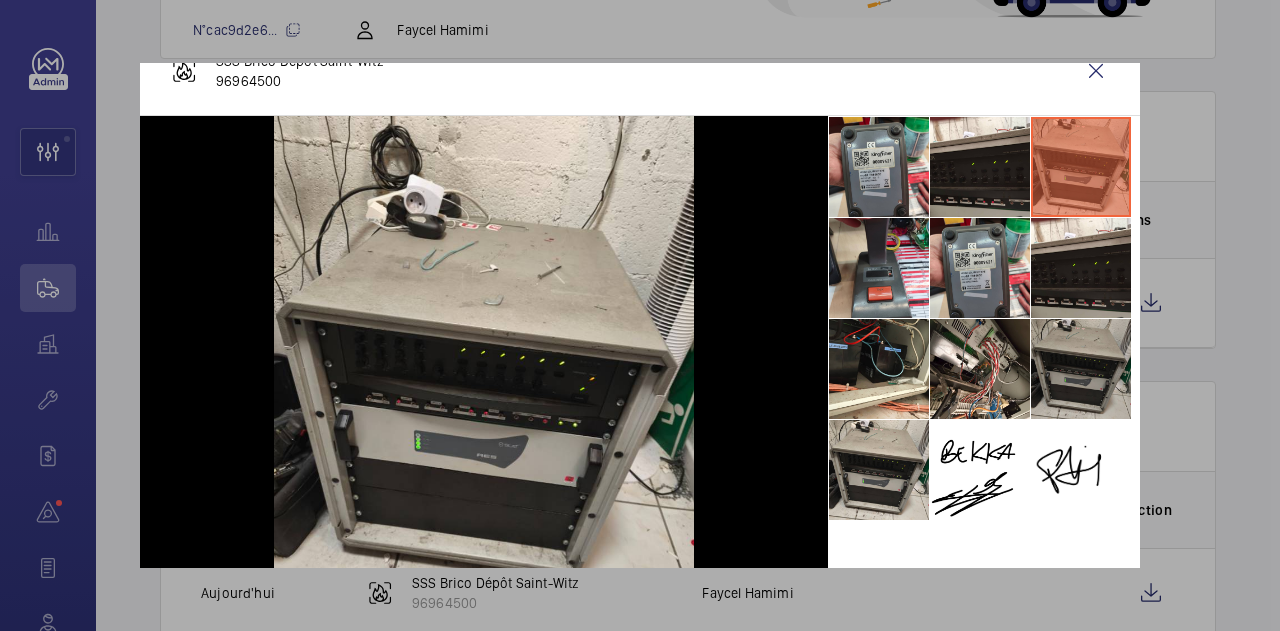 click at bounding box center [1081, 369] 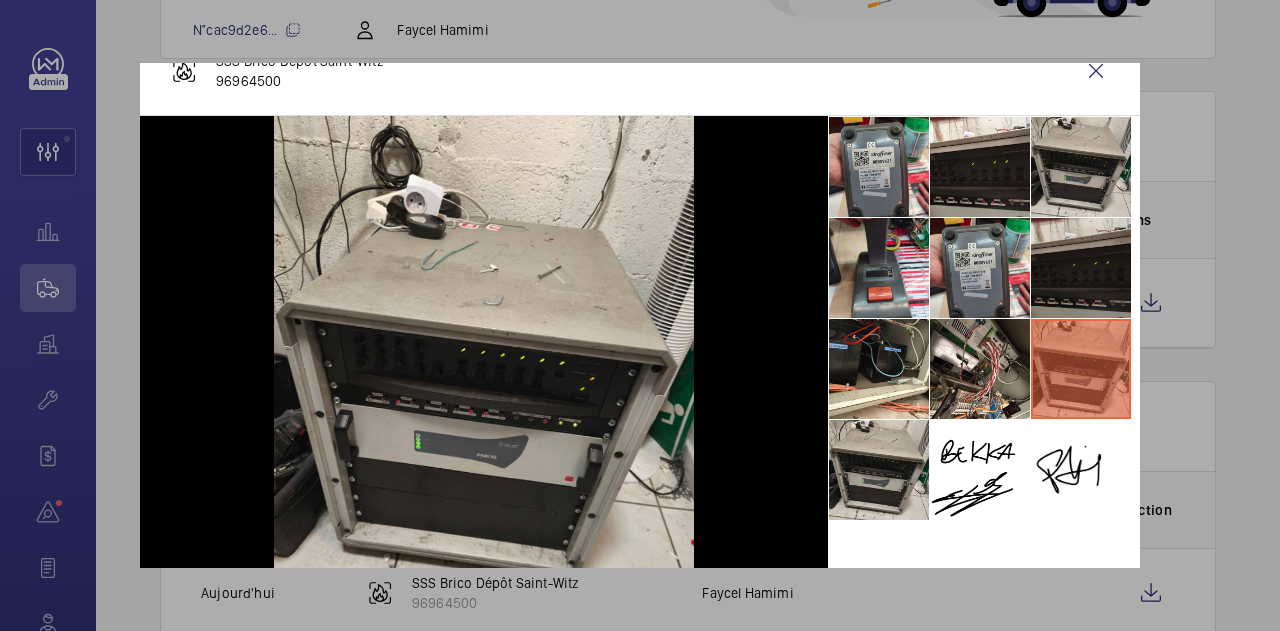 click at bounding box center [1081, 268] 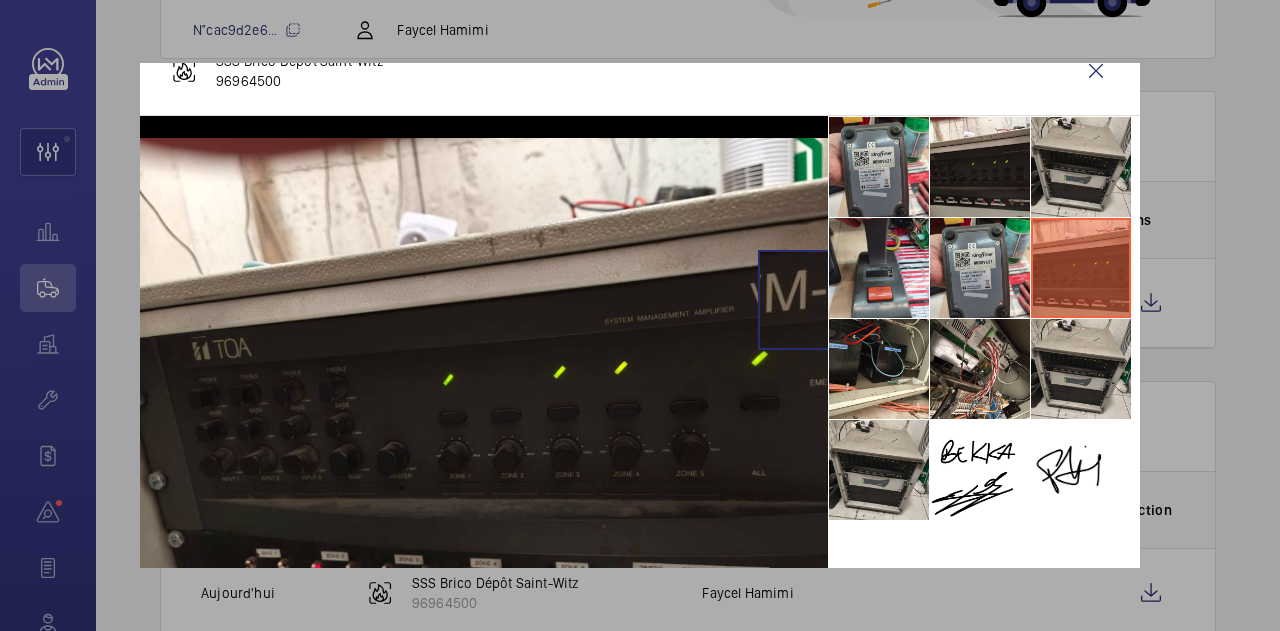 click at bounding box center [484, 396] 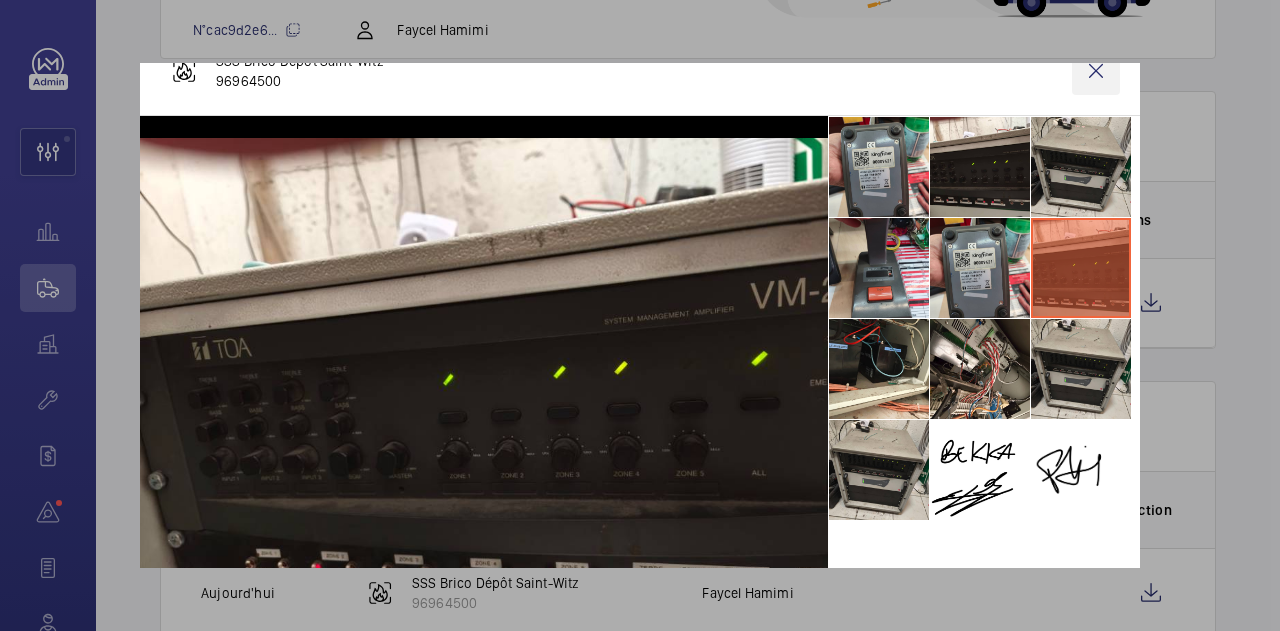 click at bounding box center [1096, 71] 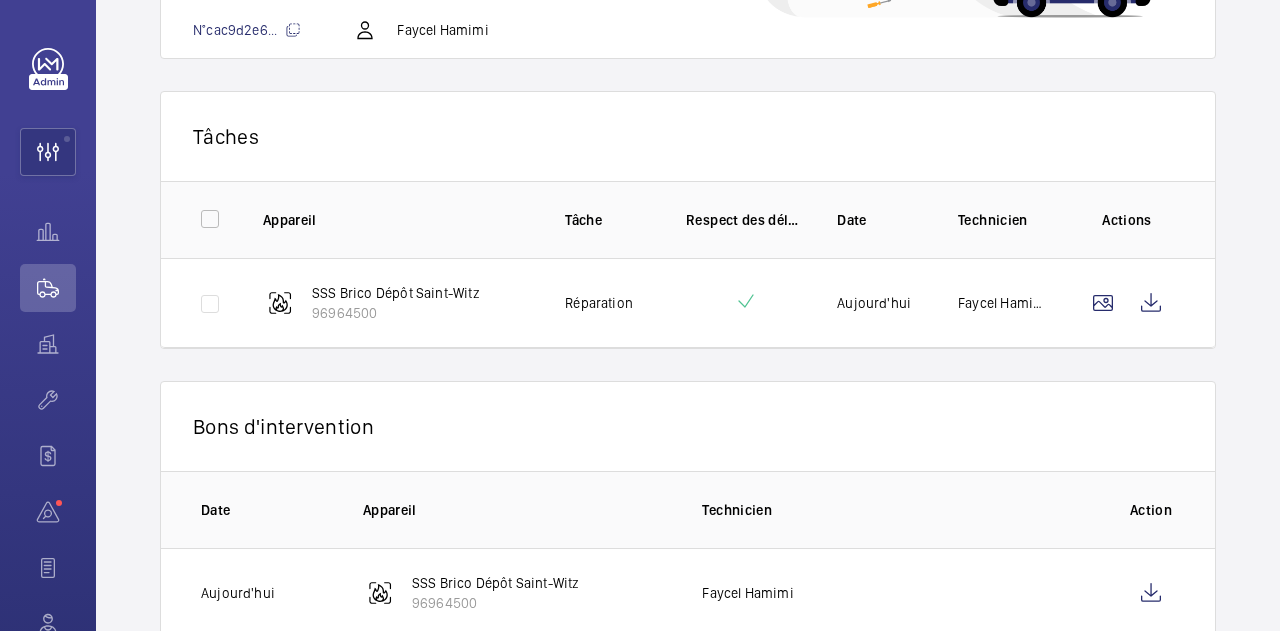 click on "Tâche" 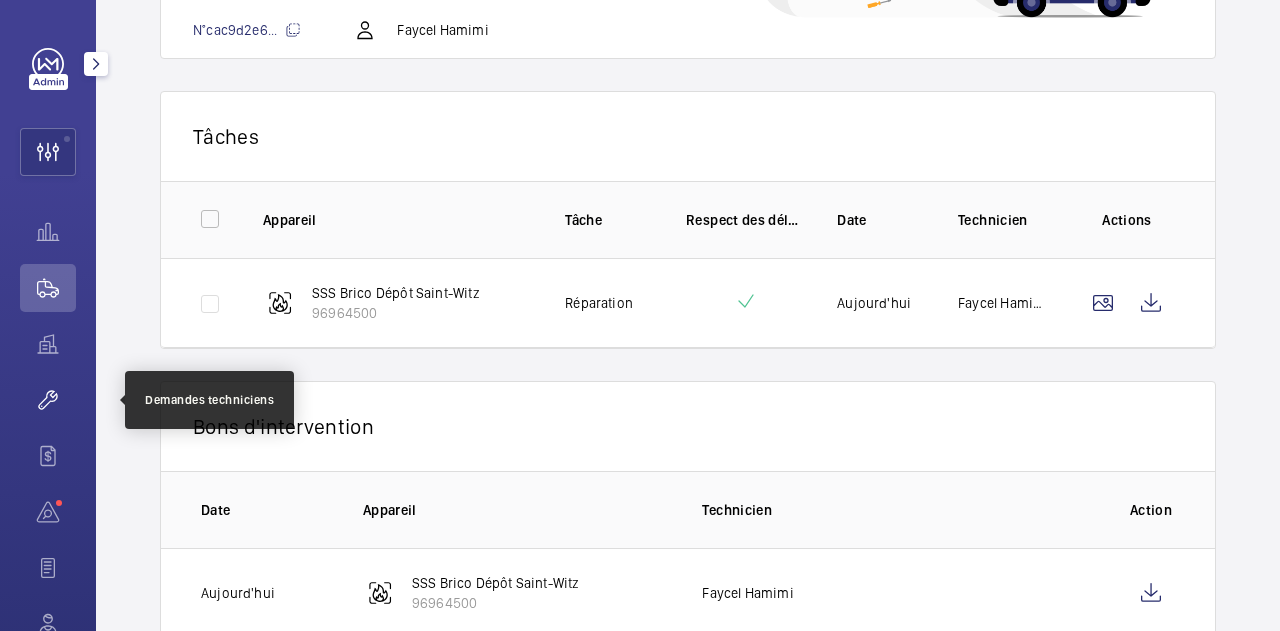 click 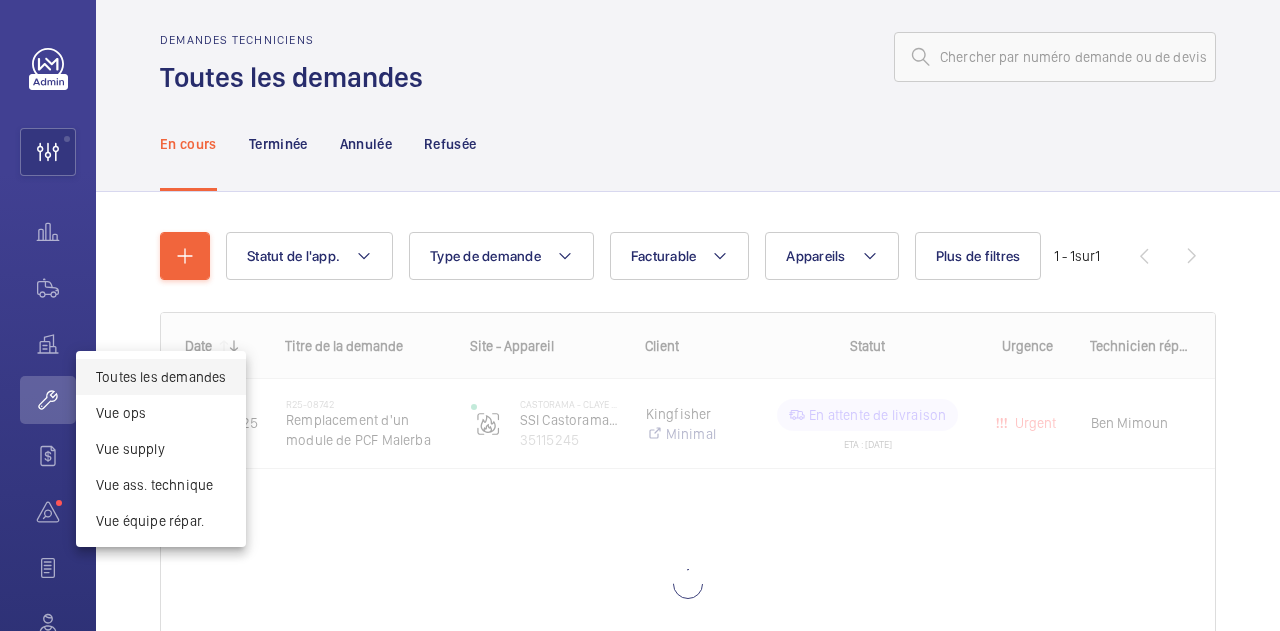 scroll, scrollTop: 0, scrollLeft: 0, axis: both 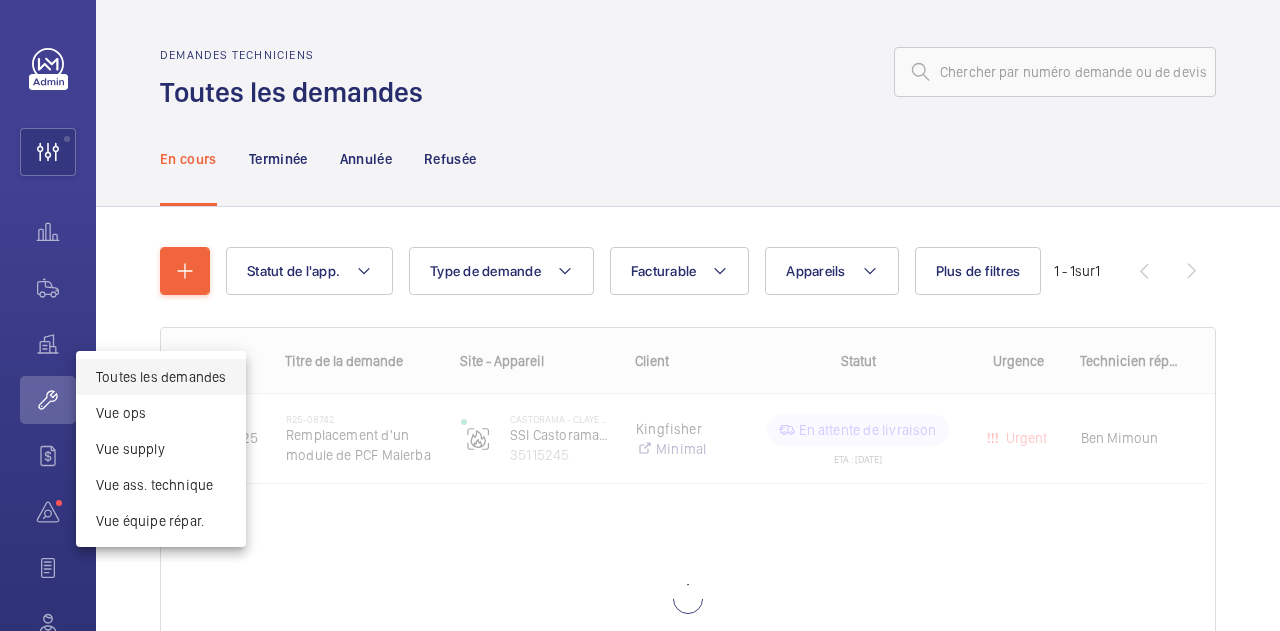 click at bounding box center [640, 315] 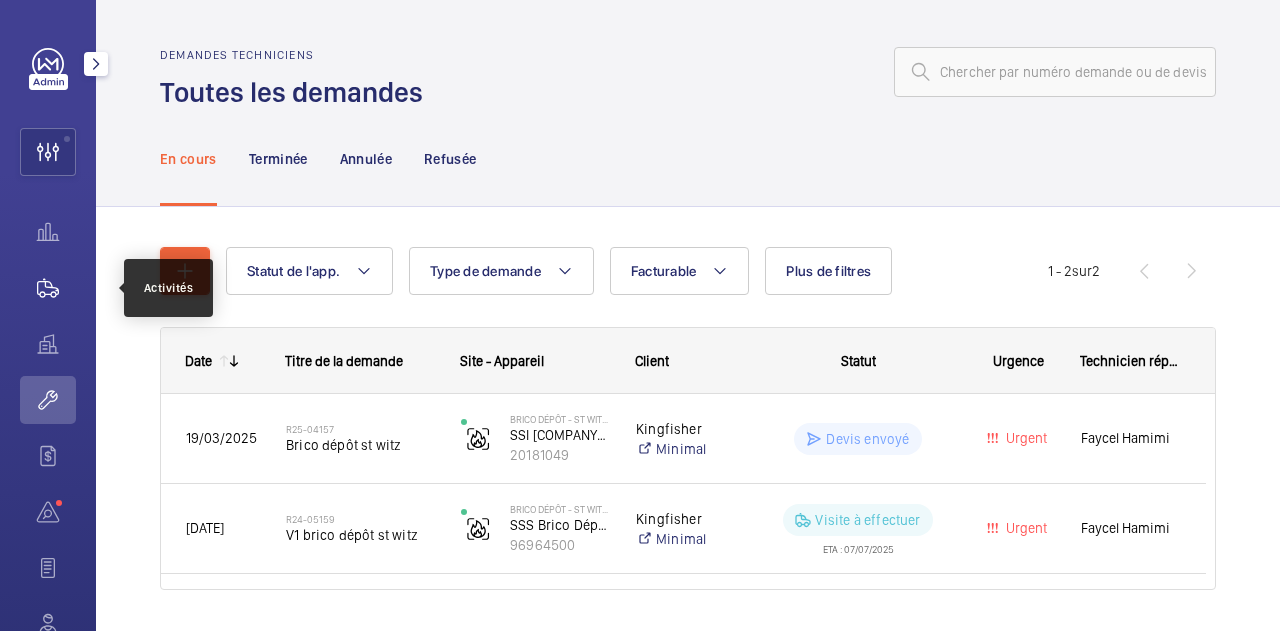 click 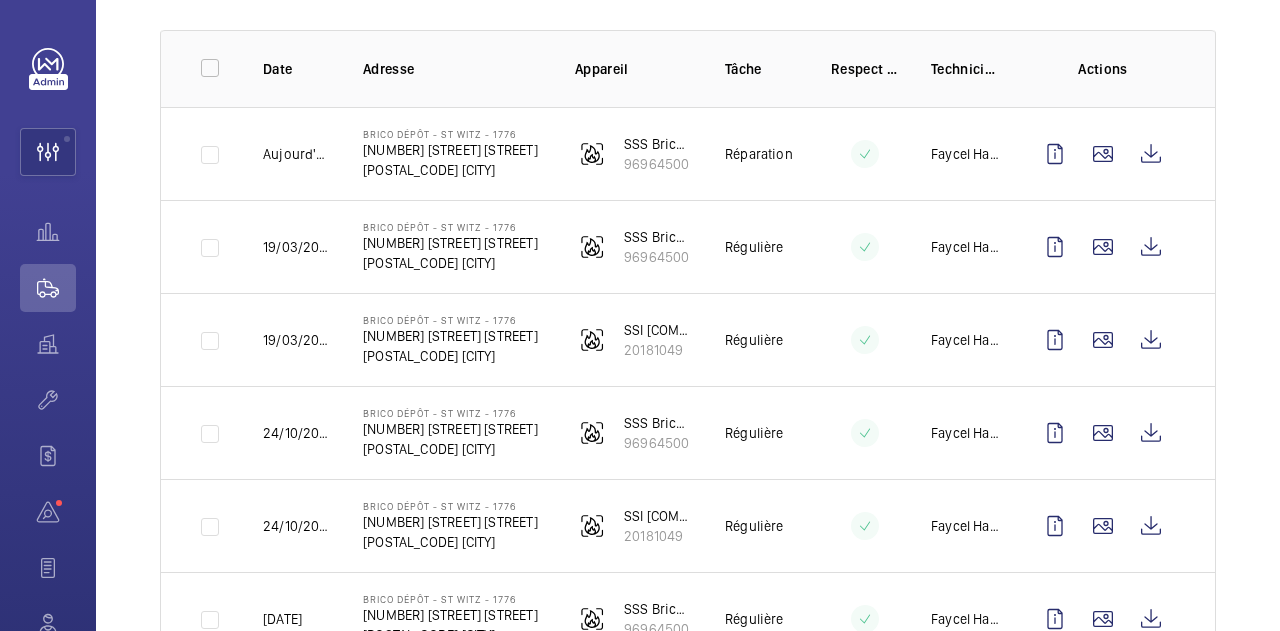 scroll, scrollTop: 329, scrollLeft: 0, axis: vertical 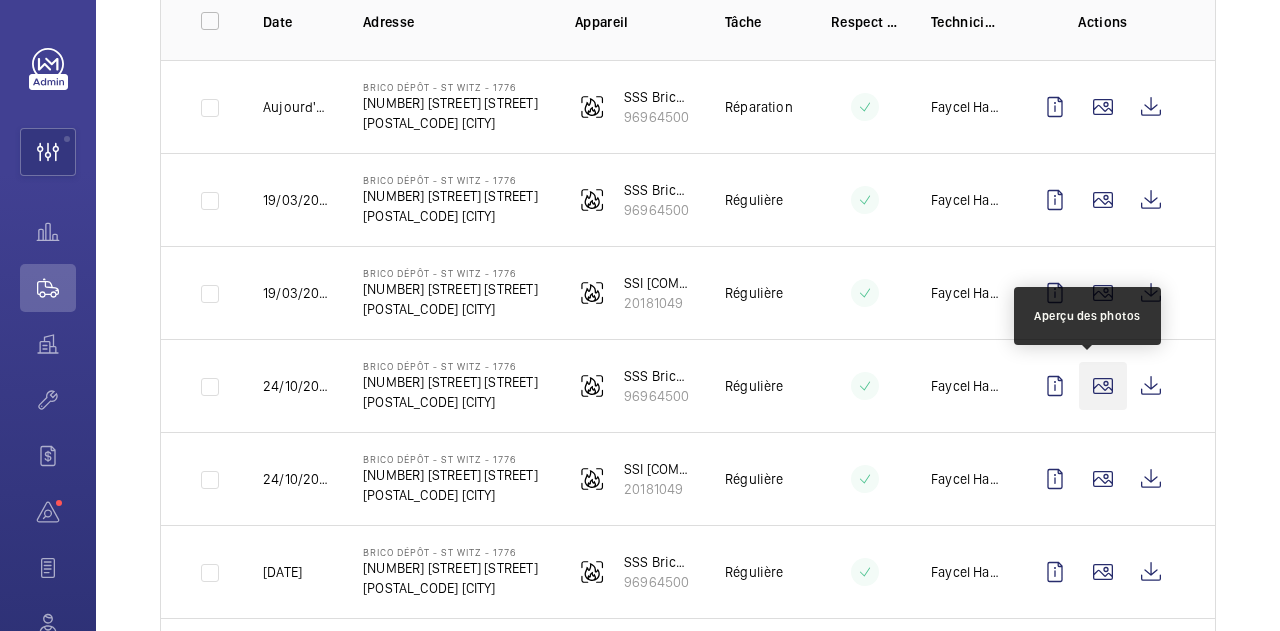 click 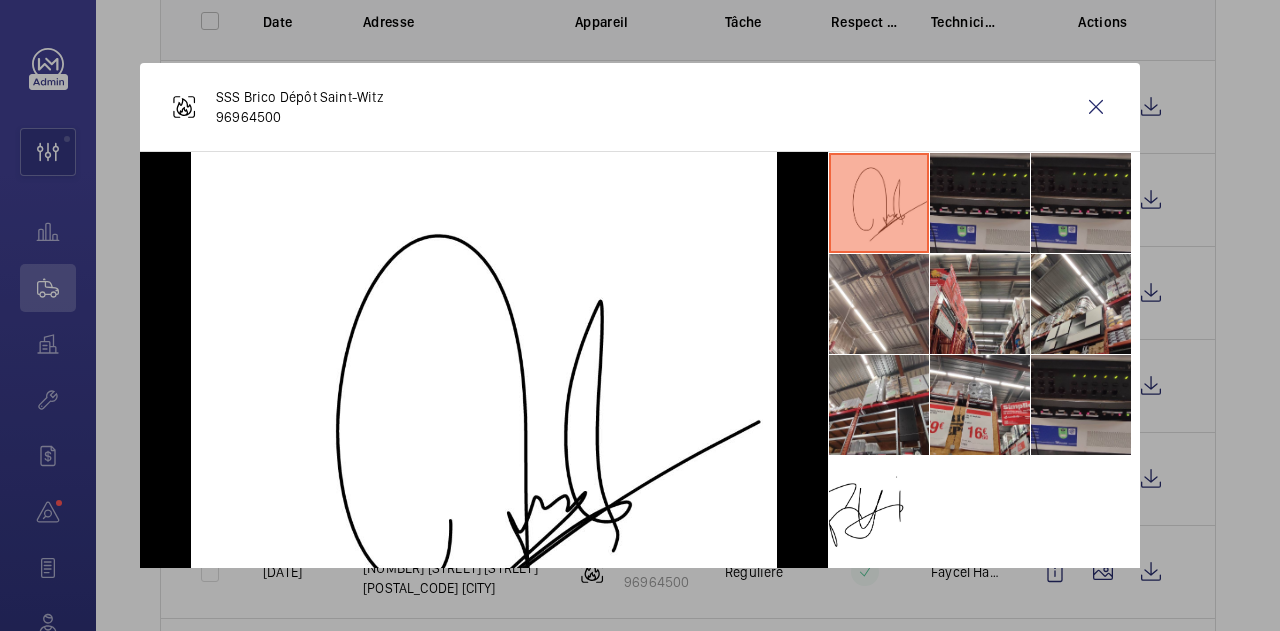 click at bounding box center (1081, 405) 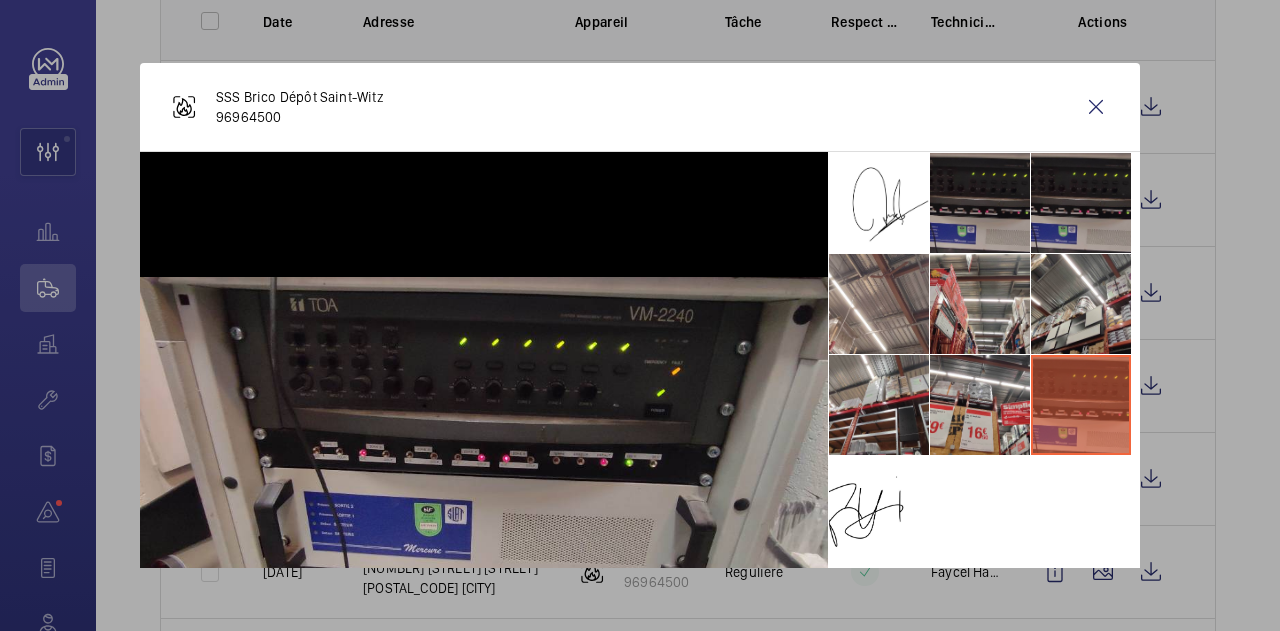click at bounding box center (640, 315) 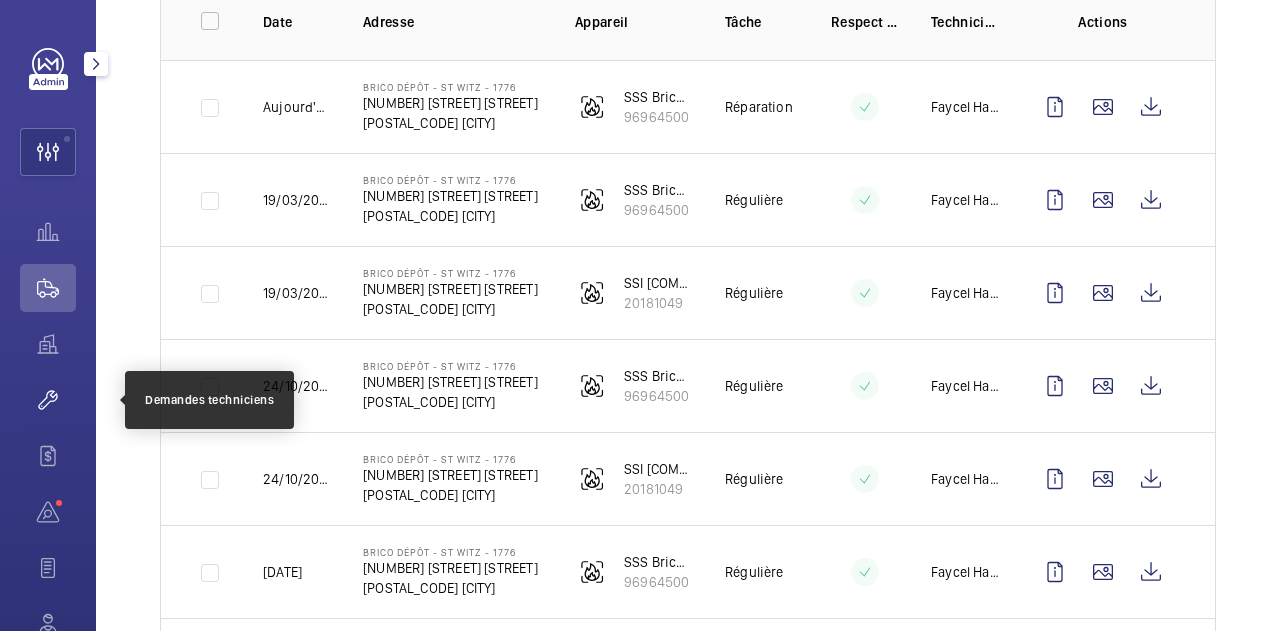 click 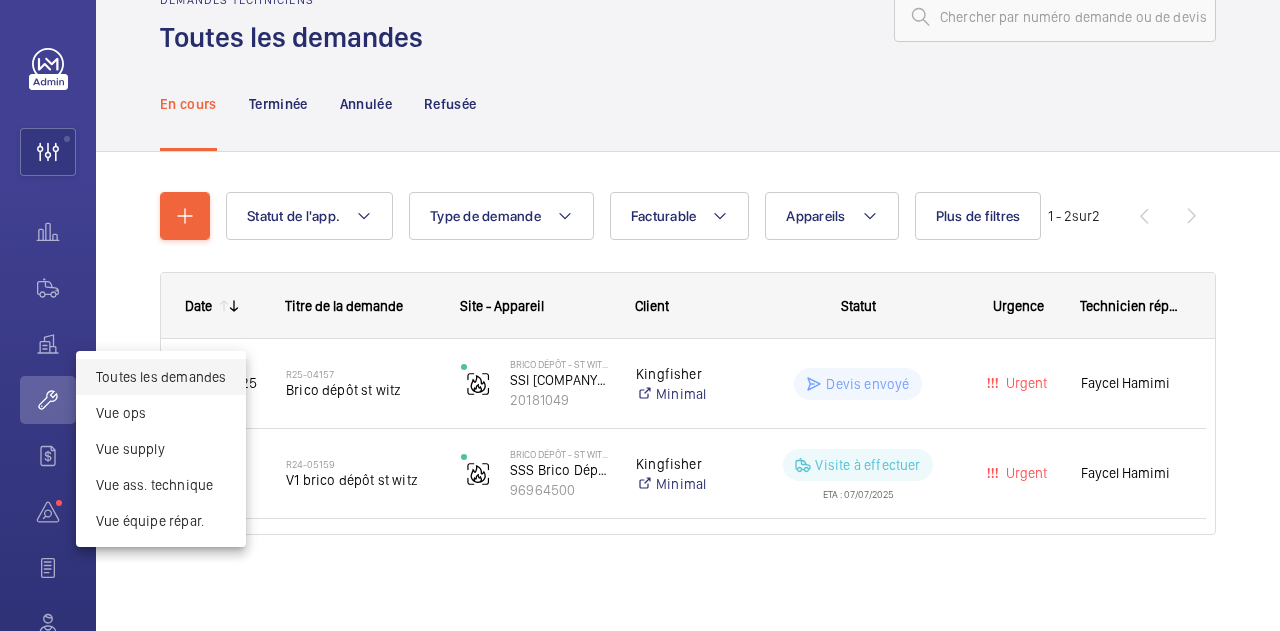 scroll, scrollTop: 54, scrollLeft: 0, axis: vertical 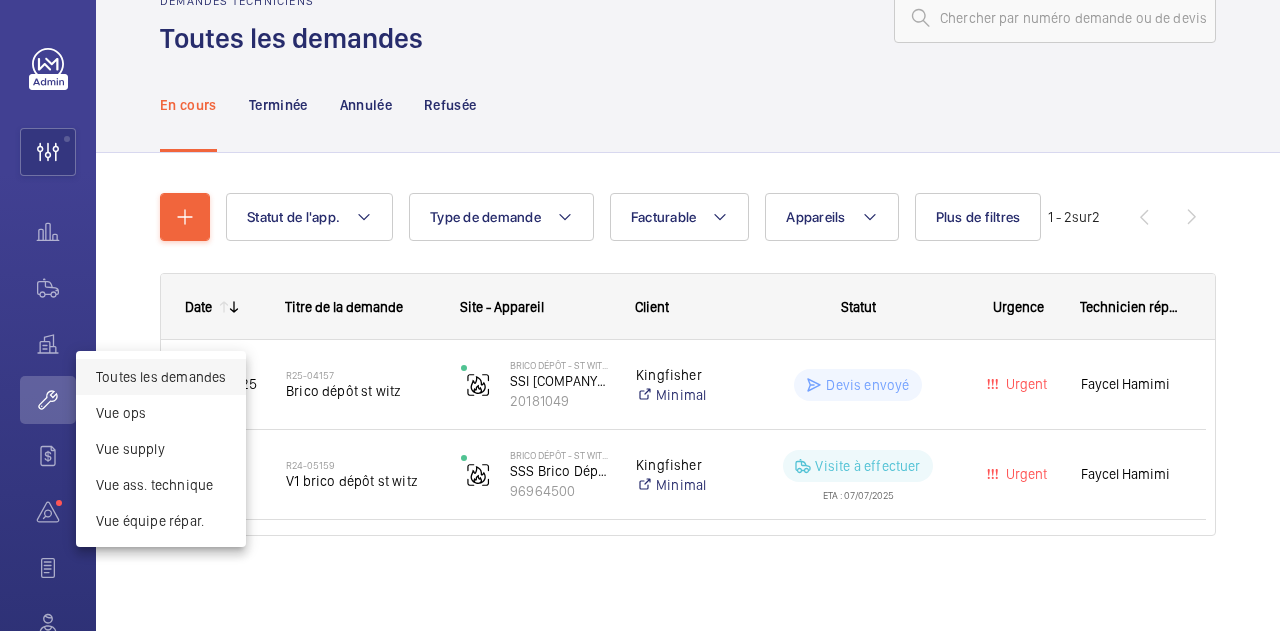 click at bounding box center [640, 315] 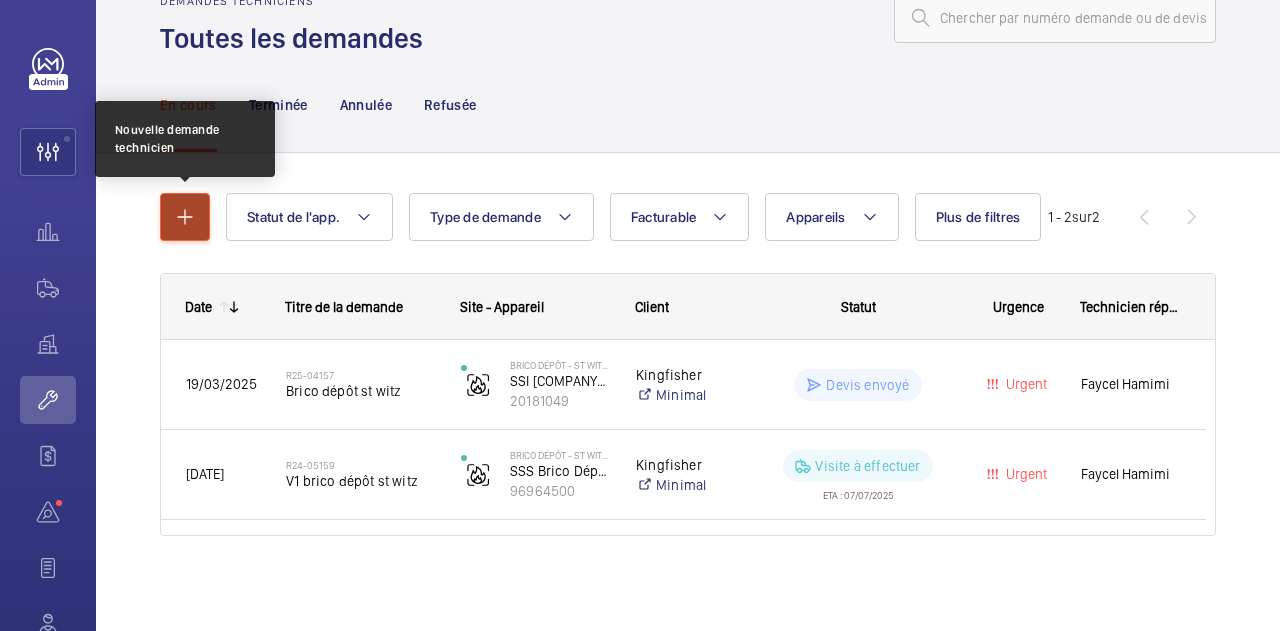click 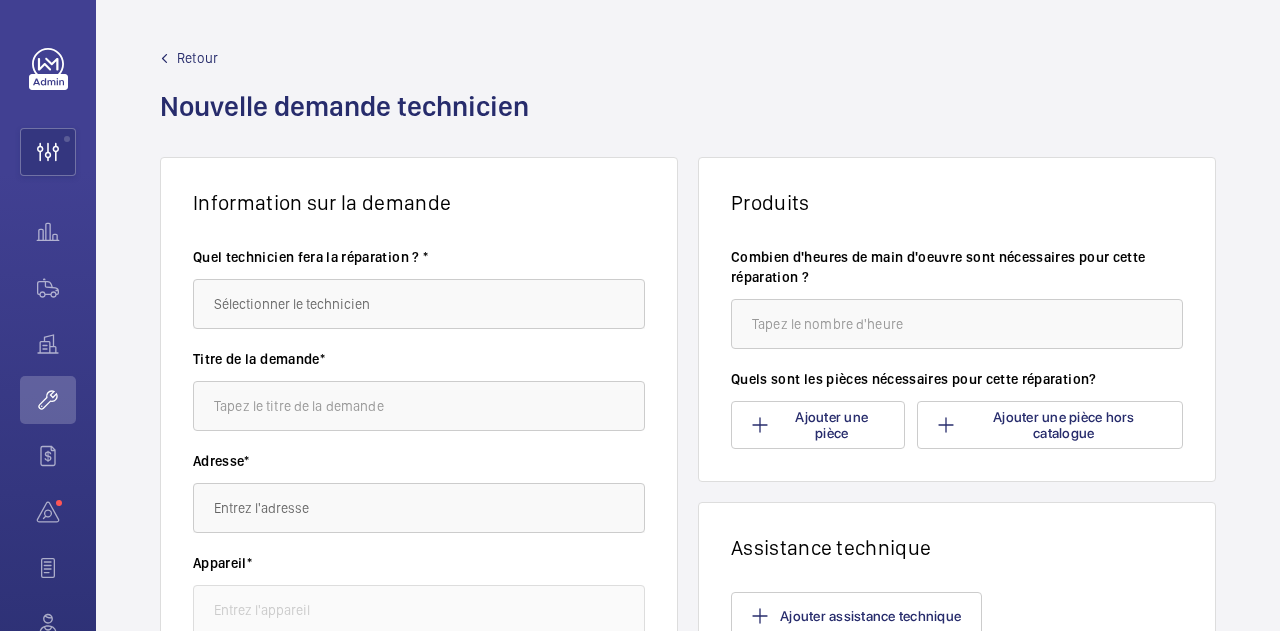 scroll, scrollTop: 0, scrollLeft: 0, axis: both 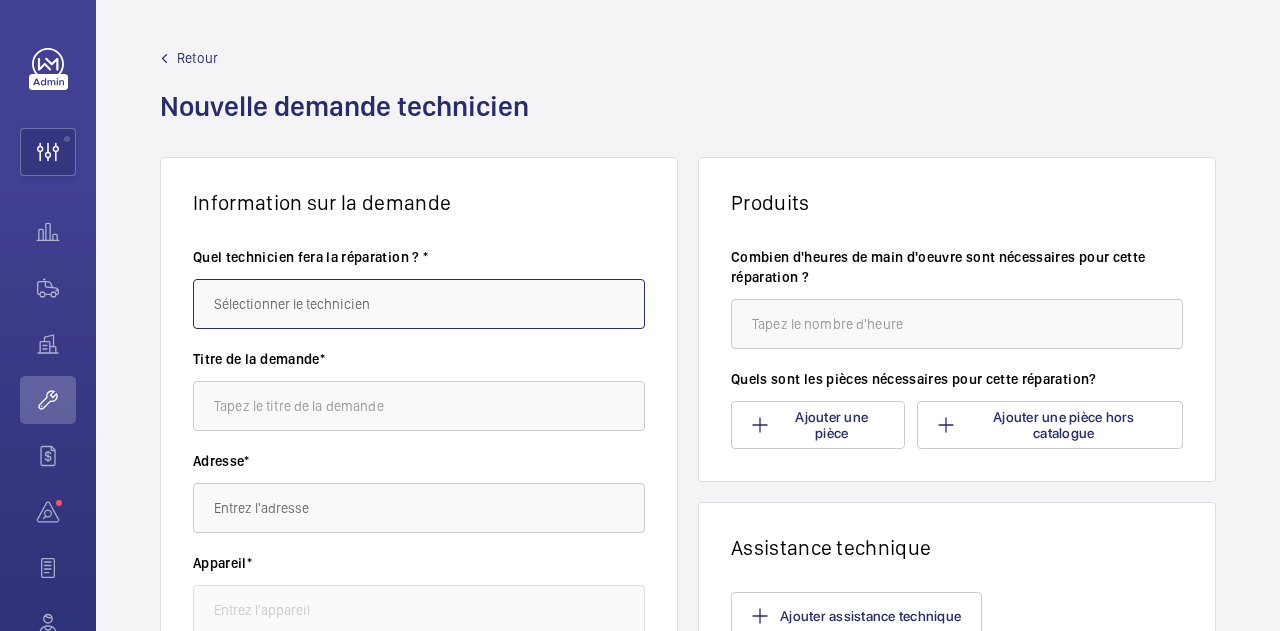 click at bounding box center (419, 304) 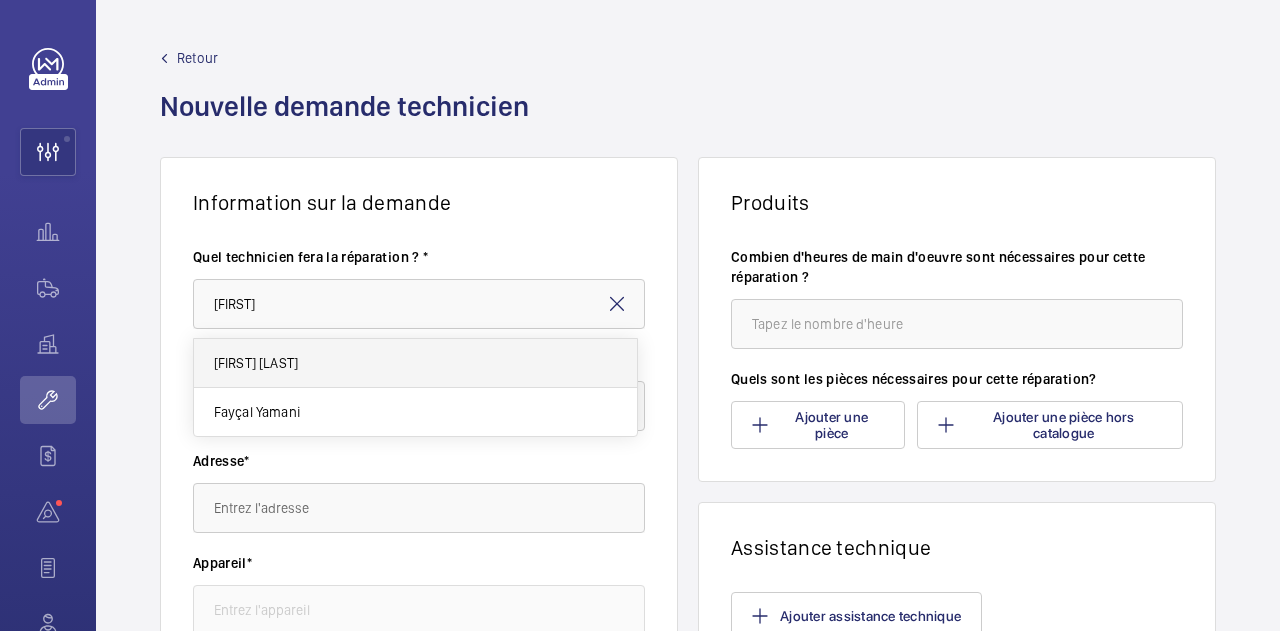 click on "[FIRST] [LAST]" at bounding box center [415, 363] 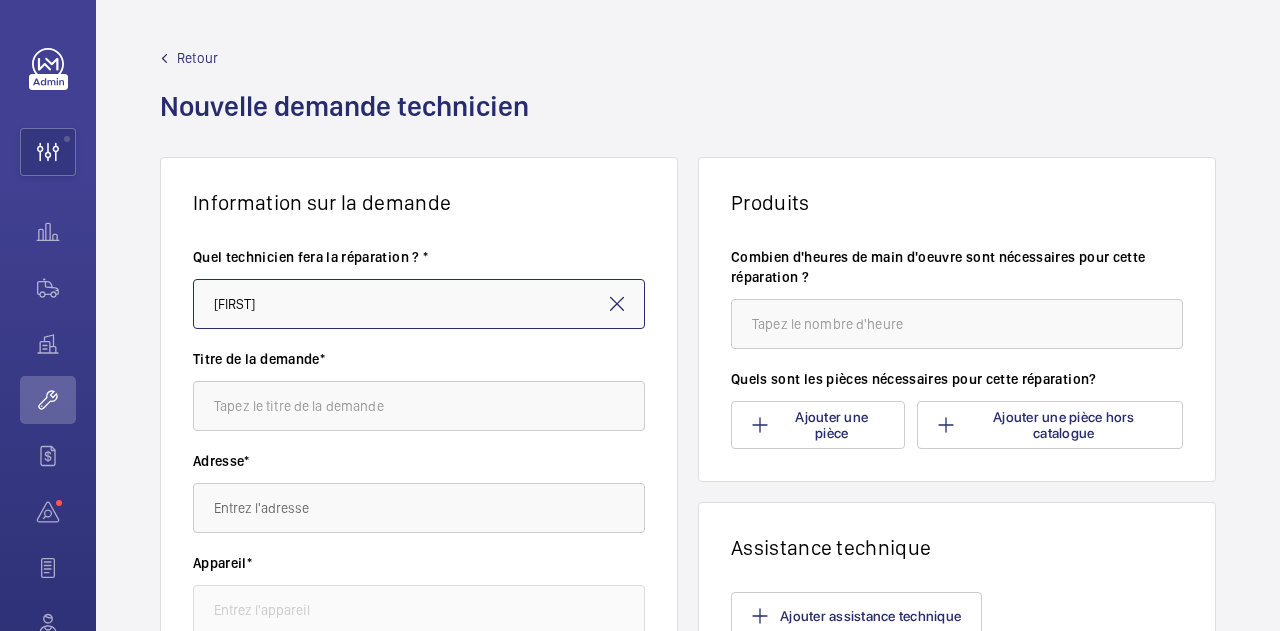 type on "[FIRST] [LAST]" 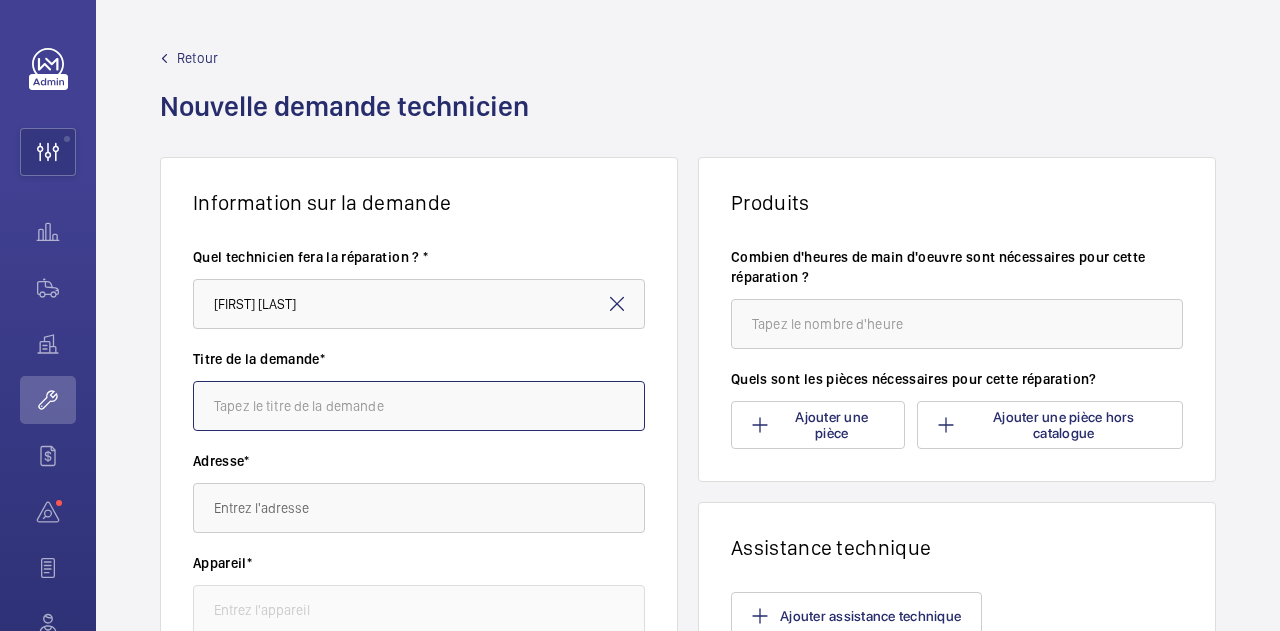 click 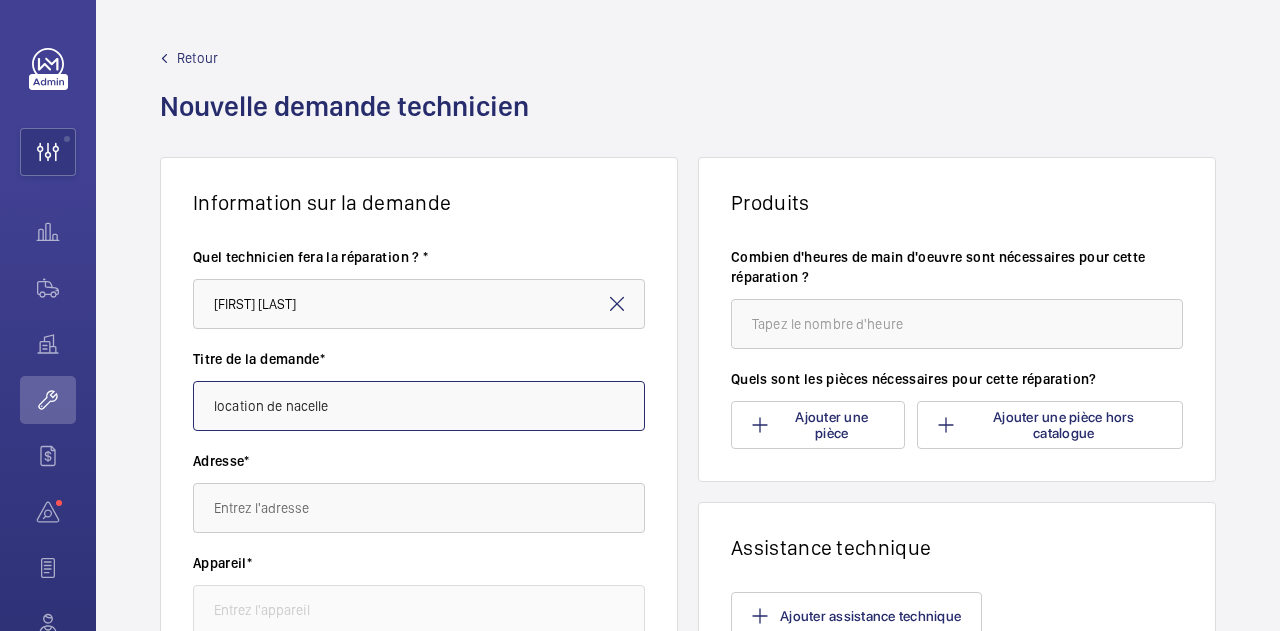 type on "location de nacelle" 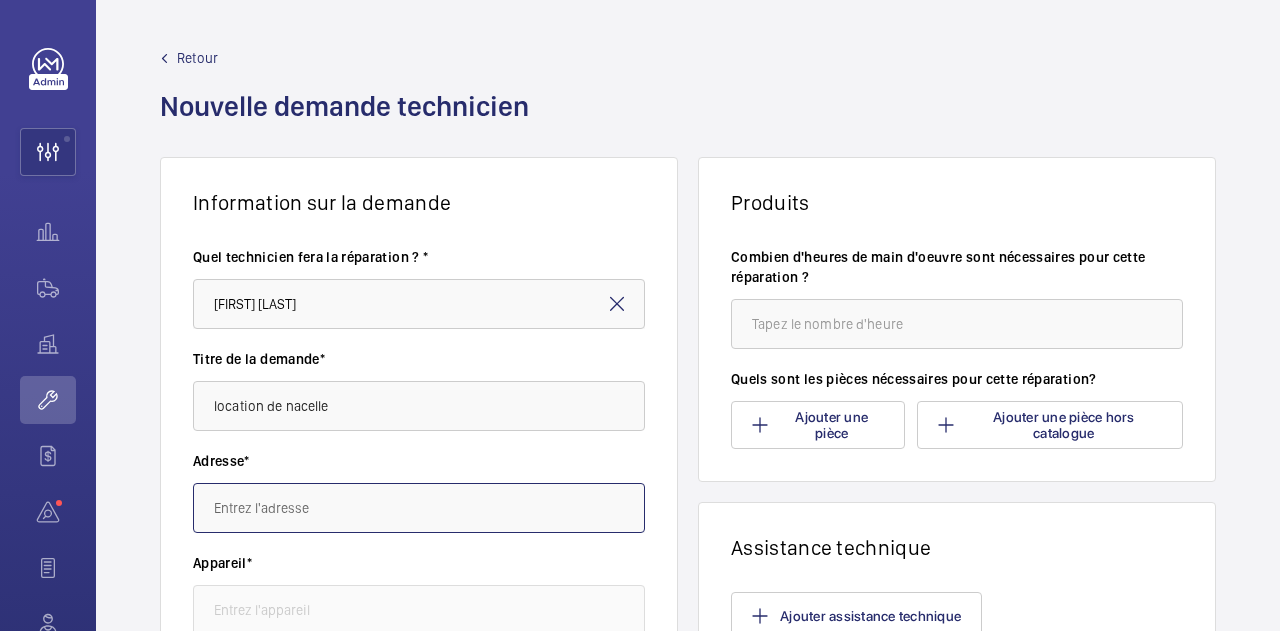 click at bounding box center [419, 508] 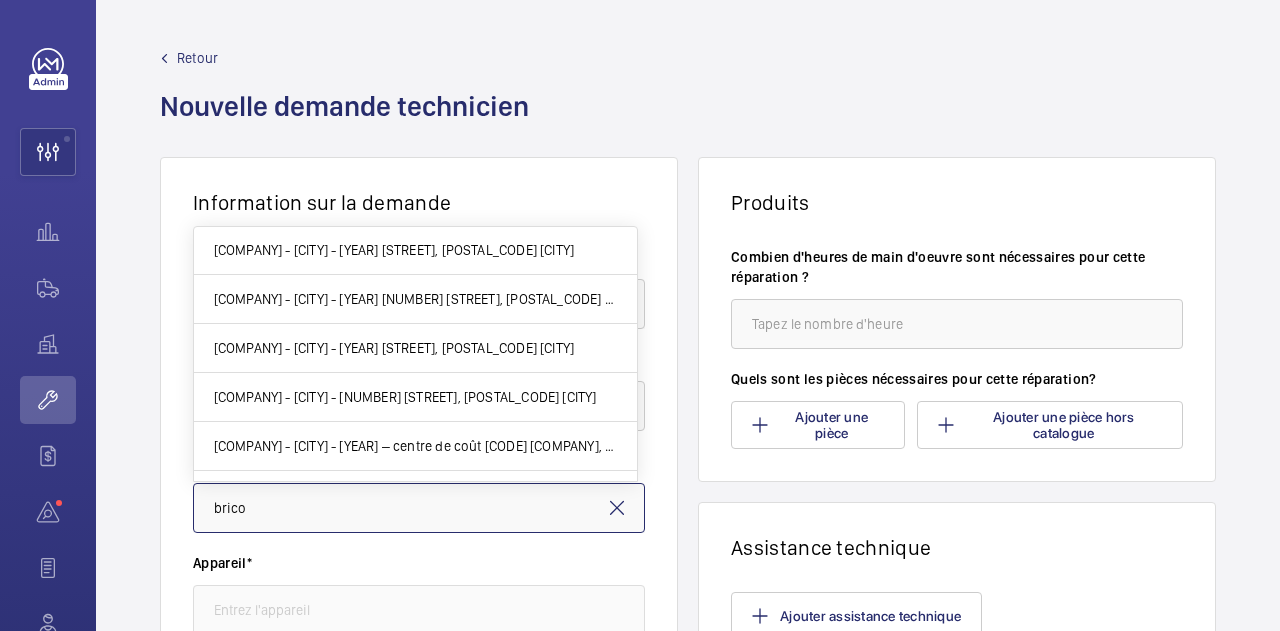 scroll, scrollTop: 198, scrollLeft: 0, axis: vertical 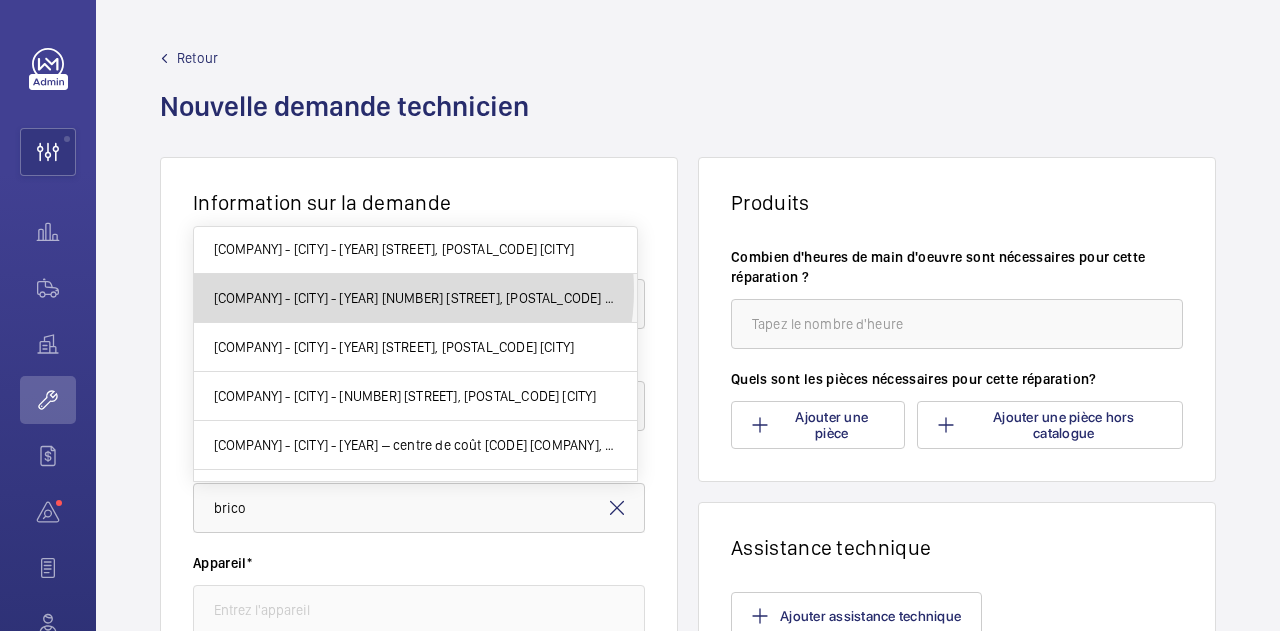 click on "Brico Dépôt - ST WITZ - 1776 13 Rue de la Ferme Saint-Ladre, 95470 SAINT-WITZ" at bounding box center [415, 298] 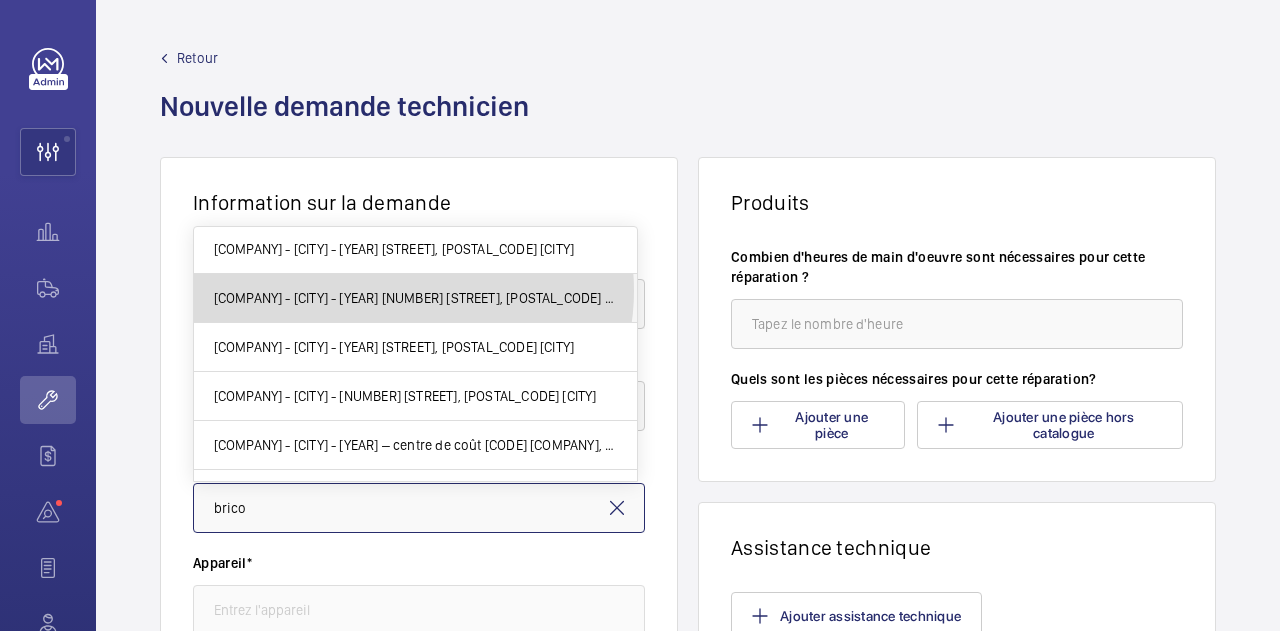 type on "Brico Dépôt - ST WITZ - 1776 13 Rue de la Ferme Saint-Ladre, 95470 SAINT-WITZ" 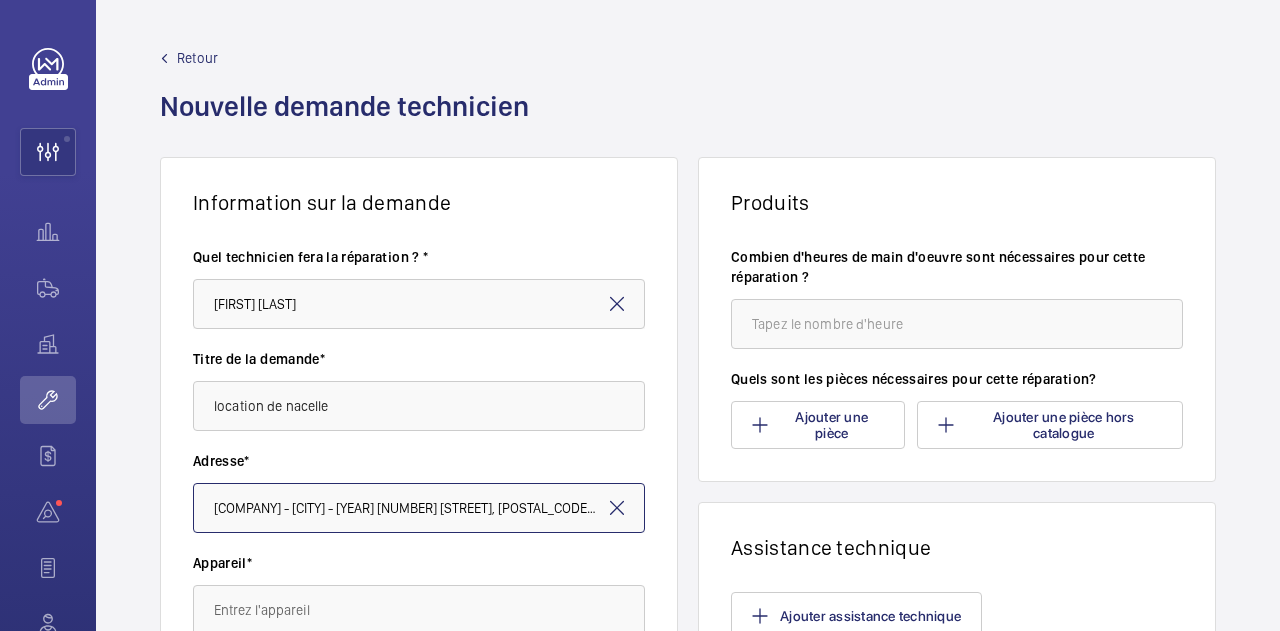 scroll, scrollTop: 0, scrollLeft: 91, axis: horizontal 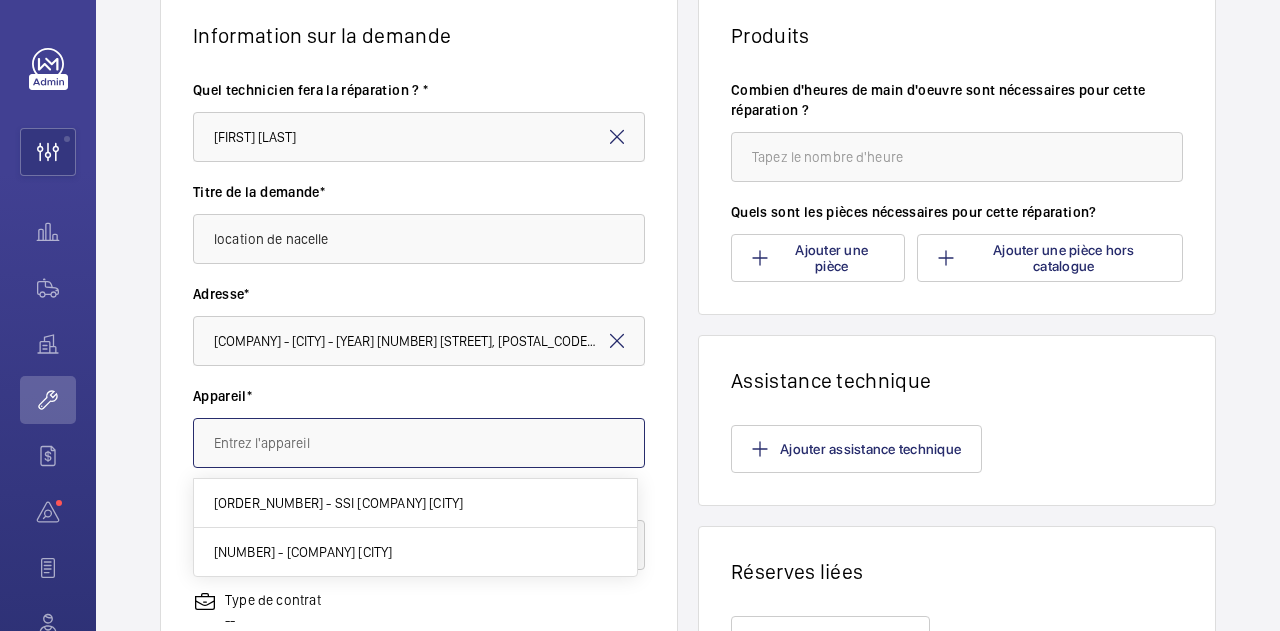 click at bounding box center (419, 443) 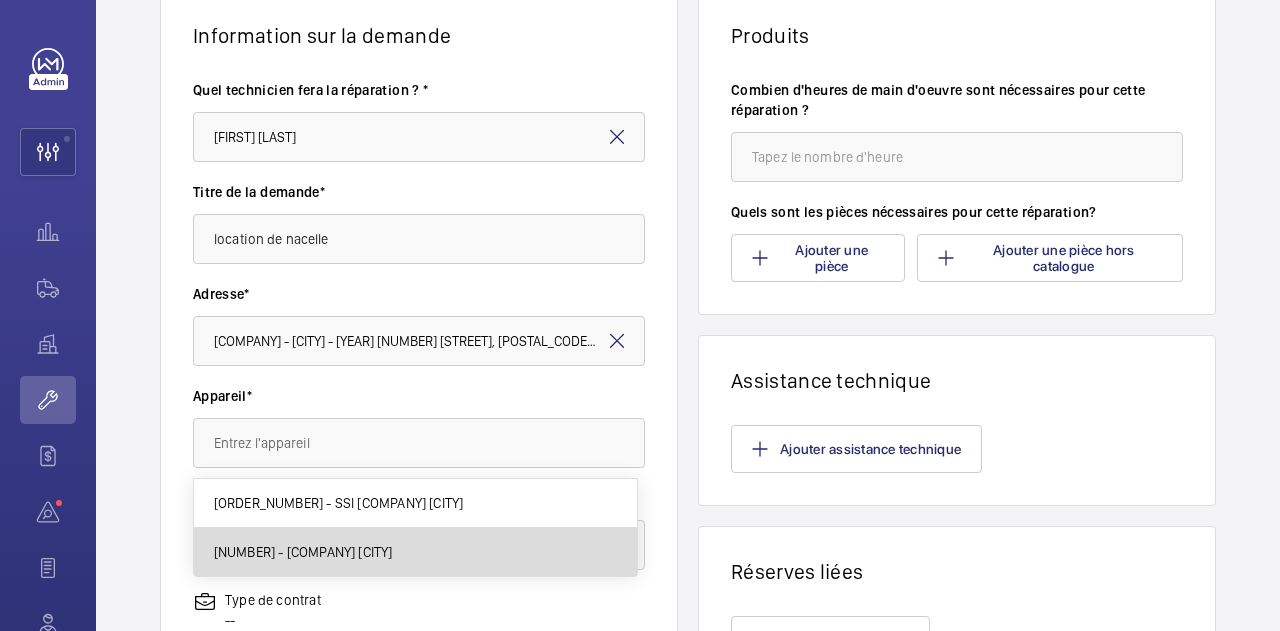 click on "96964500 - SSS Brico Dépôt Saint-Witz" at bounding box center (303, 552) 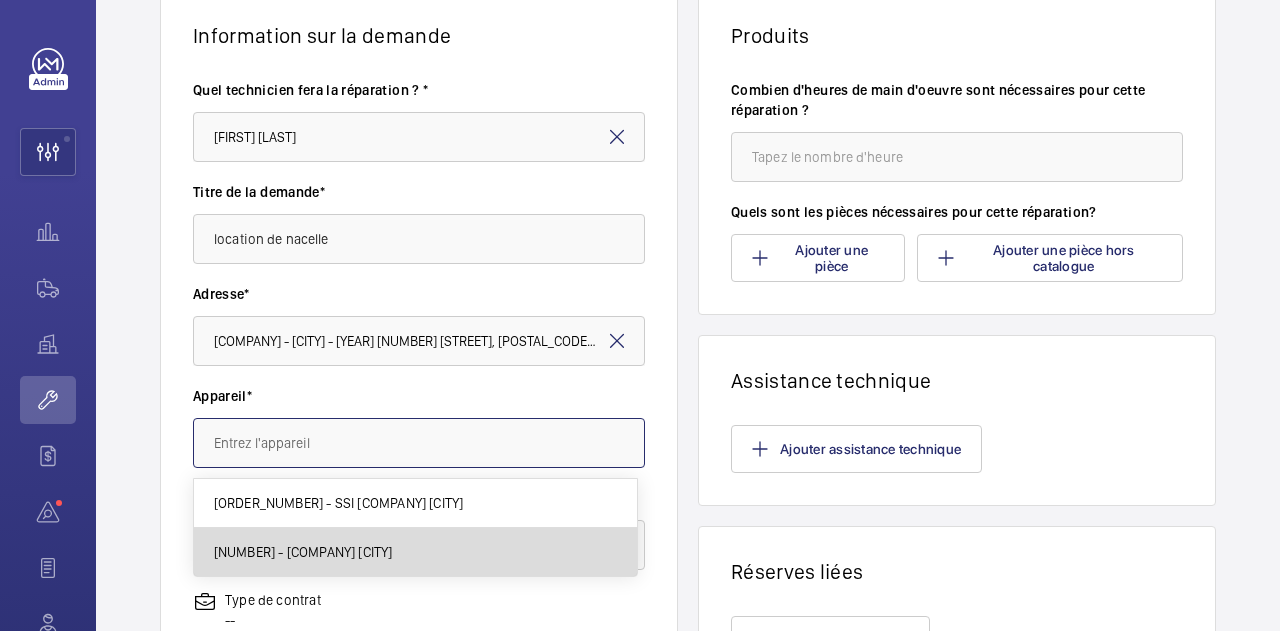 type on "96964500 - SSS Brico Dépôt Saint-Witz" 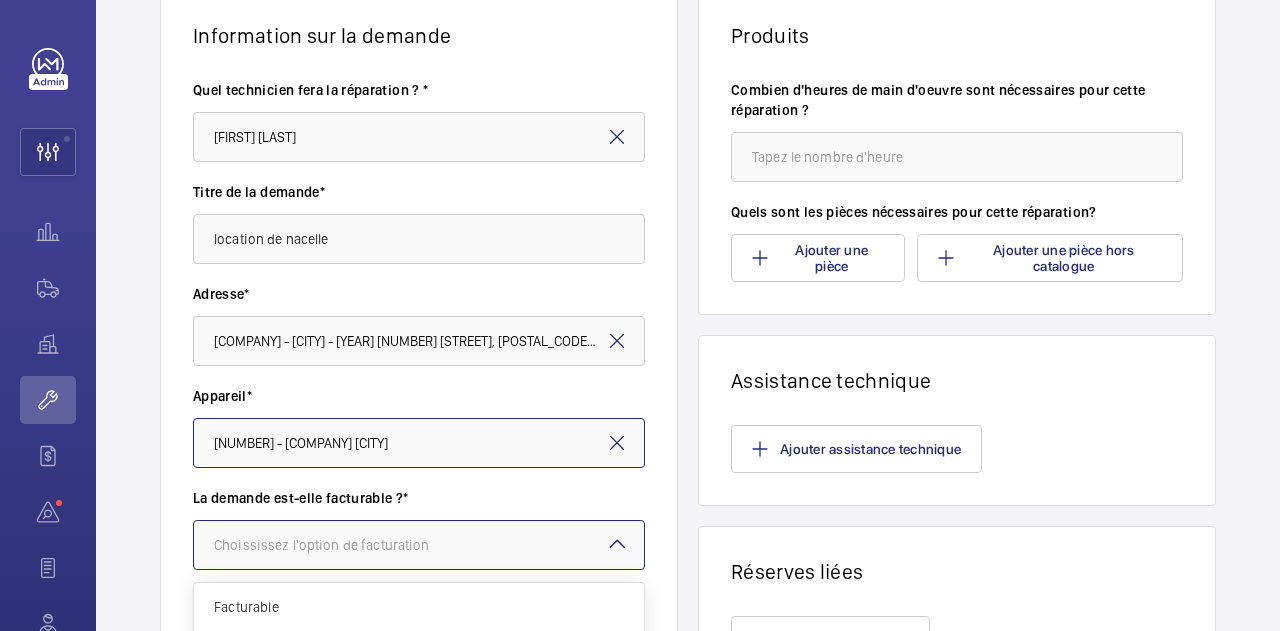 click on "Choississez l'option de facturation" at bounding box center (347, 545) 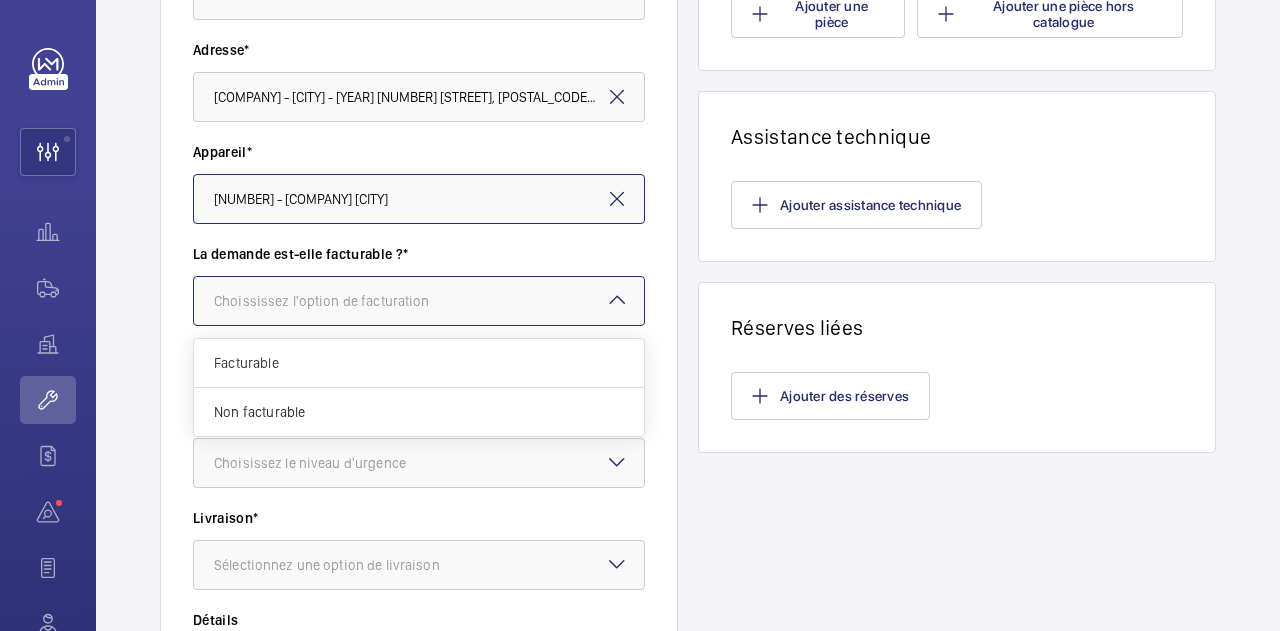 scroll, scrollTop: 415, scrollLeft: 0, axis: vertical 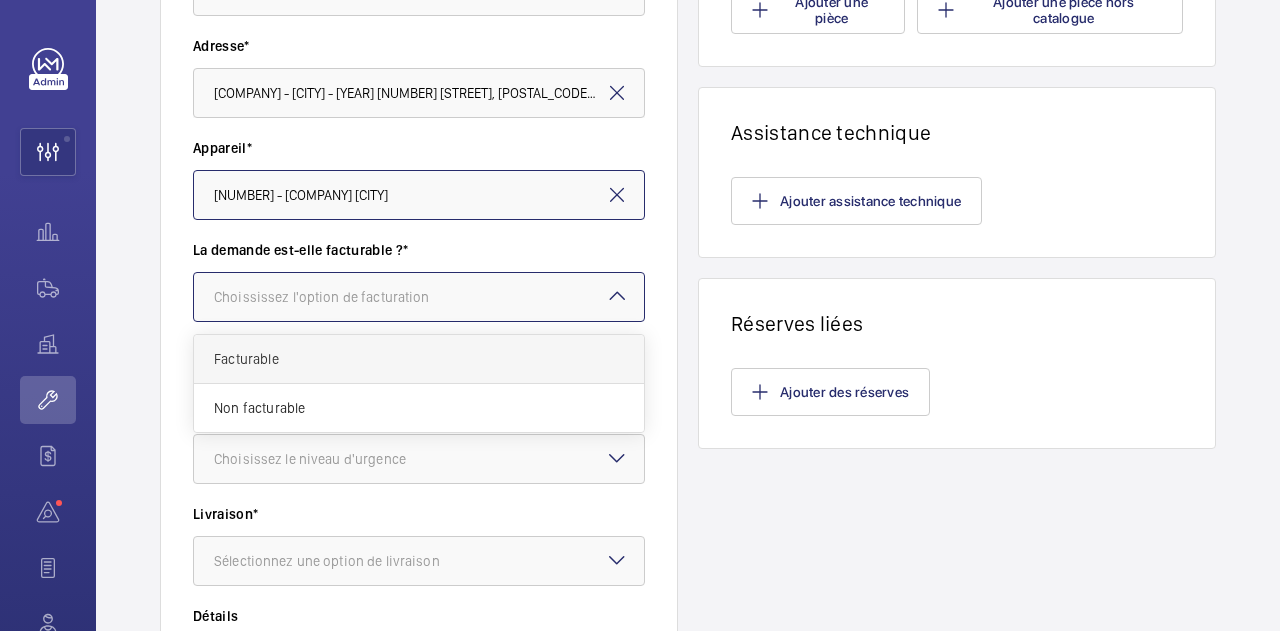 click on "Facturable" at bounding box center [419, 359] 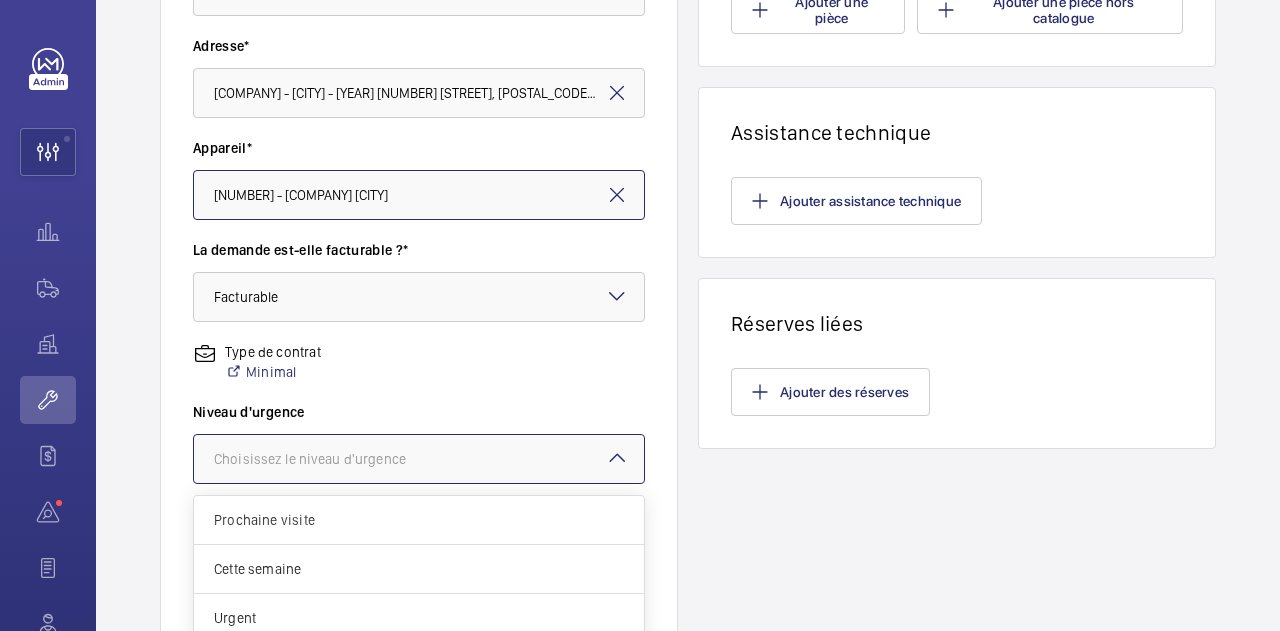 click on "Choisissez le niveau d'urgence" at bounding box center [335, 459] 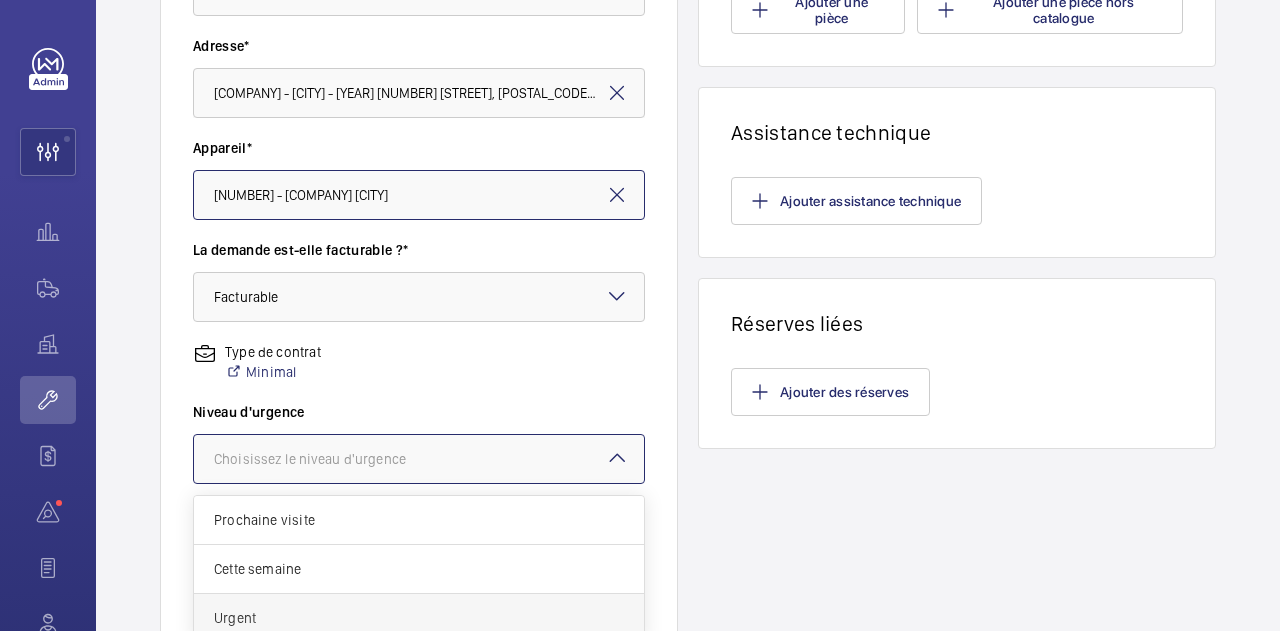 click on "Urgent" at bounding box center [419, 618] 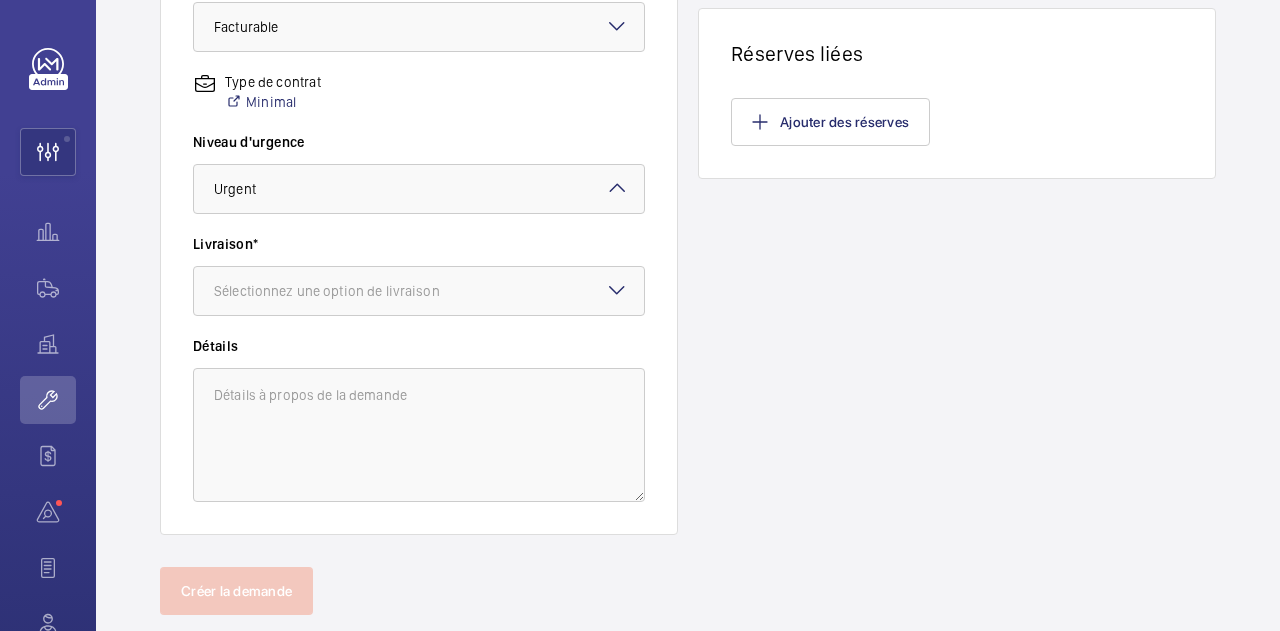 scroll, scrollTop: 689, scrollLeft: 0, axis: vertical 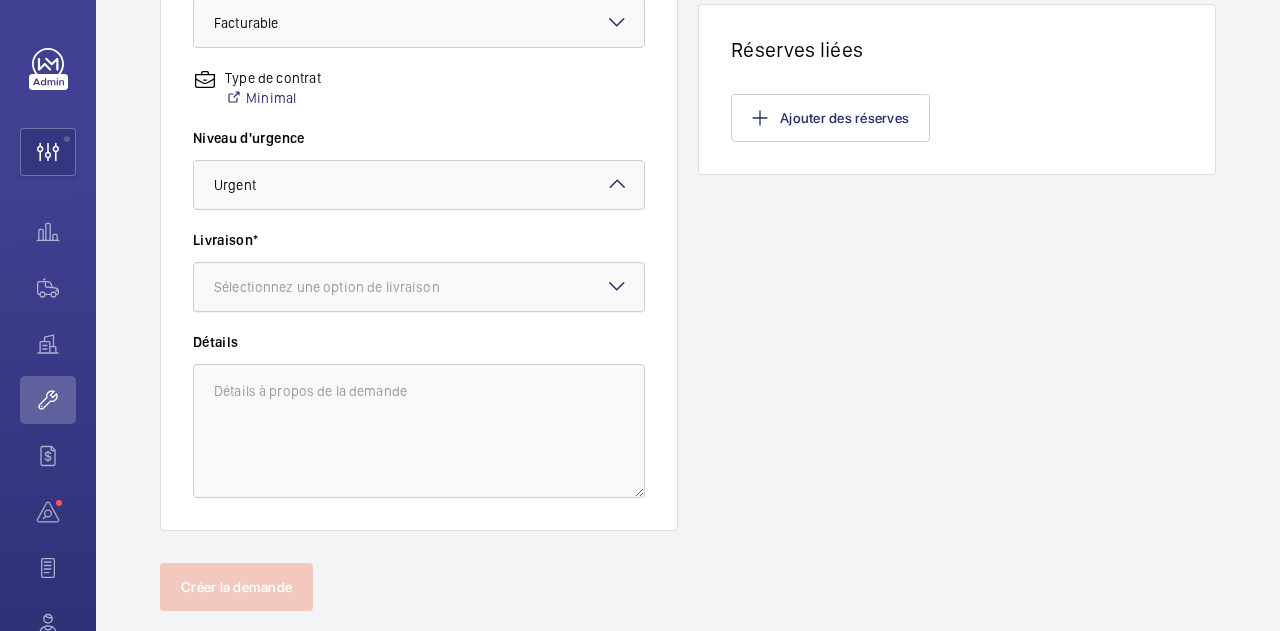 click on "Sélectionnez une option de livraison" at bounding box center [352, 287] 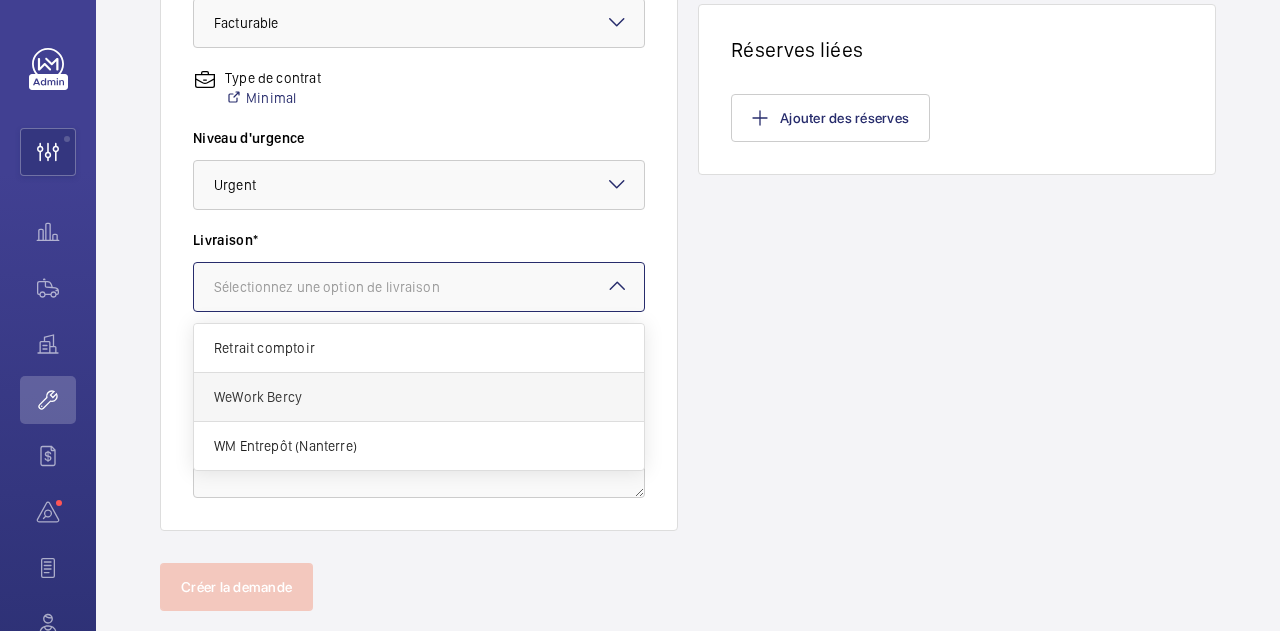 click on "WeWork Bercy" at bounding box center [419, 397] 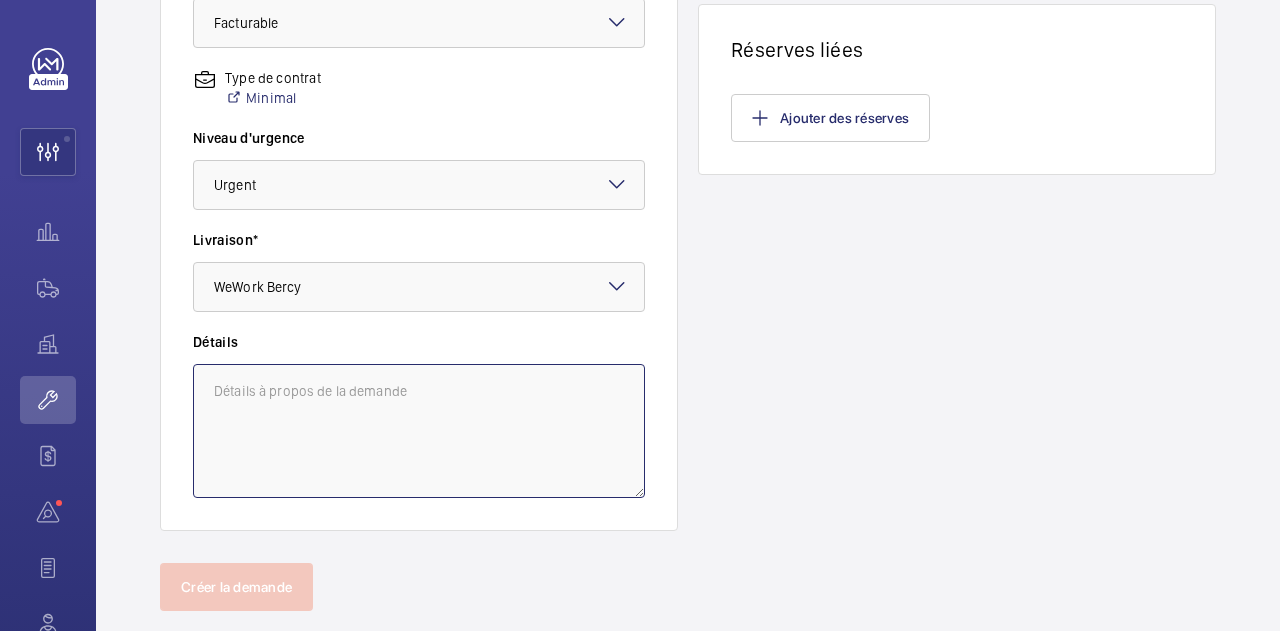 click at bounding box center (419, 431) 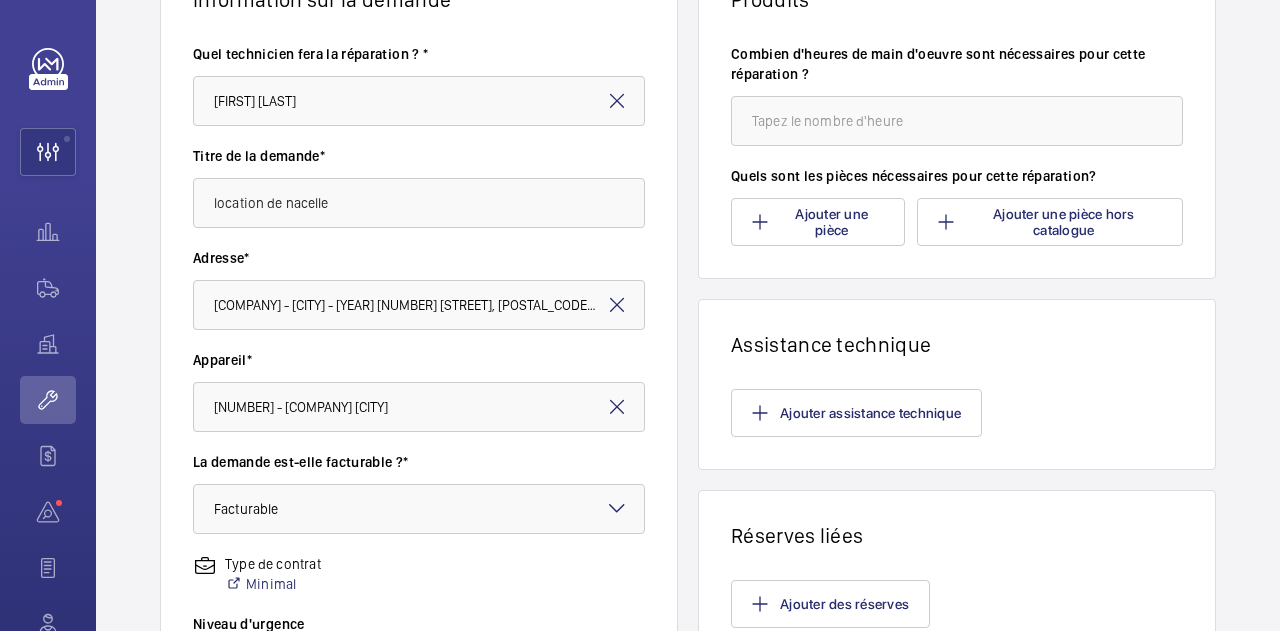 scroll, scrollTop: 143, scrollLeft: 0, axis: vertical 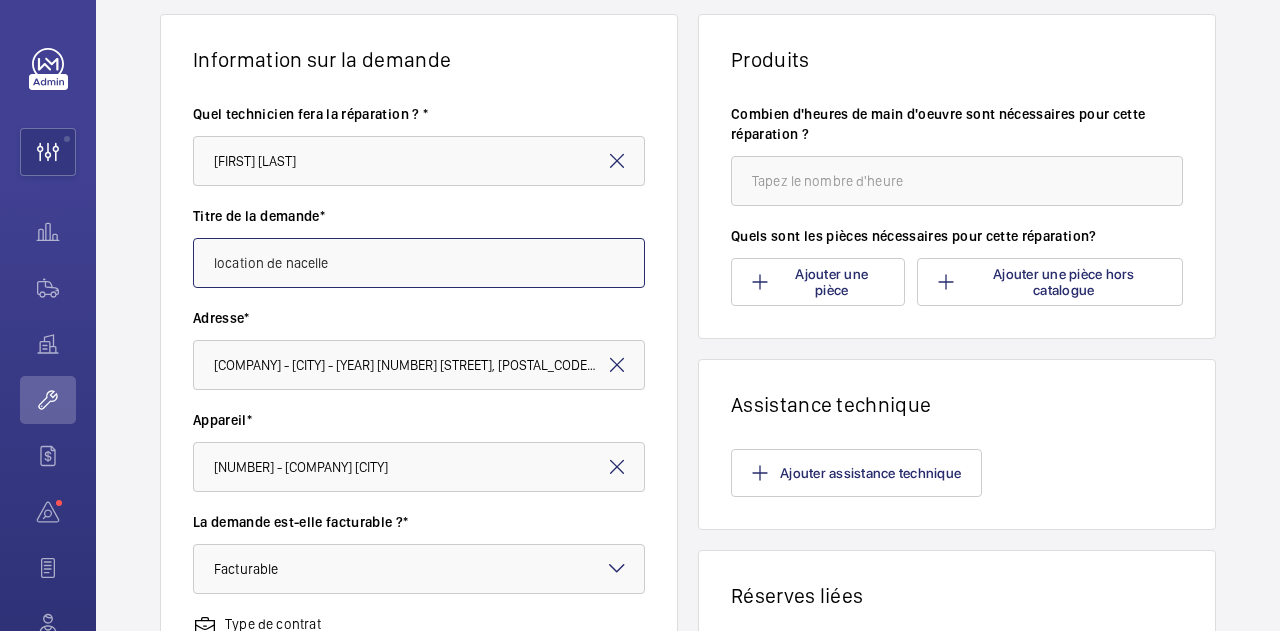 click on "location de nacelle" 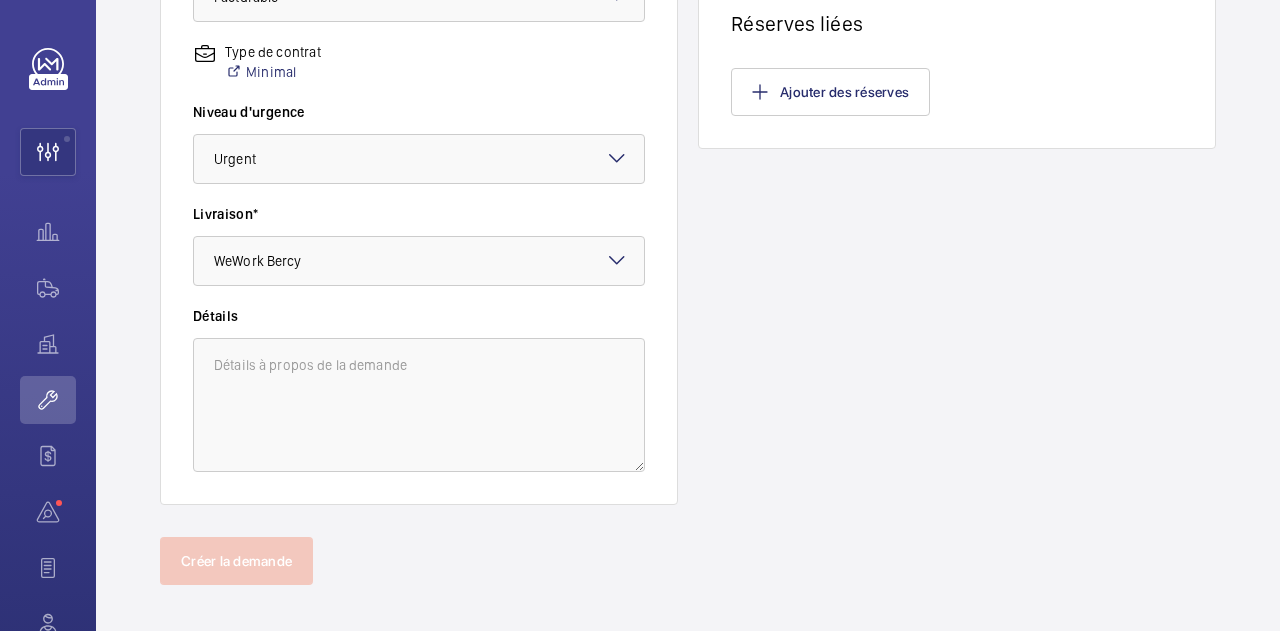 scroll, scrollTop: 732, scrollLeft: 0, axis: vertical 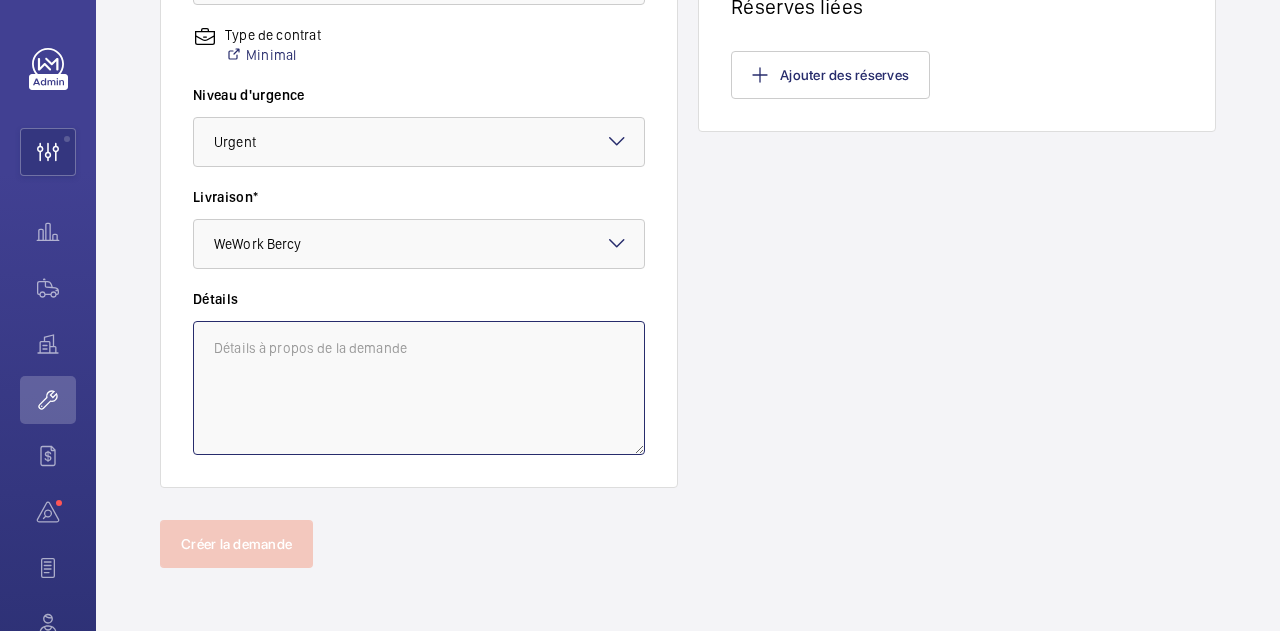 click at bounding box center (419, 388) 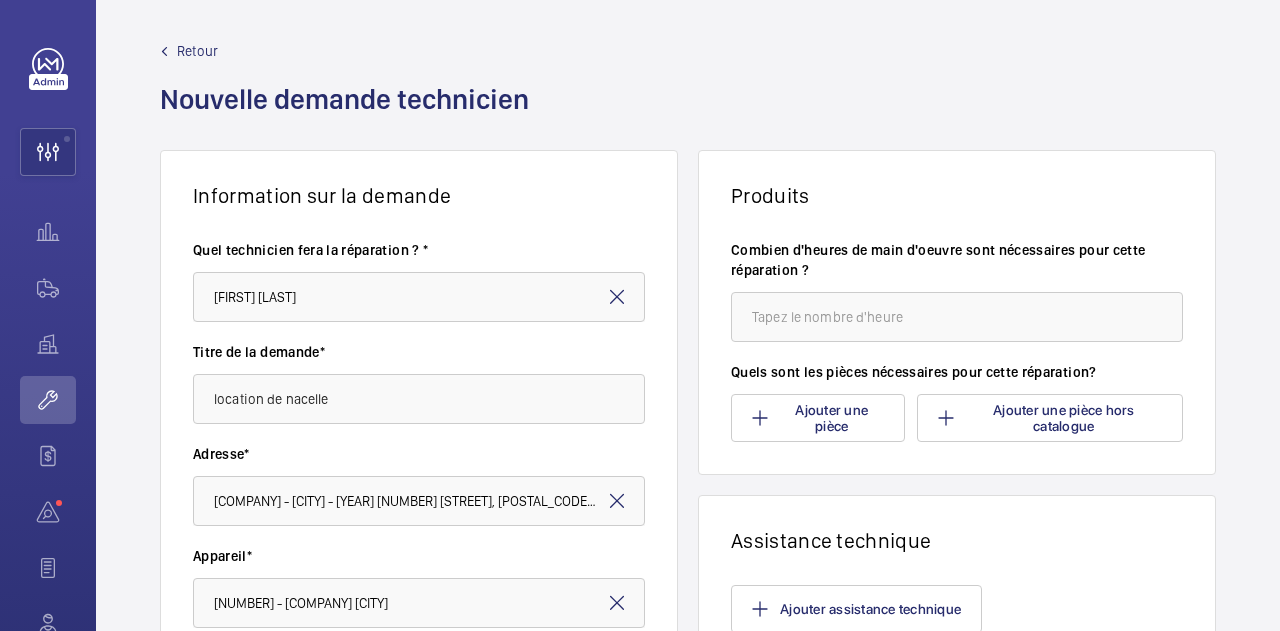 scroll, scrollTop: 7, scrollLeft: 0, axis: vertical 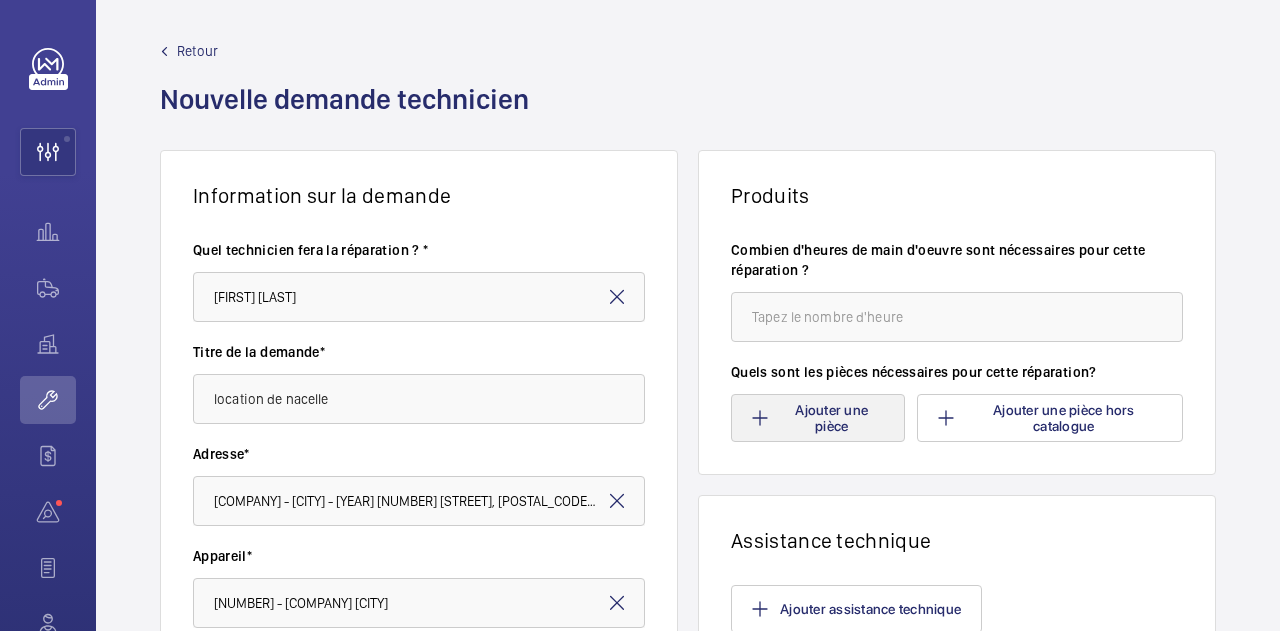 type on "location de nacelle
Brico st witz" 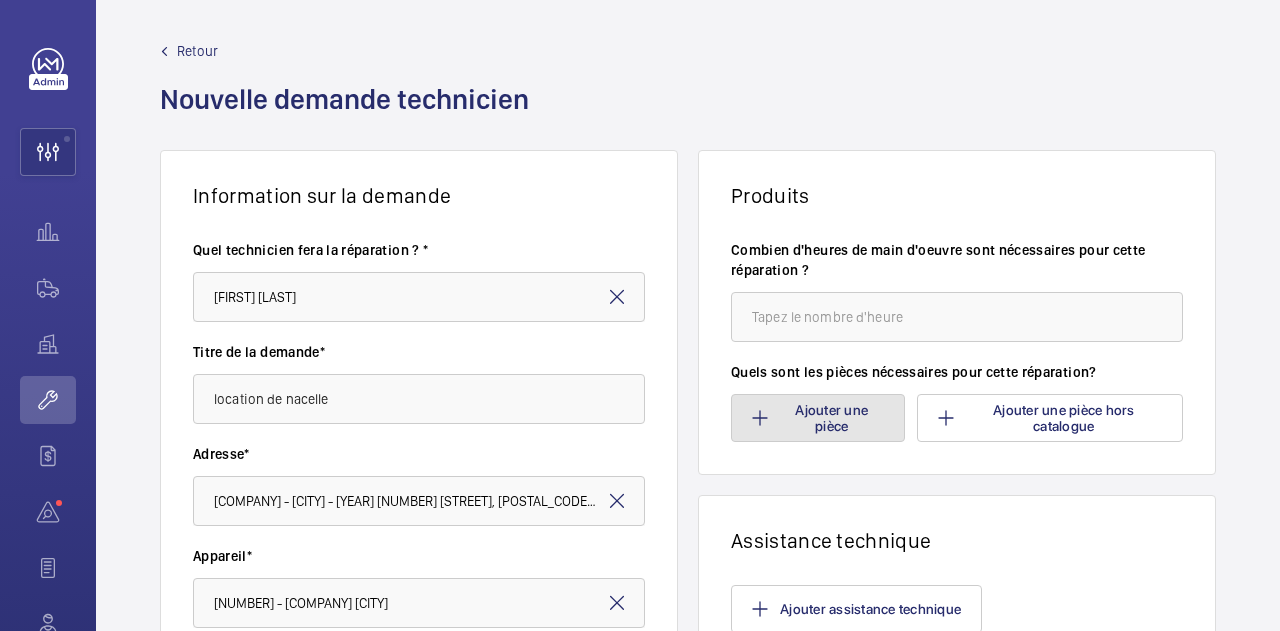 click on "Ajouter une pièce" 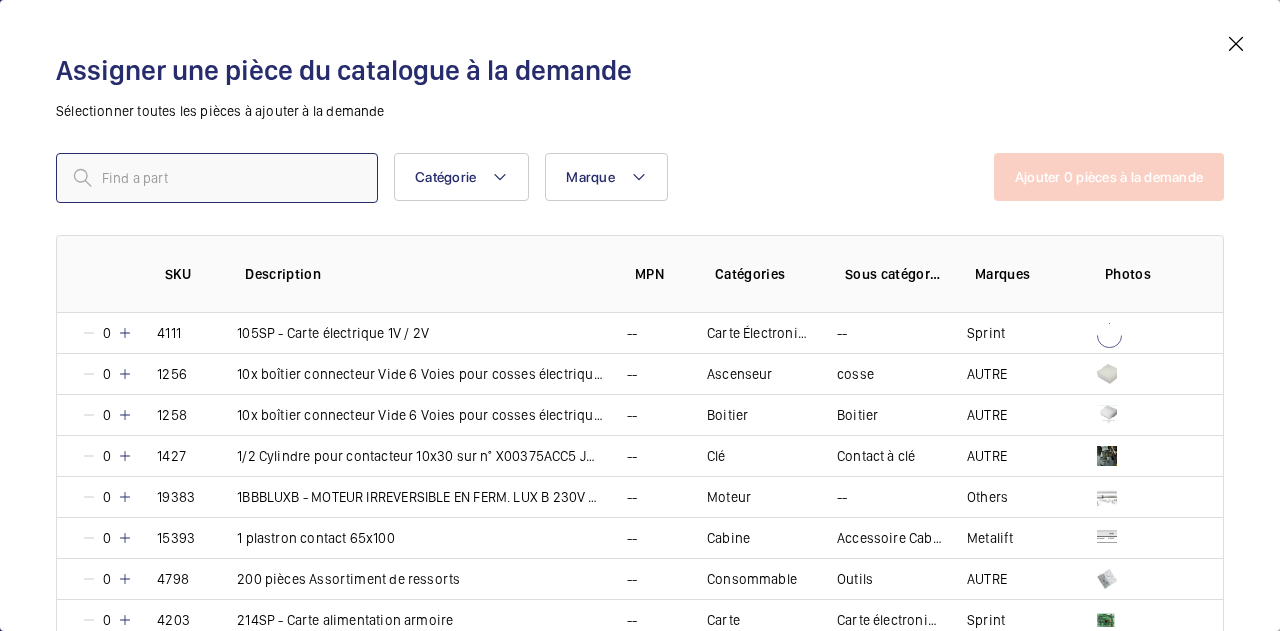 click at bounding box center (217, 178) 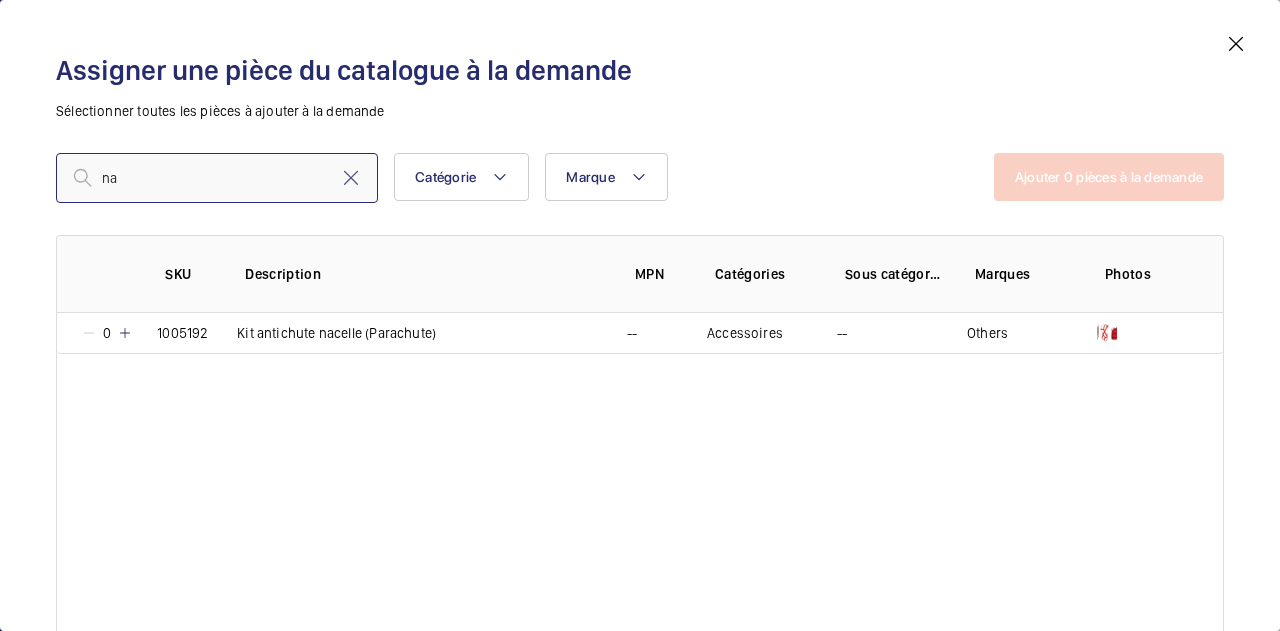 type on "n" 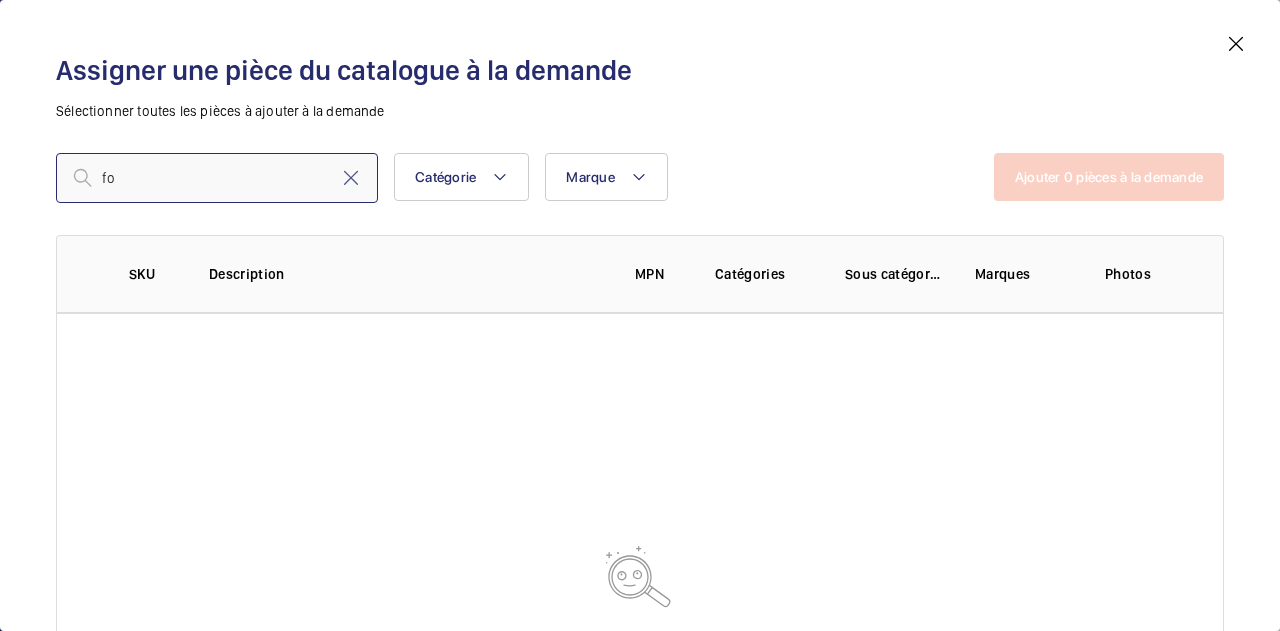 type on "f" 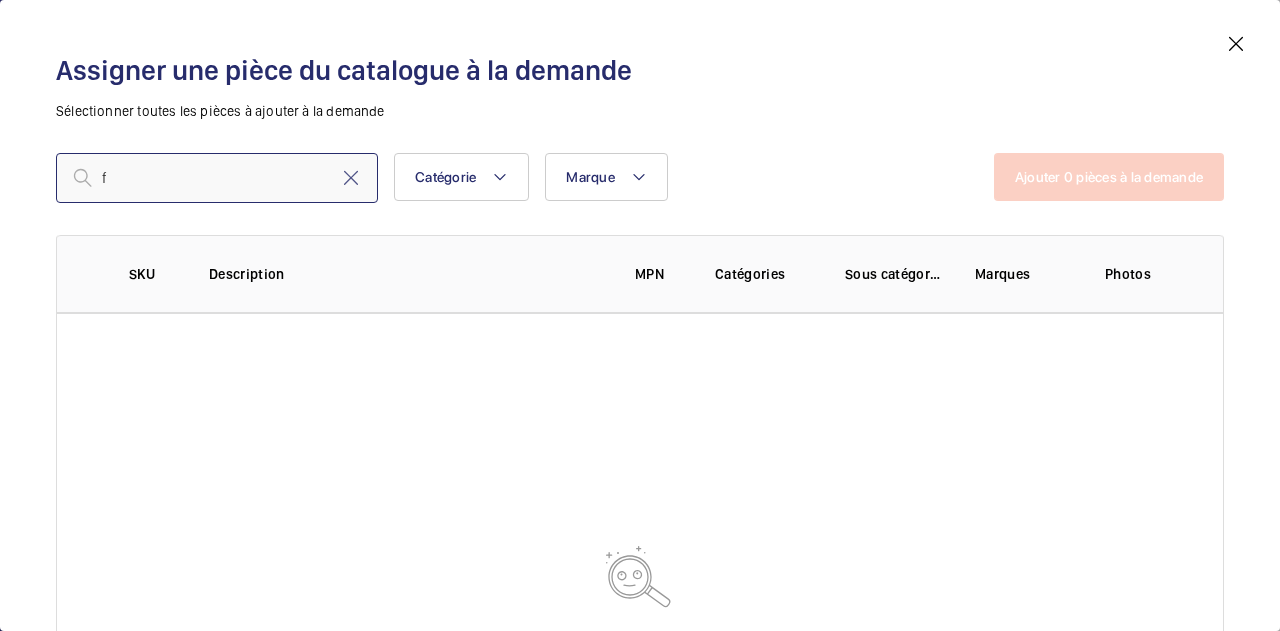 type 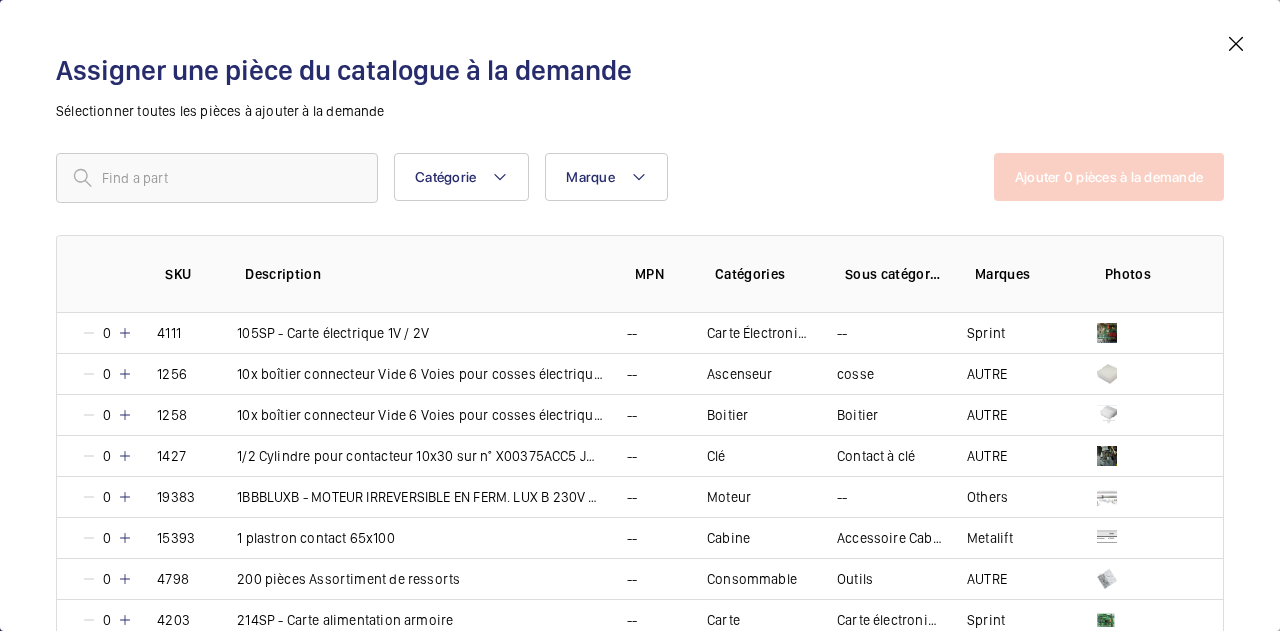 click at bounding box center [1236, 44] 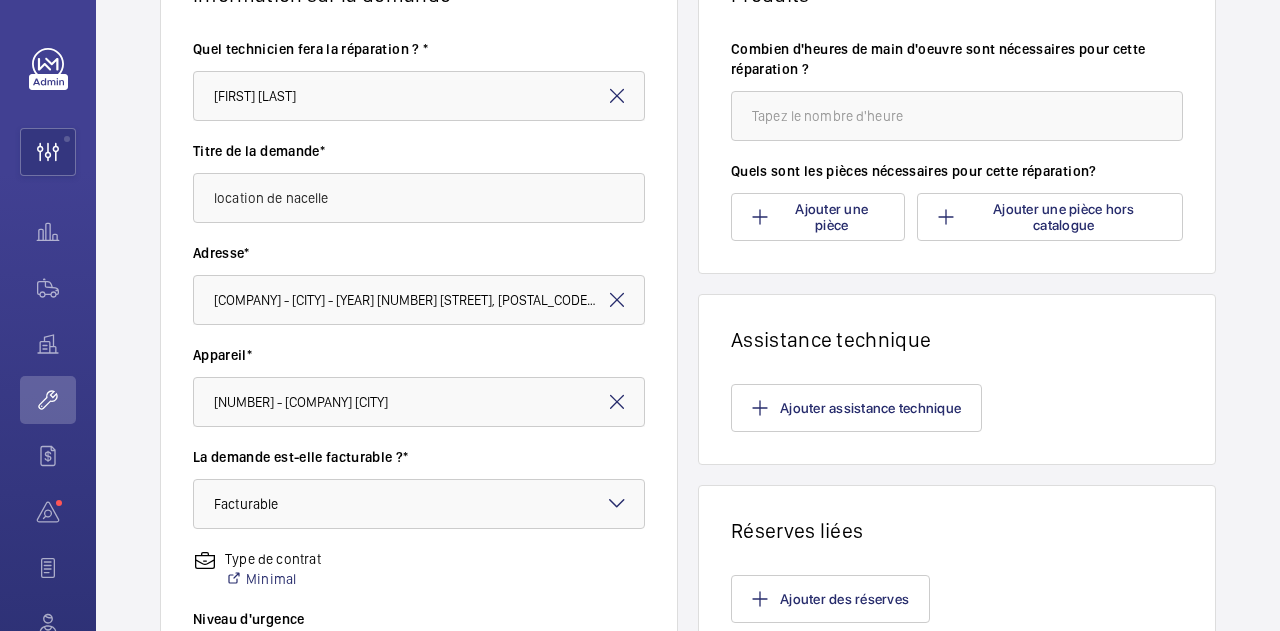 scroll, scrollTop: 209, scrollLeft: 0, axis: vertical 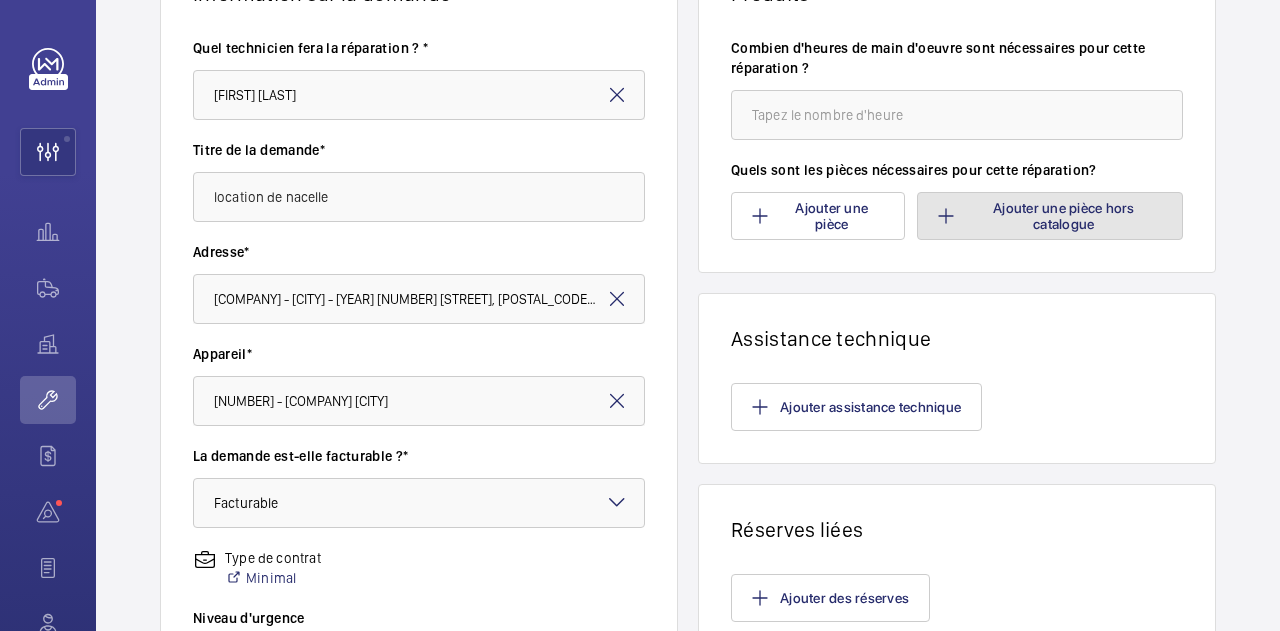click on "Ajouter une pièce hors catalogue" 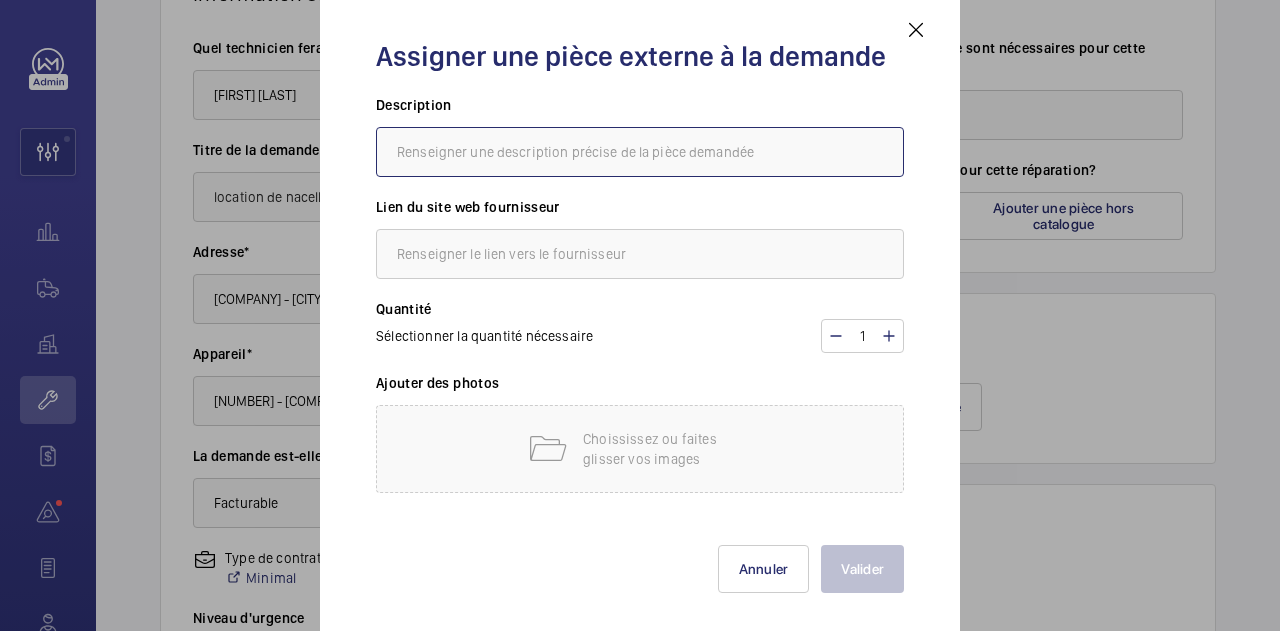 click at bounding box center [640, 152] 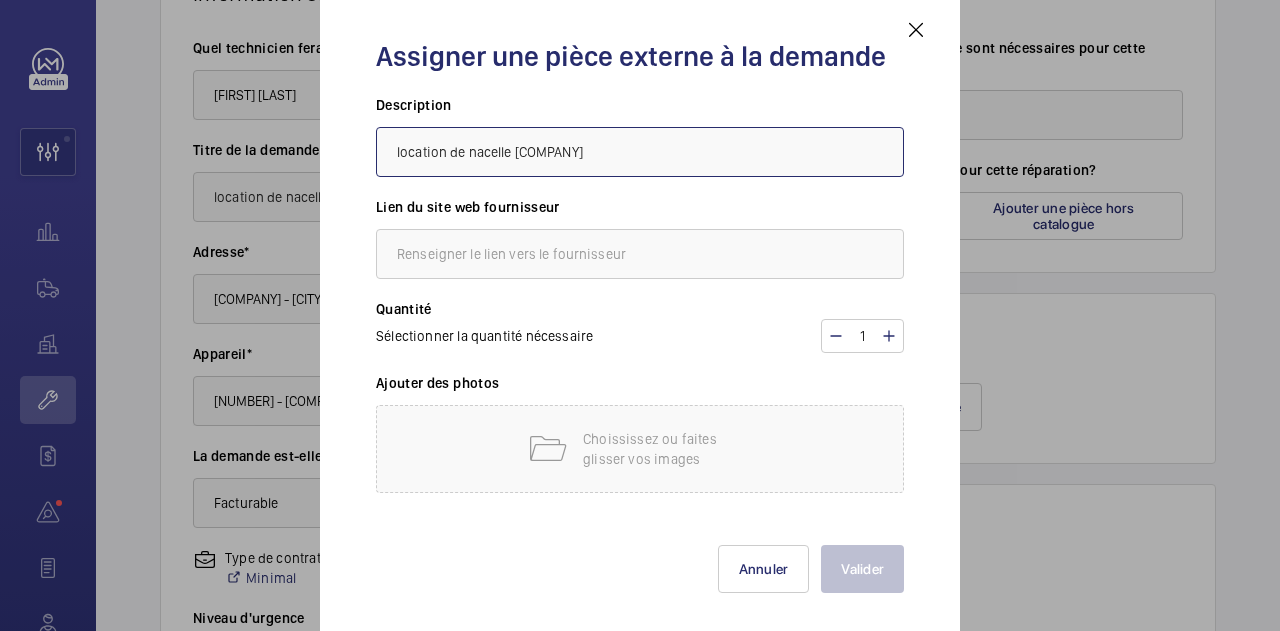 type on "forfait location de nacelle BRICO" 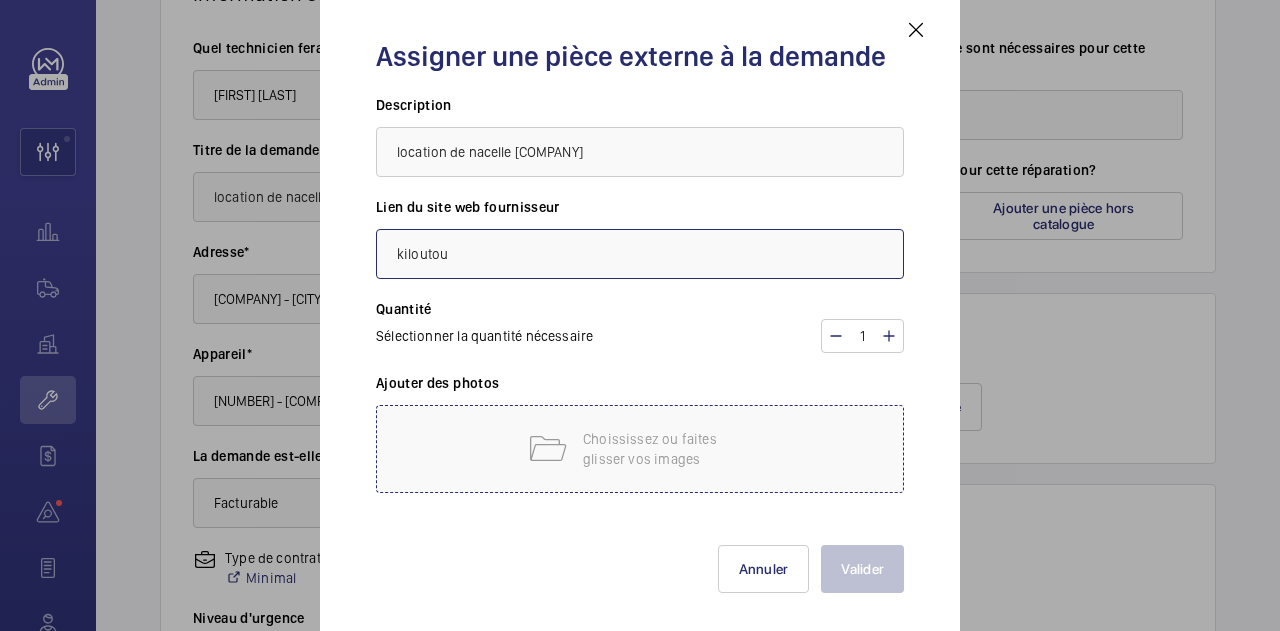 type on "kiloutou" 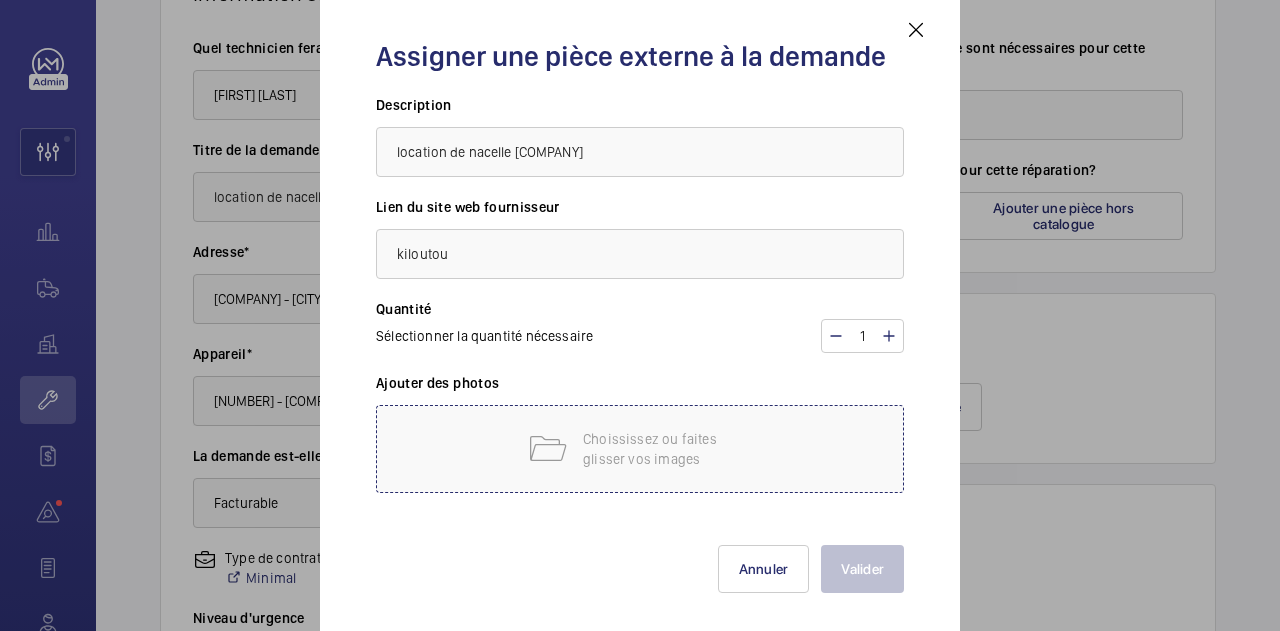 click on "Choississez ou faites glisser vos images" at bounding box center (668, 449) 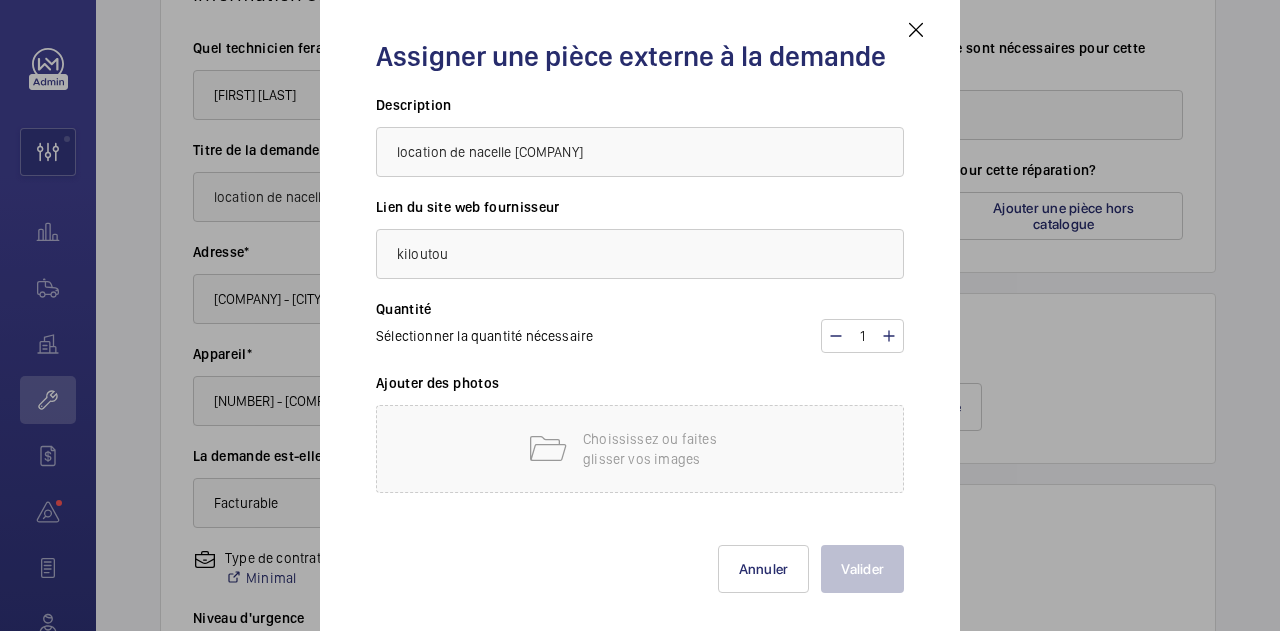 click on "Assigner une pièce externe à la demande   Description  forfait location de nacelle BRICO  Lien du site web fournisseur  kiloutou  Quantité   Sélectionner la quantité nécessaire 1  Ajouter des photos Choississez ou faites glisser vos images  Valider   Annuler" at bounding box center [640, 315] 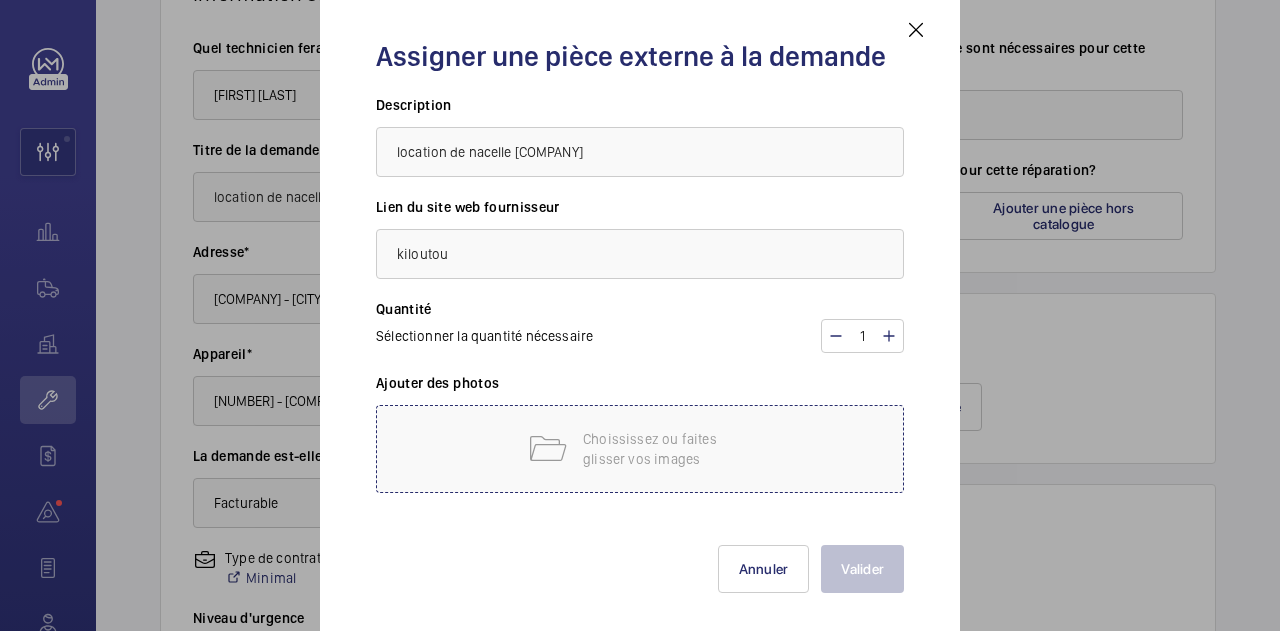 click on "Choississez ou faites glisser vos images" at bounding box center (668, 449) 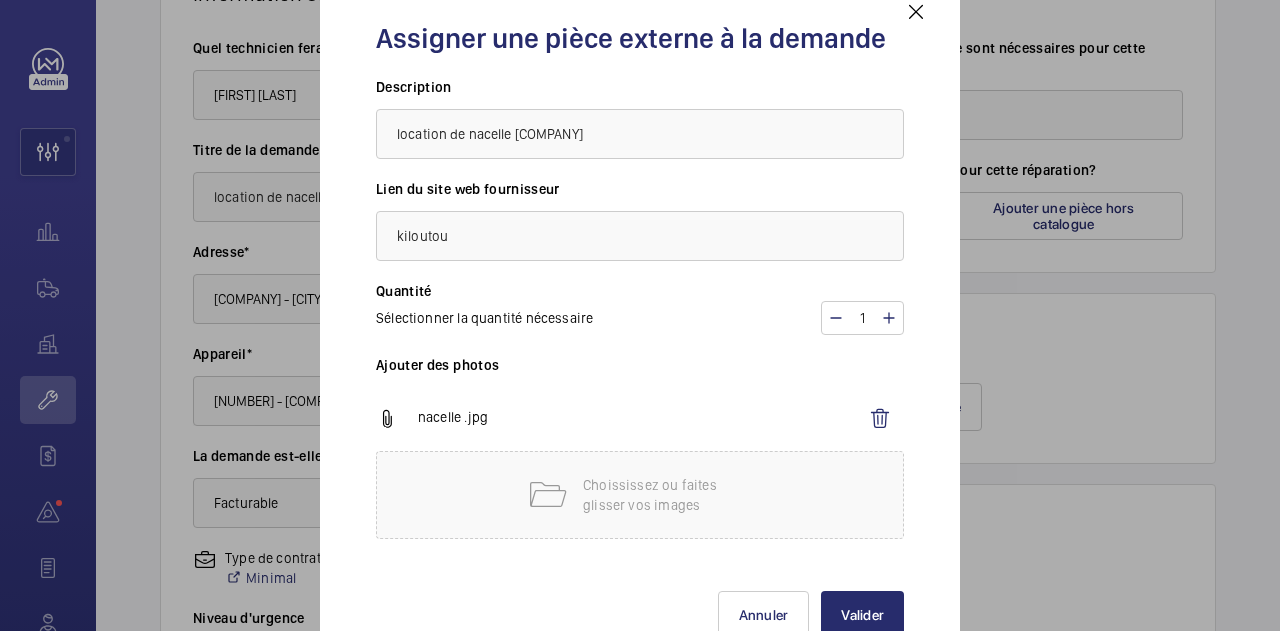 scroll, scrollTop: 27, scrollLeft: 0, axis: vertical 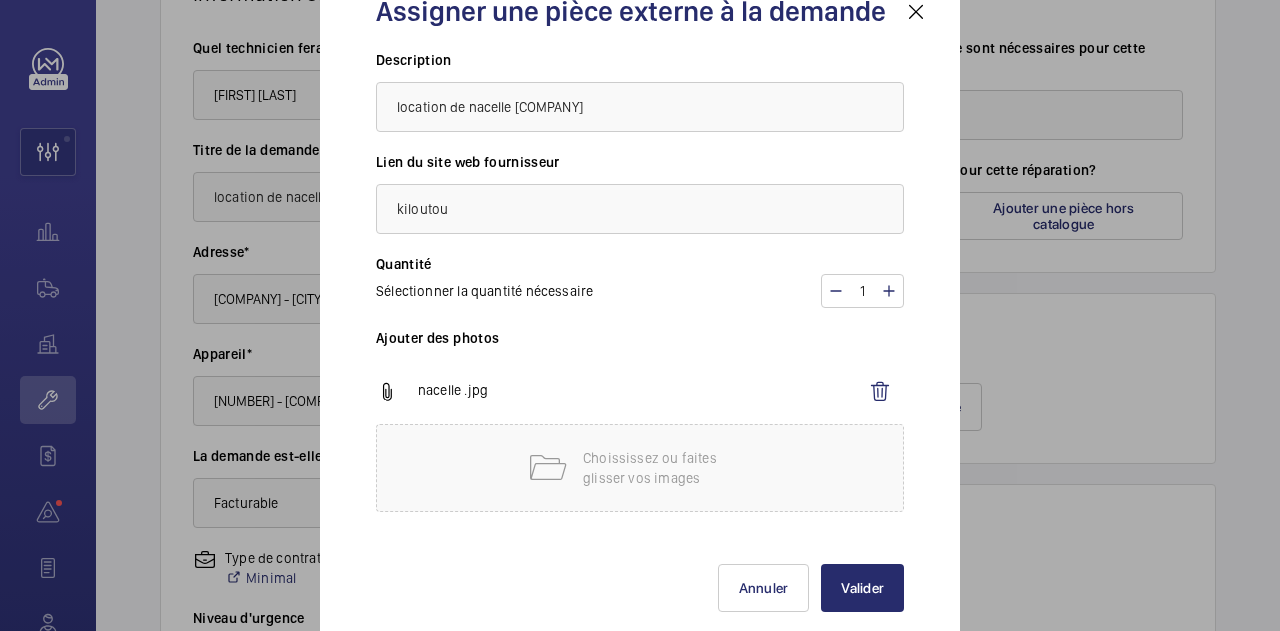 drag, startPoint x: 778, startPoint y: 439, endPoint x: 493, endPoint y: 537, distance: 301.3785 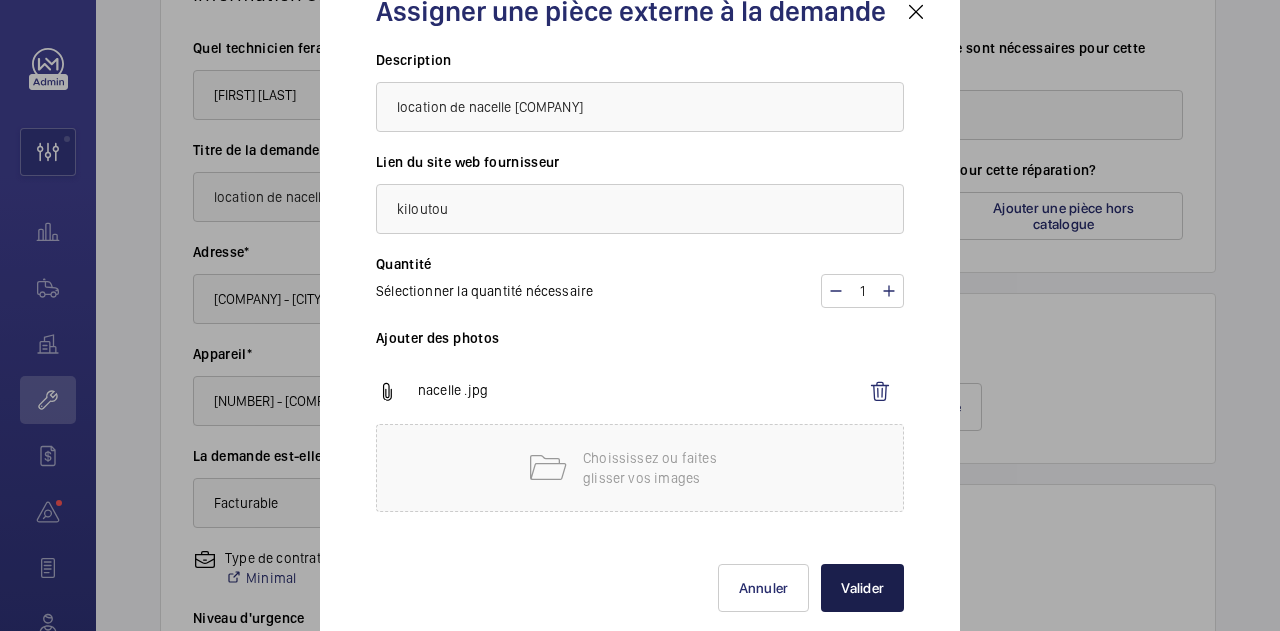 click on "Valider" at bounding box center [862, 588] 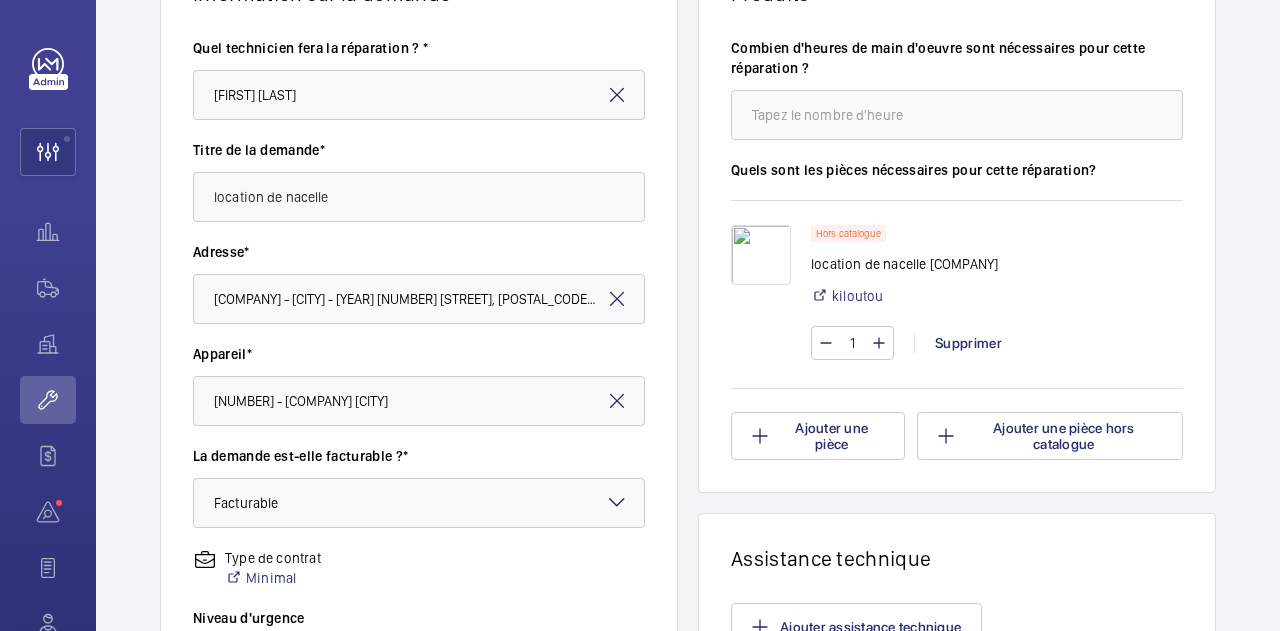 click on "Ajouter assistance technique" 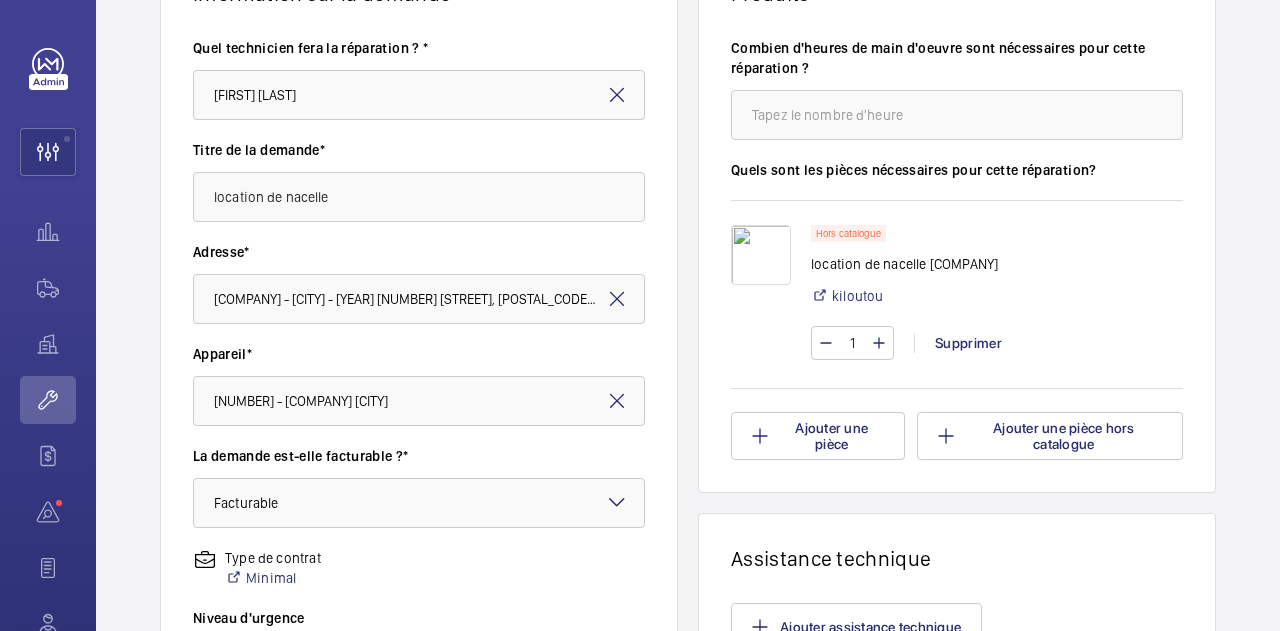 click 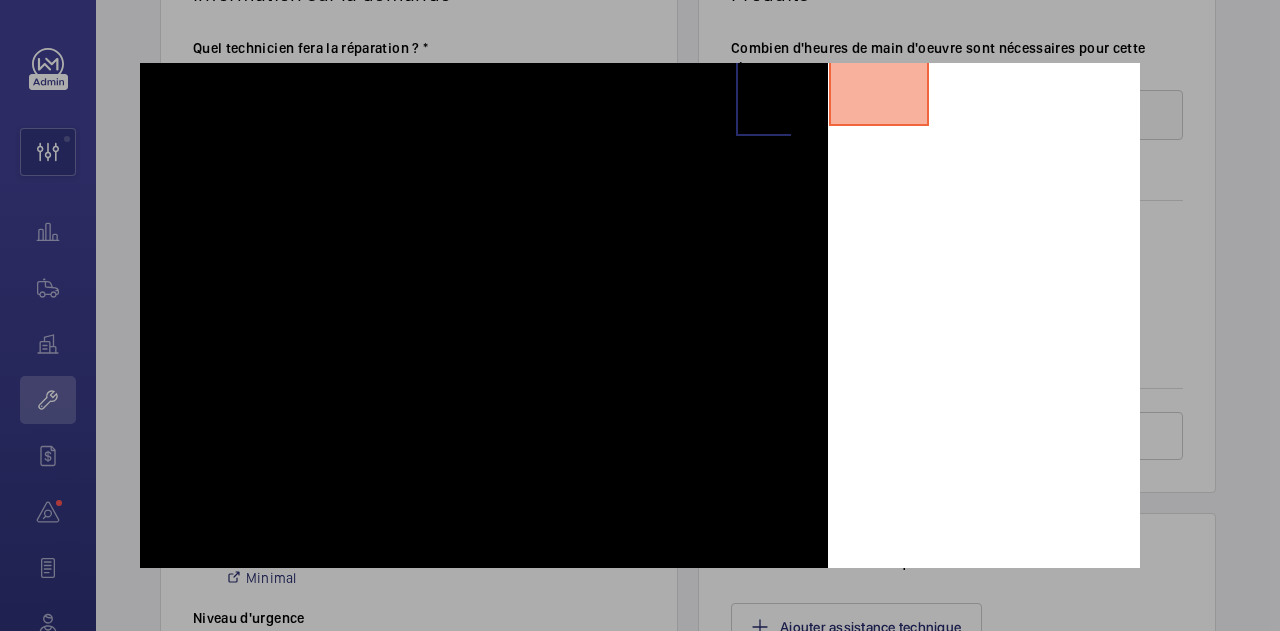 scroll, scrollTop: 128, scrollLeft: 0, axis: vertical 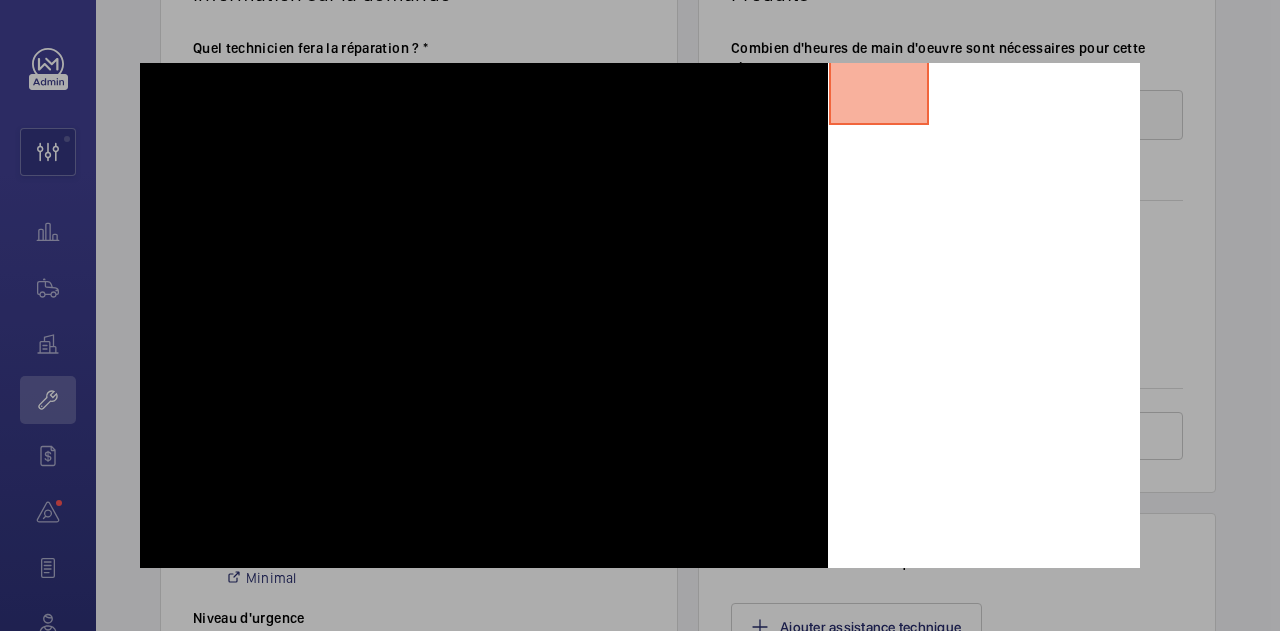 drag, startPoint x: 748, startPoint y: 247, endPoint x: 1184, endPoint y: 57, distance: 475.60068 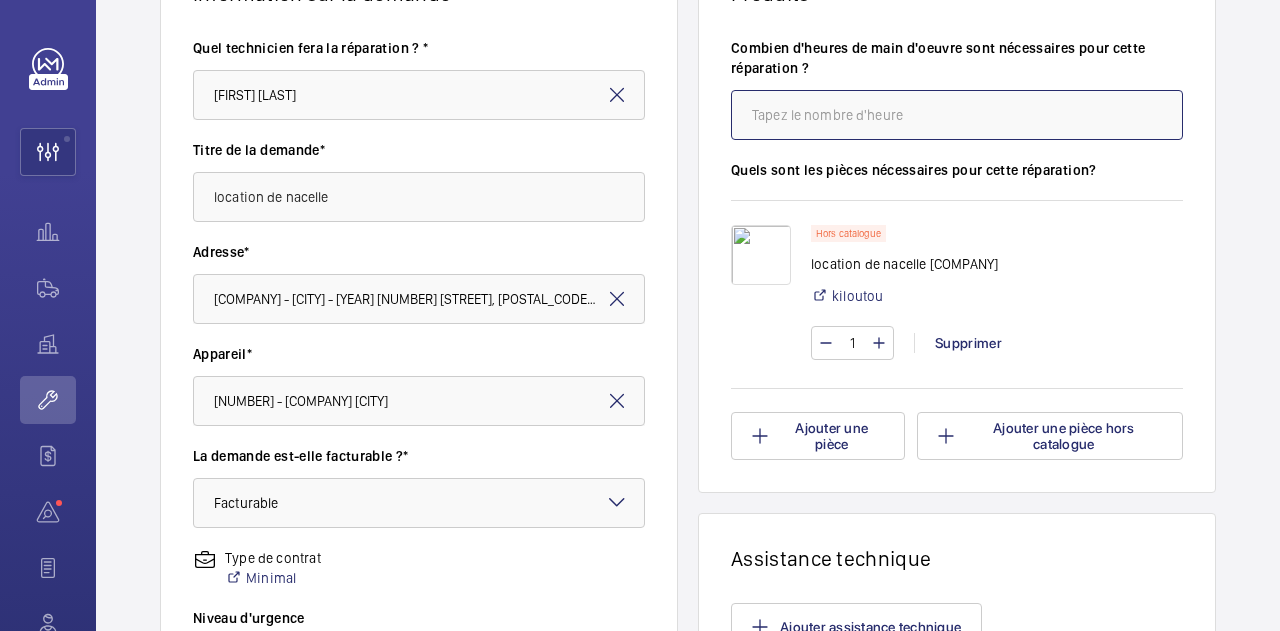 click 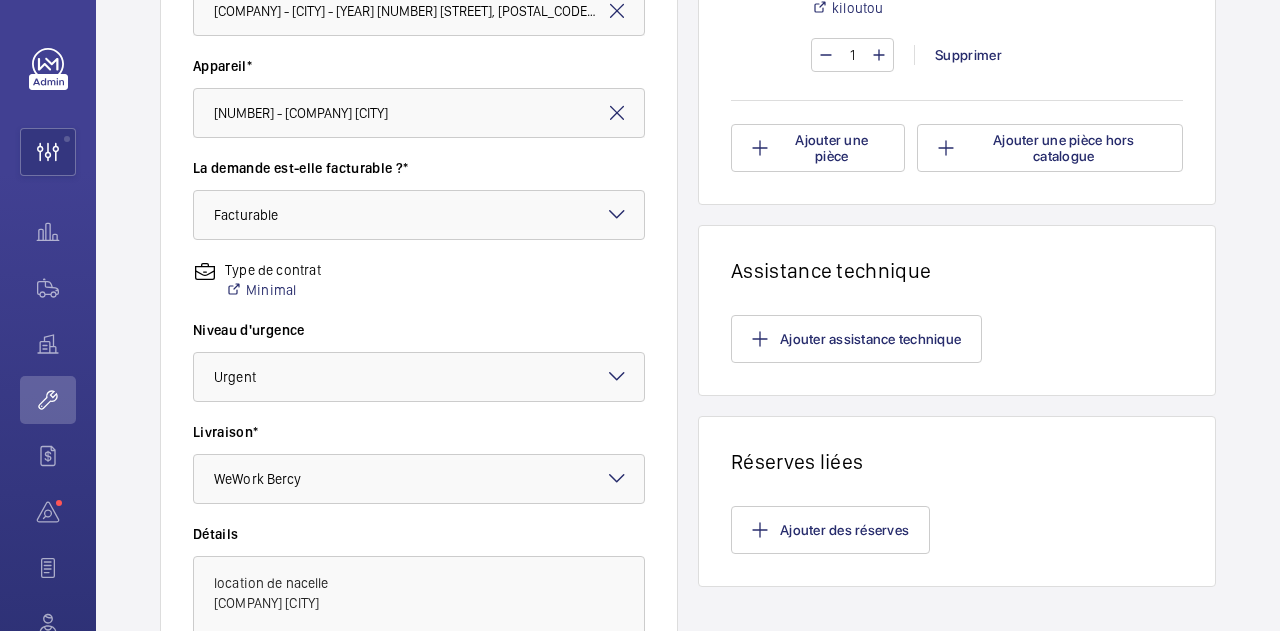 scroll, scrollTop: 498, scrollLeft: 0, axis: vertical 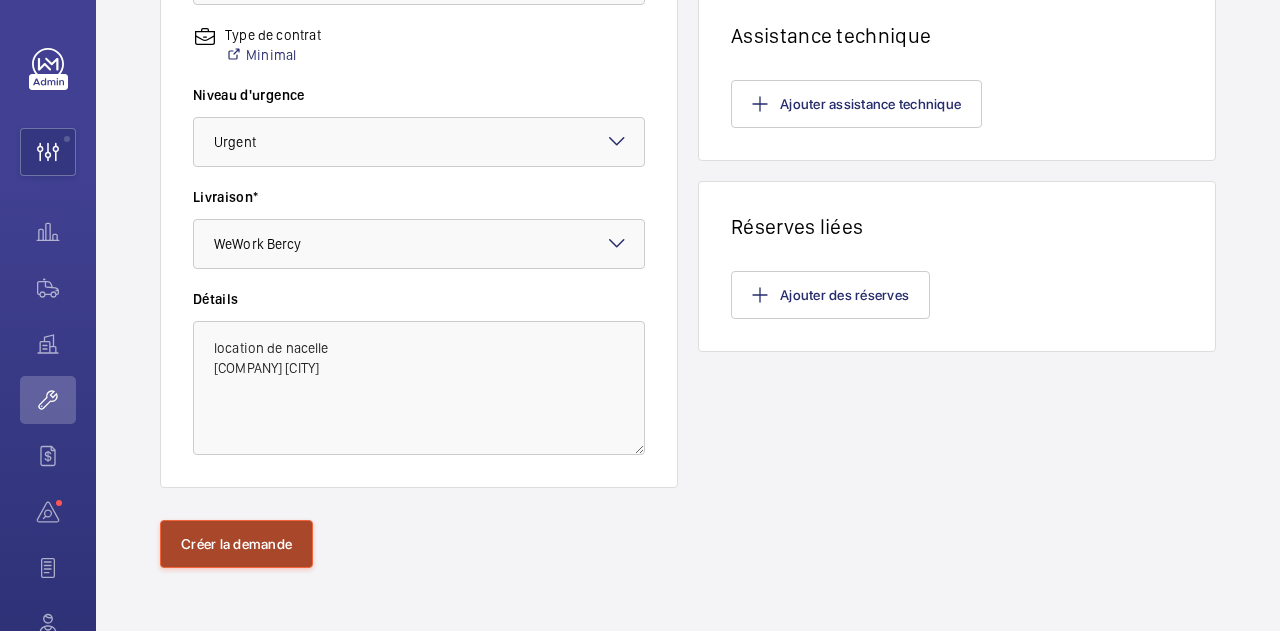 drag, startPoint x: 1041, startPoint y: 383, endPoint x: 196, endPoint y: 521, distance: 856.19446 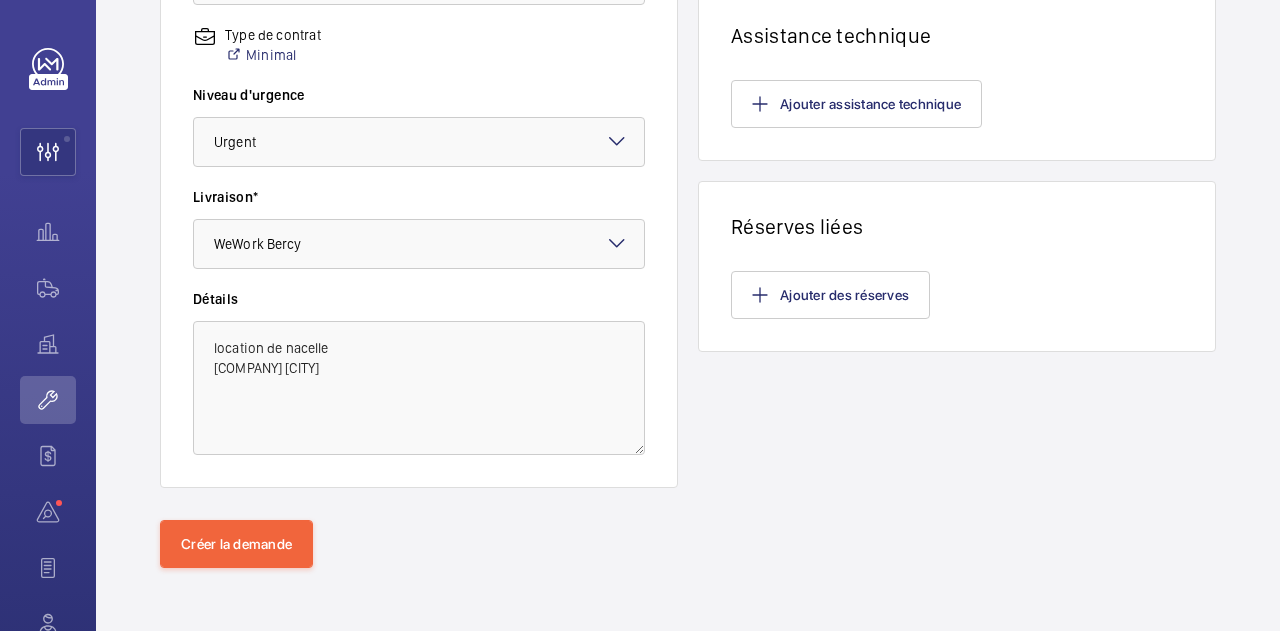 scroll, scrollTop: 0, scrollLeft: 0, axis: both 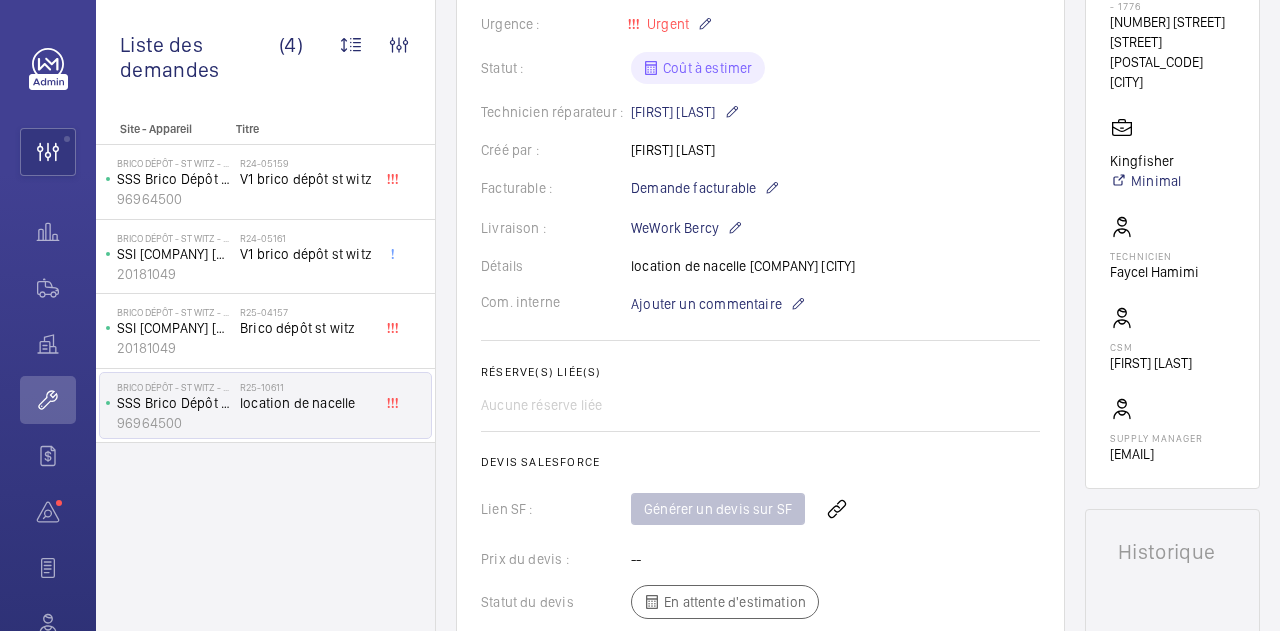 drag, startPoint x: 773, startPoint y: 337, endPoint x: 681, endPoint y: 460, distance: 153.60013 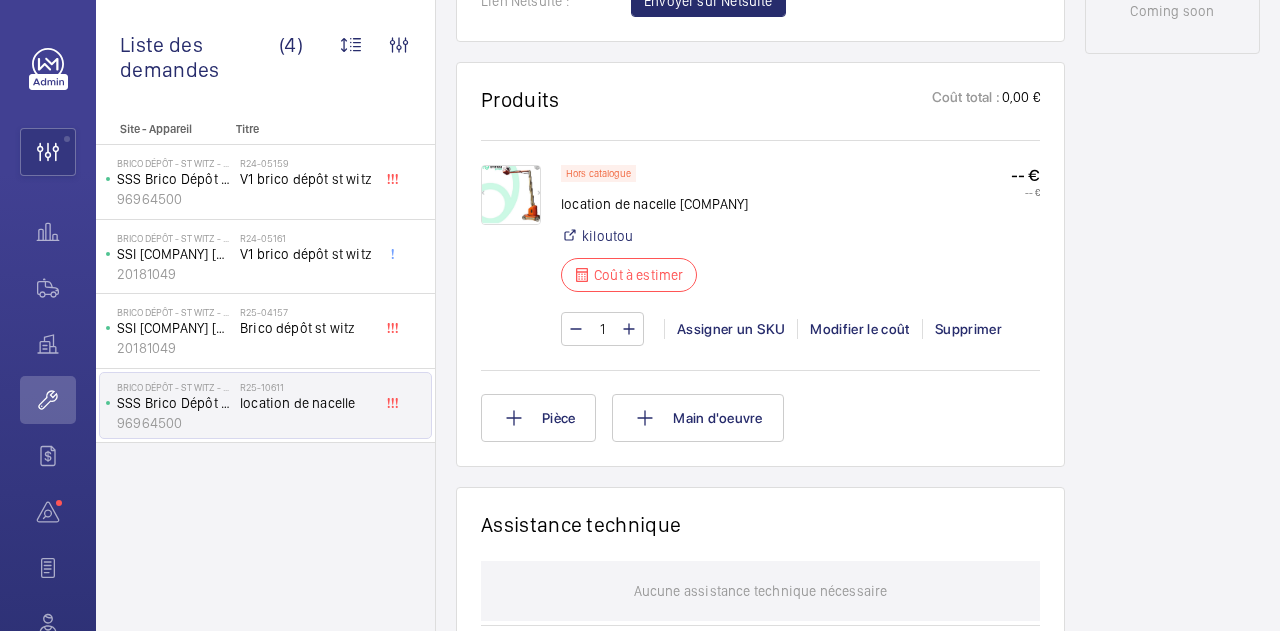 scroll, scrollTop: 1163, scrollLeft: 0, axis: vertical 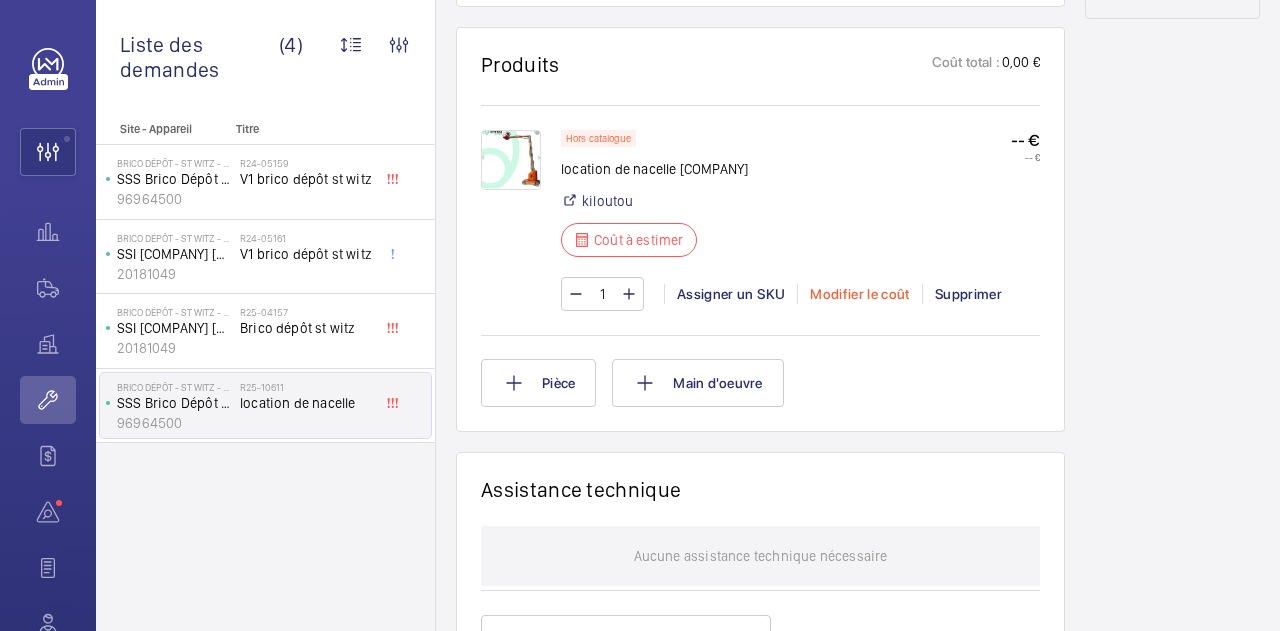 click on "Modifier le coût" 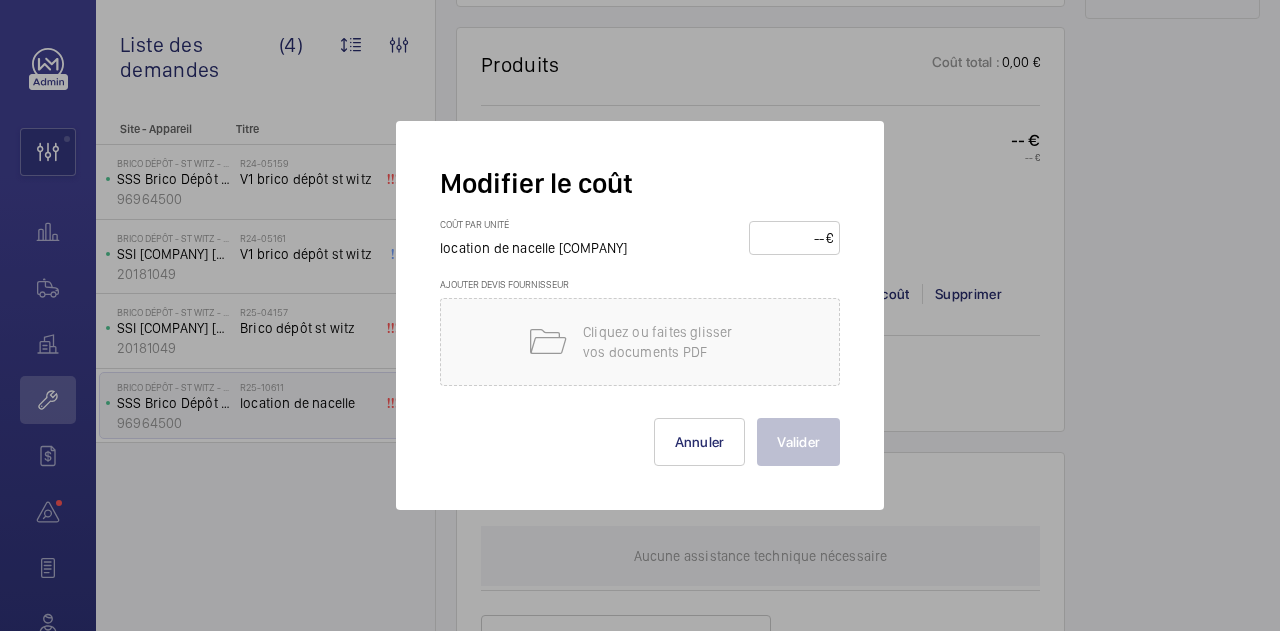click at bounding box center (791, 238) 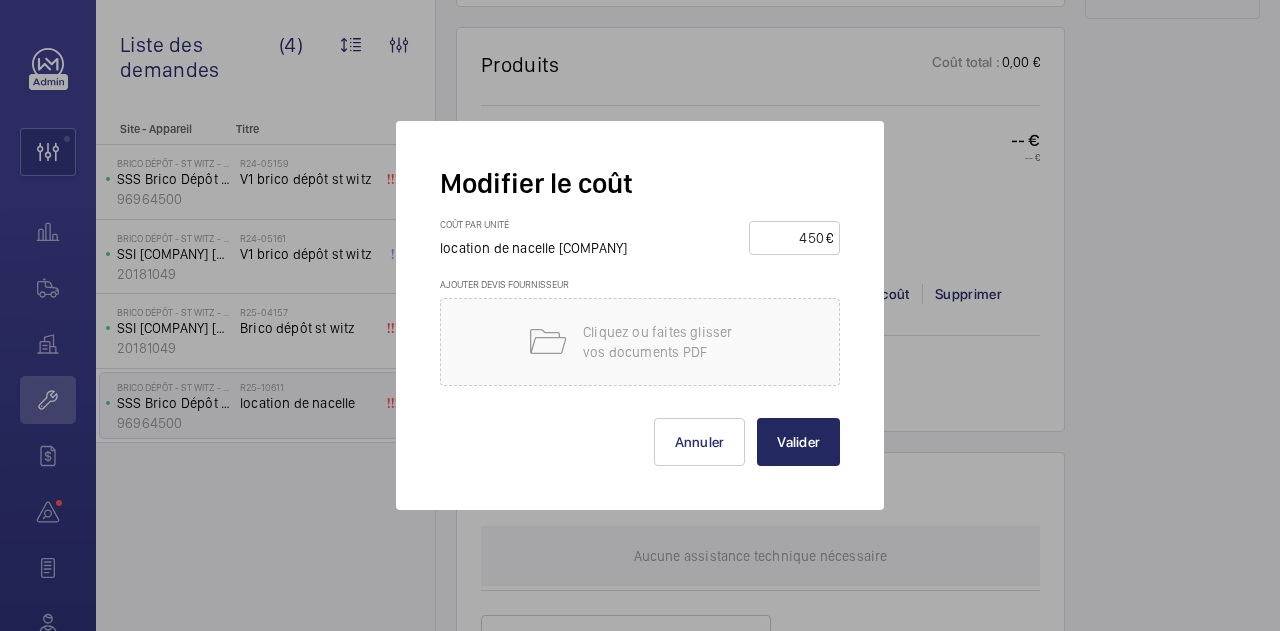 type on "450" 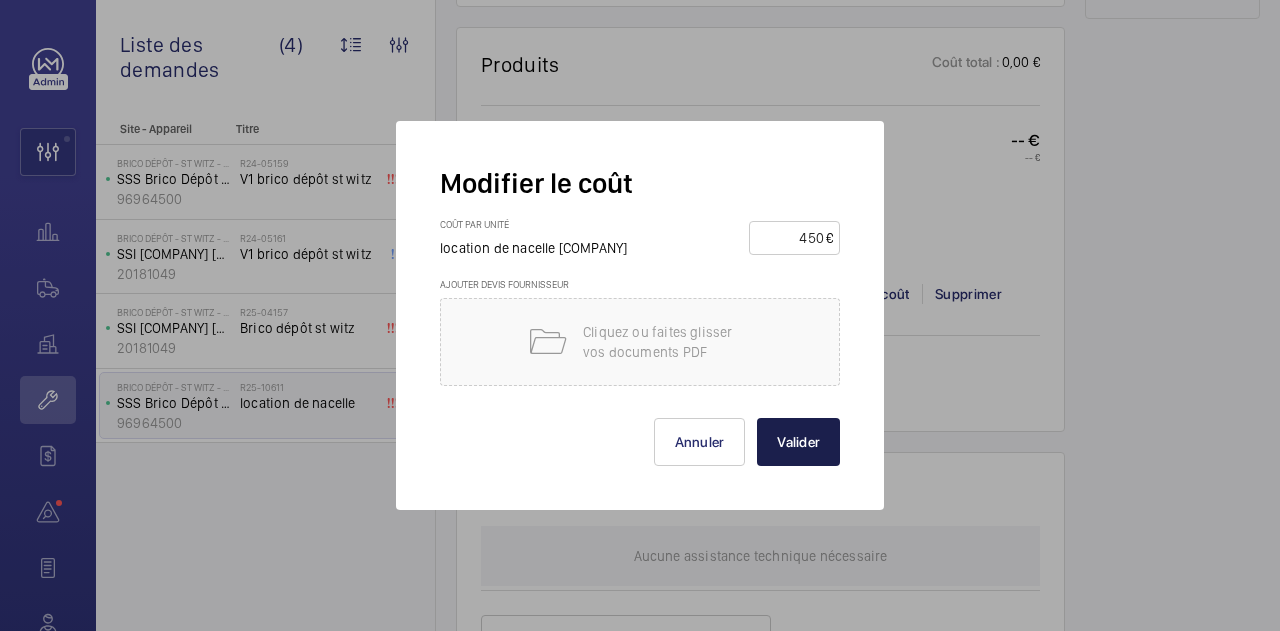 click on "Valider" at bounding box center [798, 442] 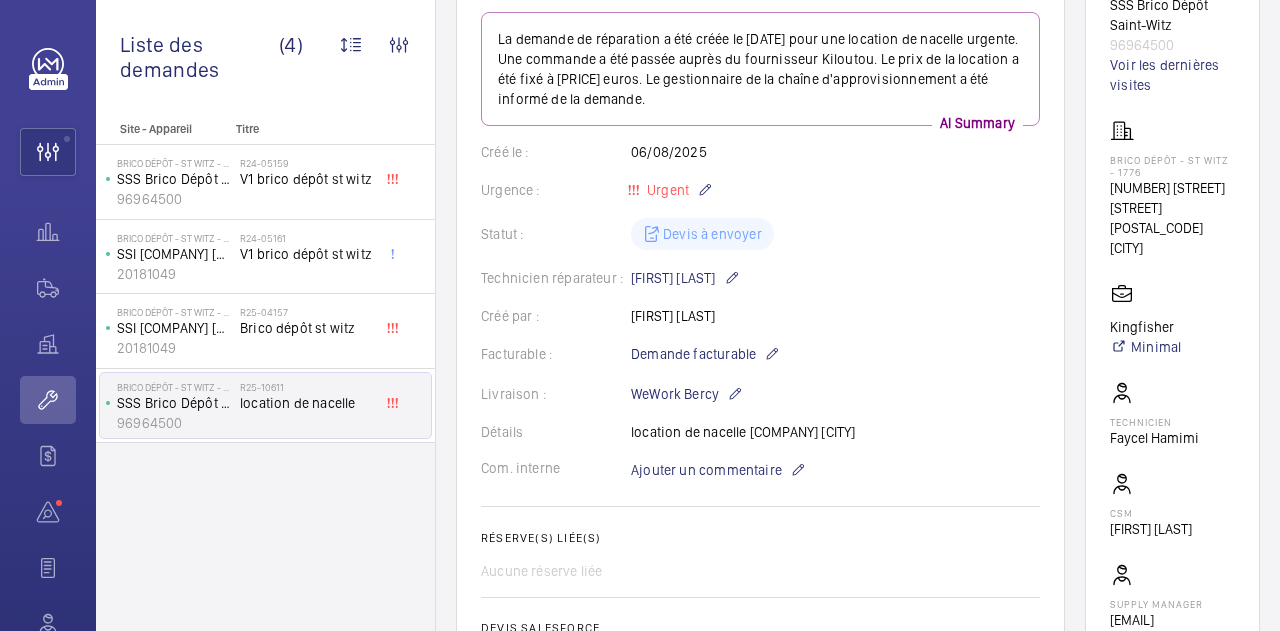 scroll, scrollTop: 262, scrollLeft: 0, axis: vertical 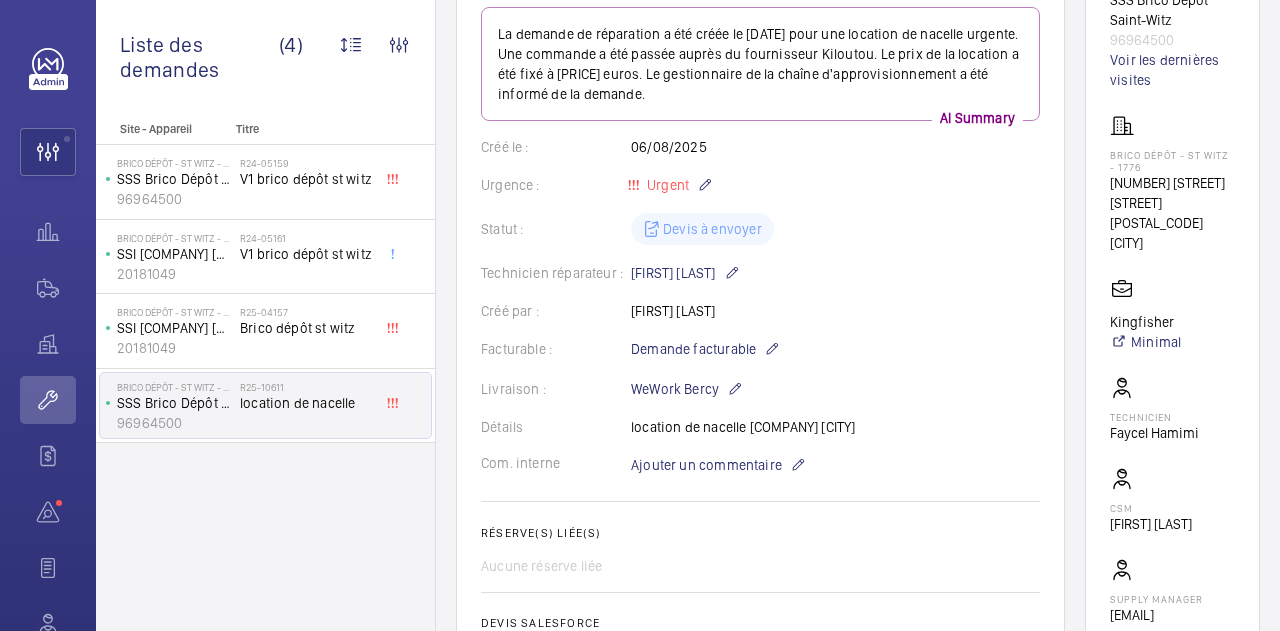 click on "La demande de réparation a été créée le 6 août 2025 pour une location de nacelle urgente. Une commande a été passée auprès du fournisseur Kiloutou. Le prix de la location a été fixé à 450 euros. Le gestionnaire de la chaîne d'approvisionnement a été informé de la demande.  AI Summary Créé le :  06/08/2025  Urgence : Urgent Statut : Devis à envoyer Technicien réparateur :  Faycal Belalia  Créé par :  ludovic BESTORY  Facturable : Demande facturable Livraison :  WeWork Bercy  Détails  location de nacelle
Brico st witz    Com. interne  Ajouter un commentaire Réserve(s) liée(s)  Aucune réserve liée Devis Salesforce Lien SF : Générer un devis sur SF Prix du devis : -- Statut du devis  Devis à envoyer Netsuite SO Lien Netsuite : Envoyer sur Netsuite" 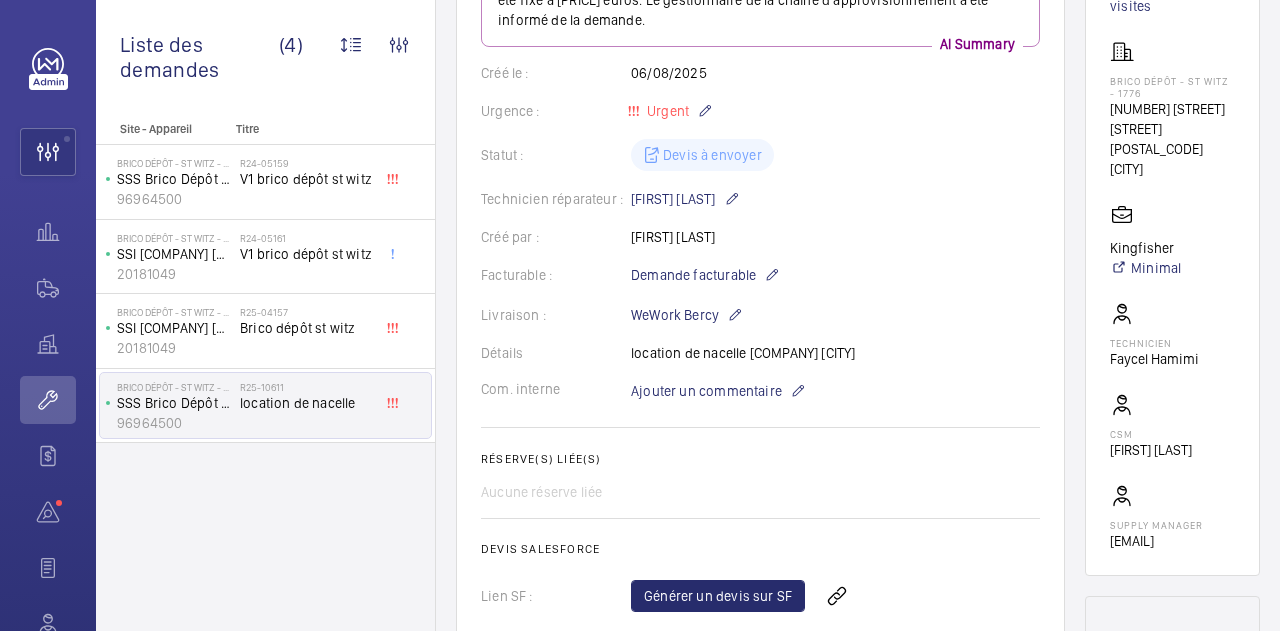 scroll, scrollTop: 339, scrollLeft: 0, axis: vertical 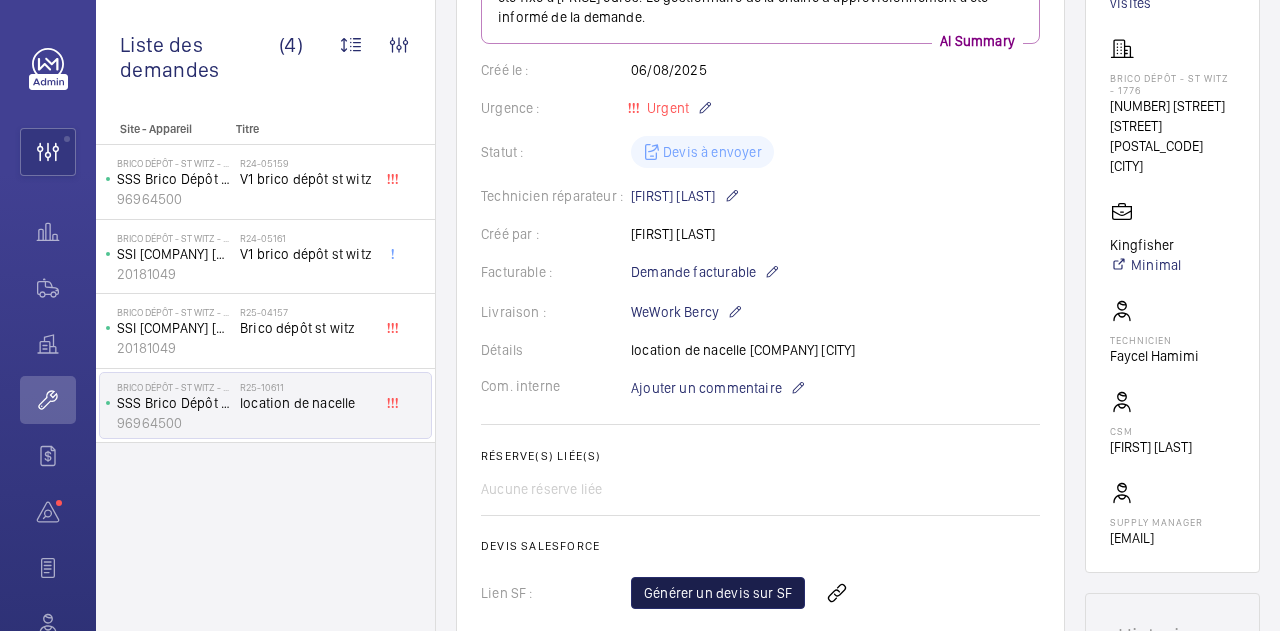 click on "Générer un devis sur SF" 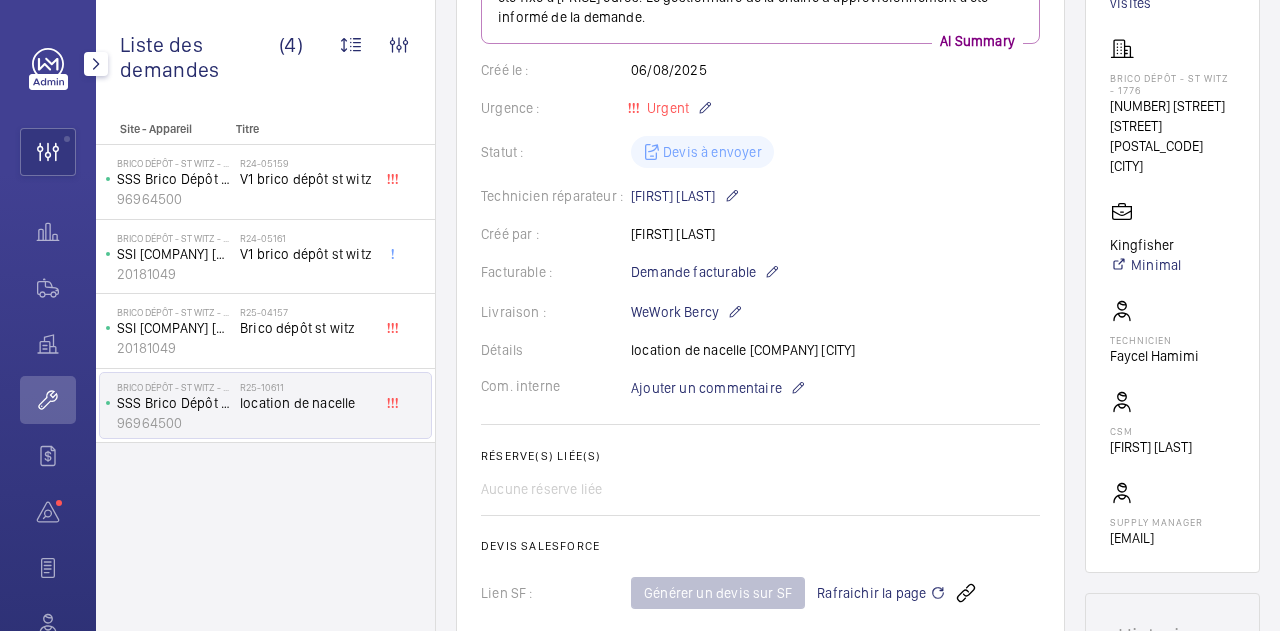 click 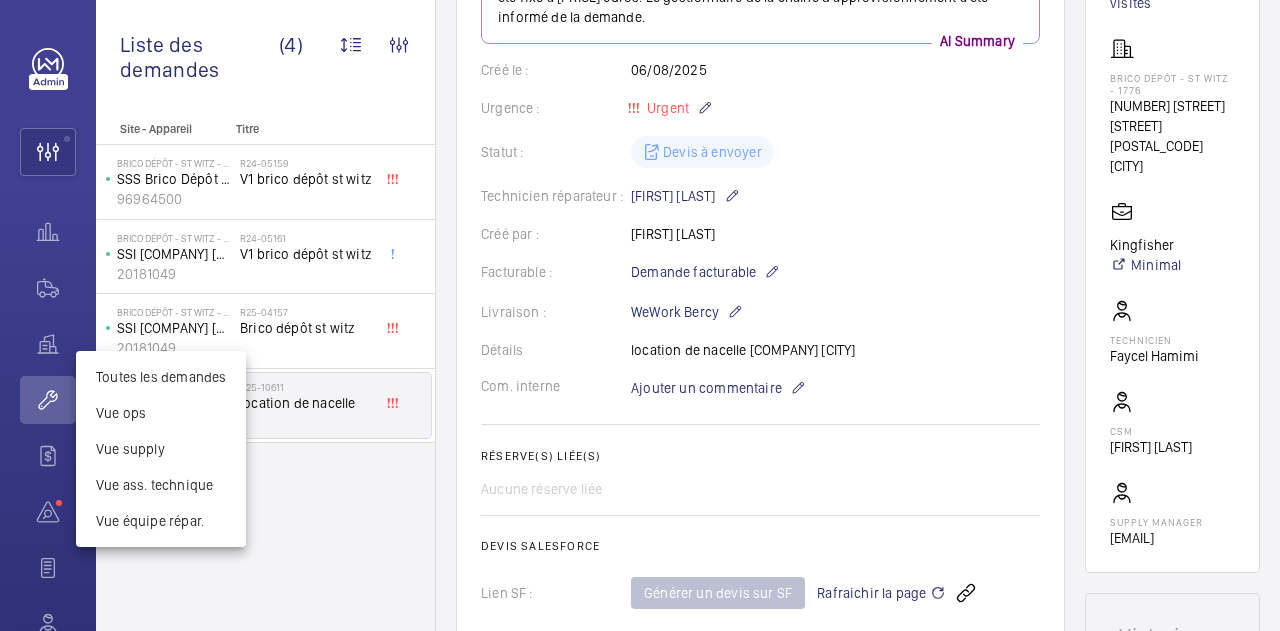 click at bounding box center (640, 315) 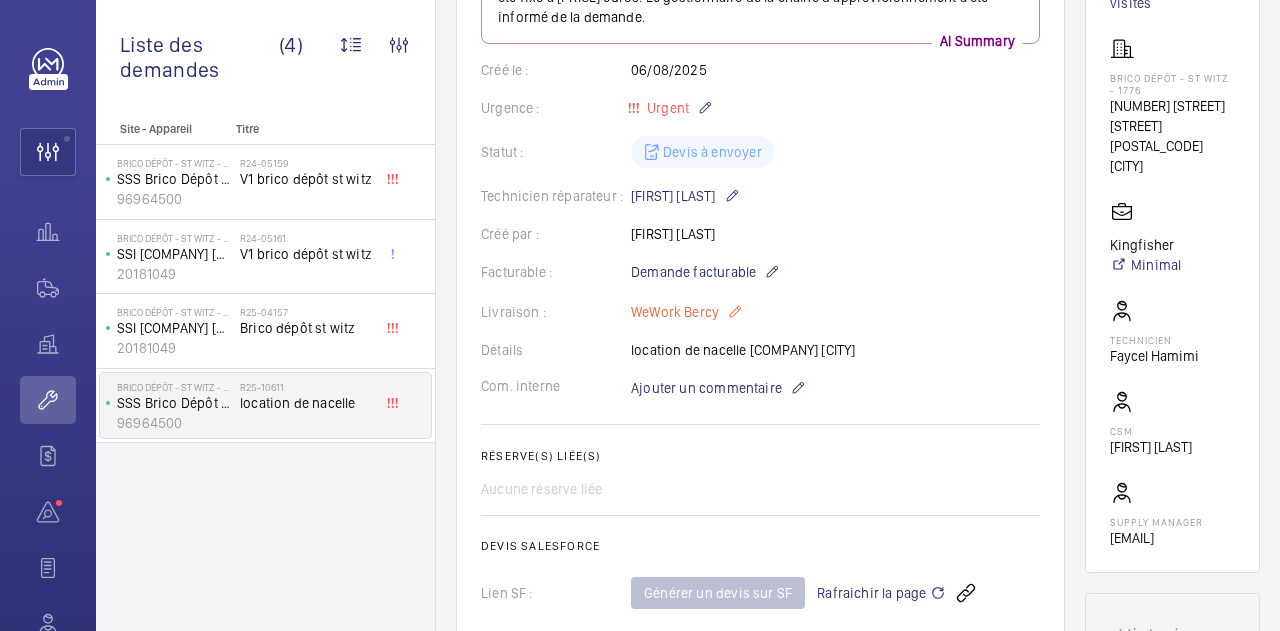 scroll, scrollTop: 0, scrollLeft: 0, axis: both 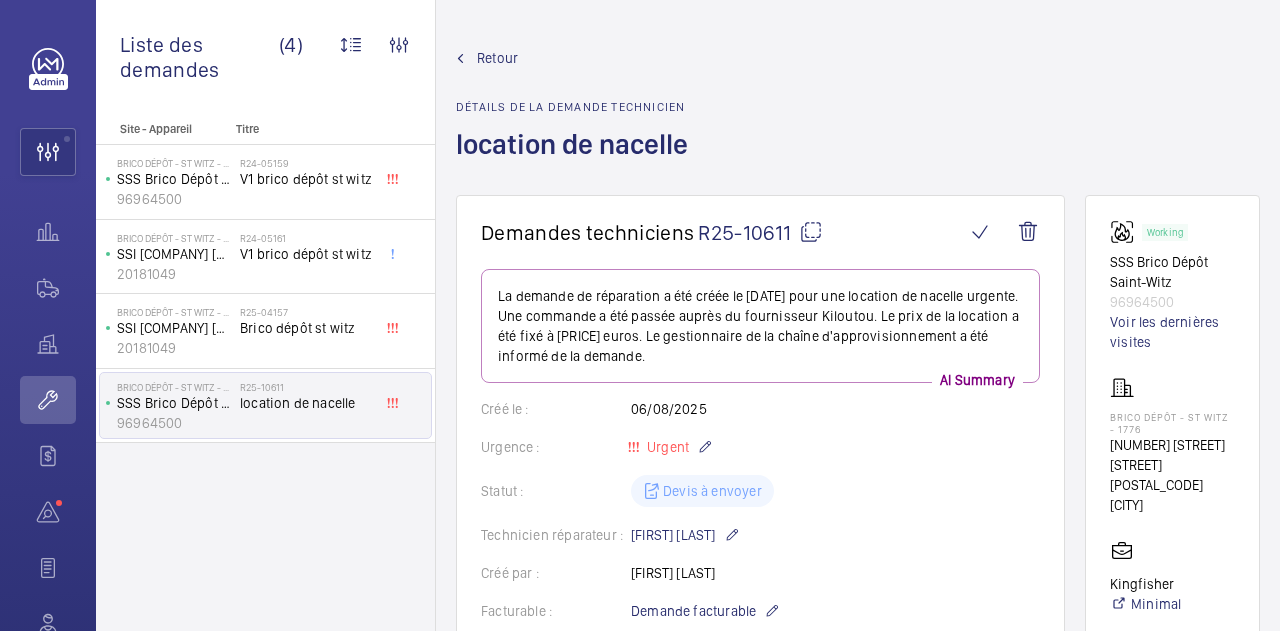 click on "Retour" 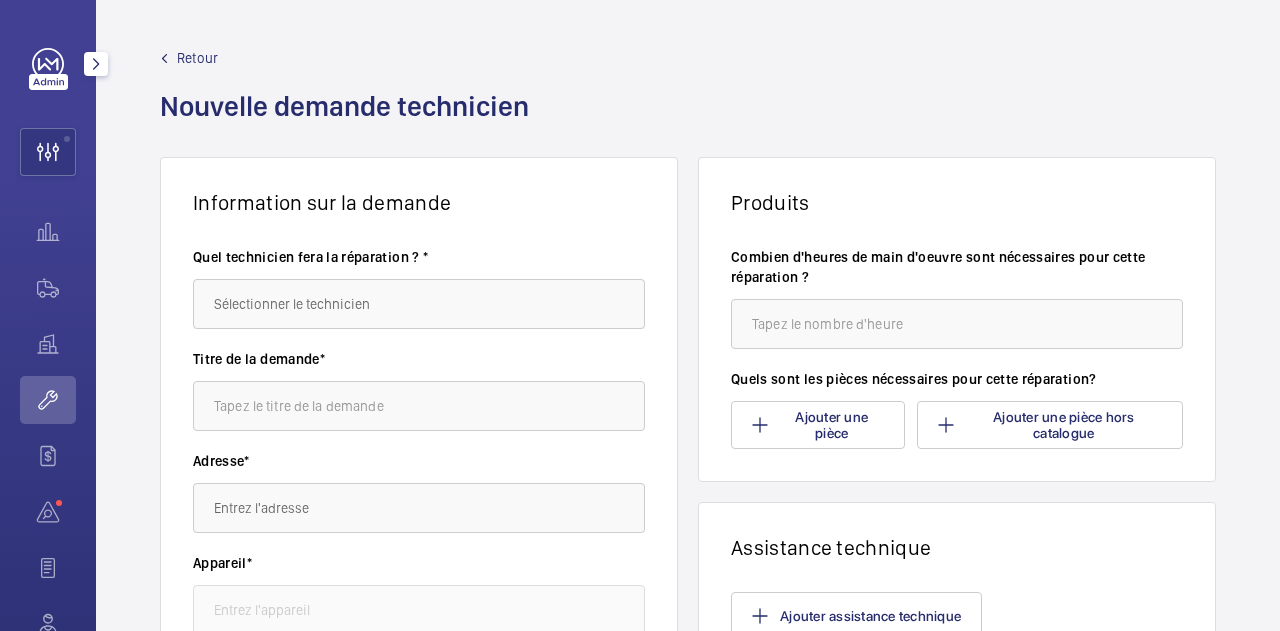 click 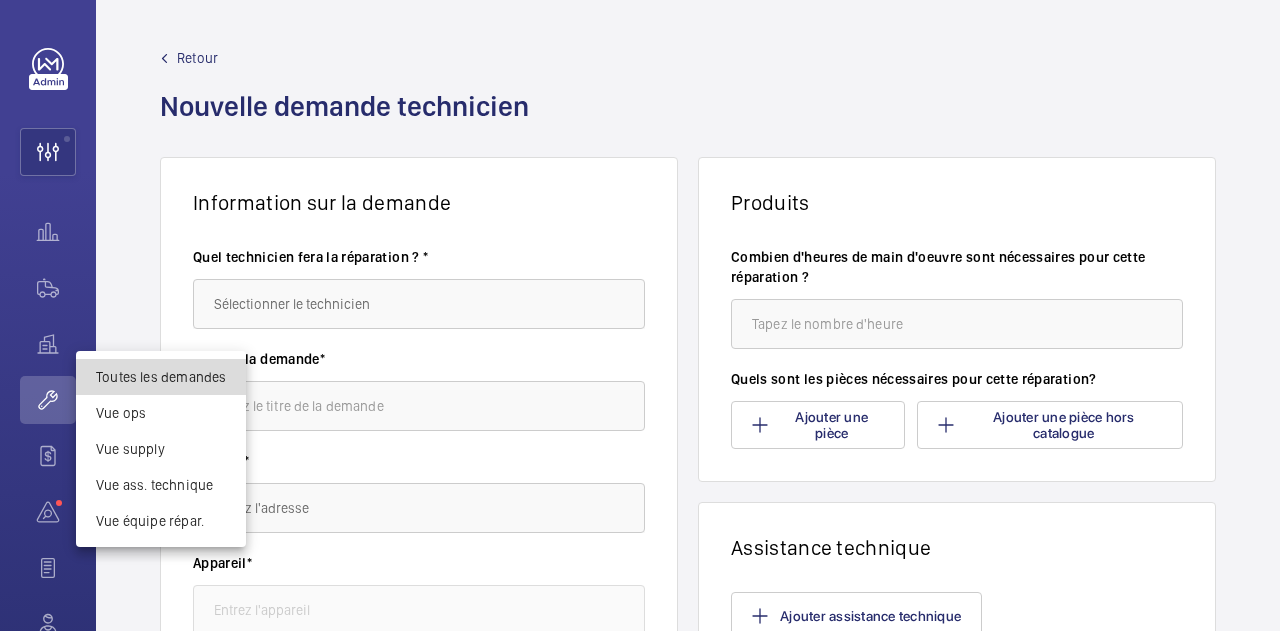 click on "Toutes les demandes" at bounding box center (161, 377) 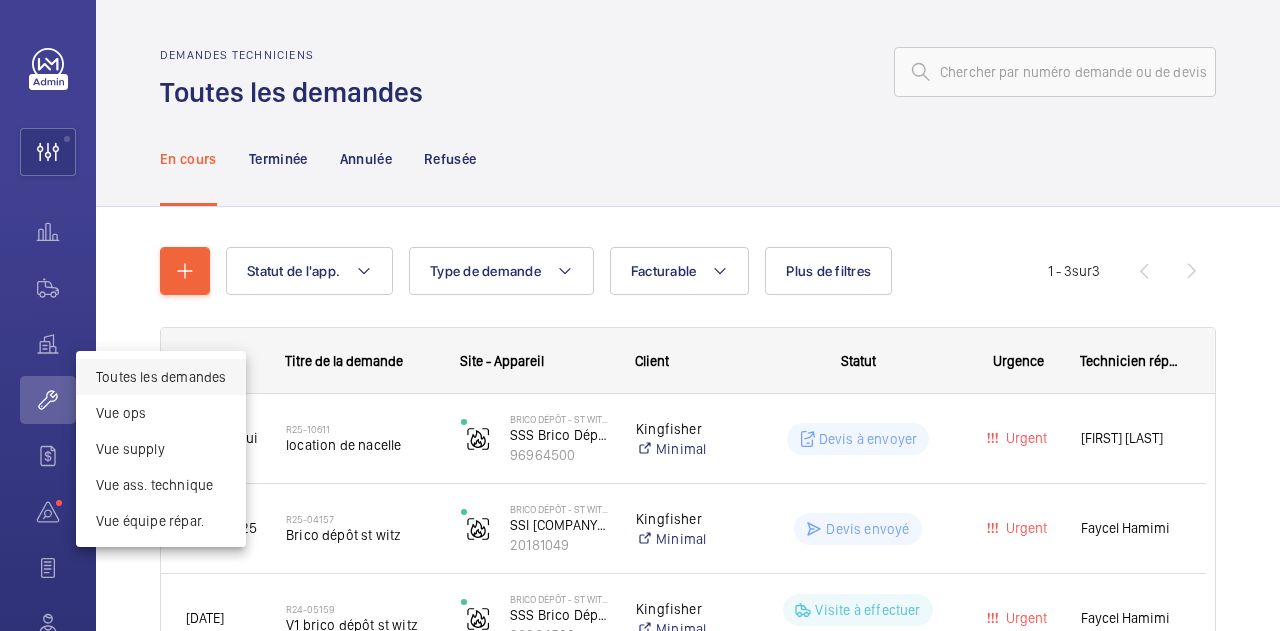 click at bounding box center [640, 315] 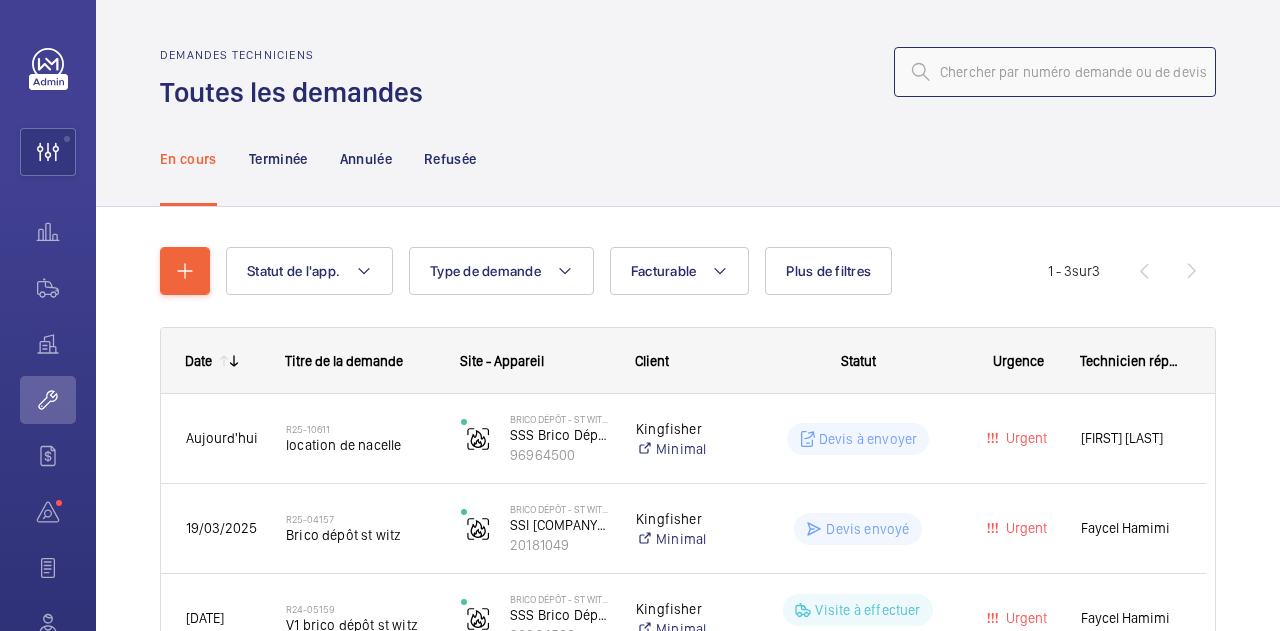 click 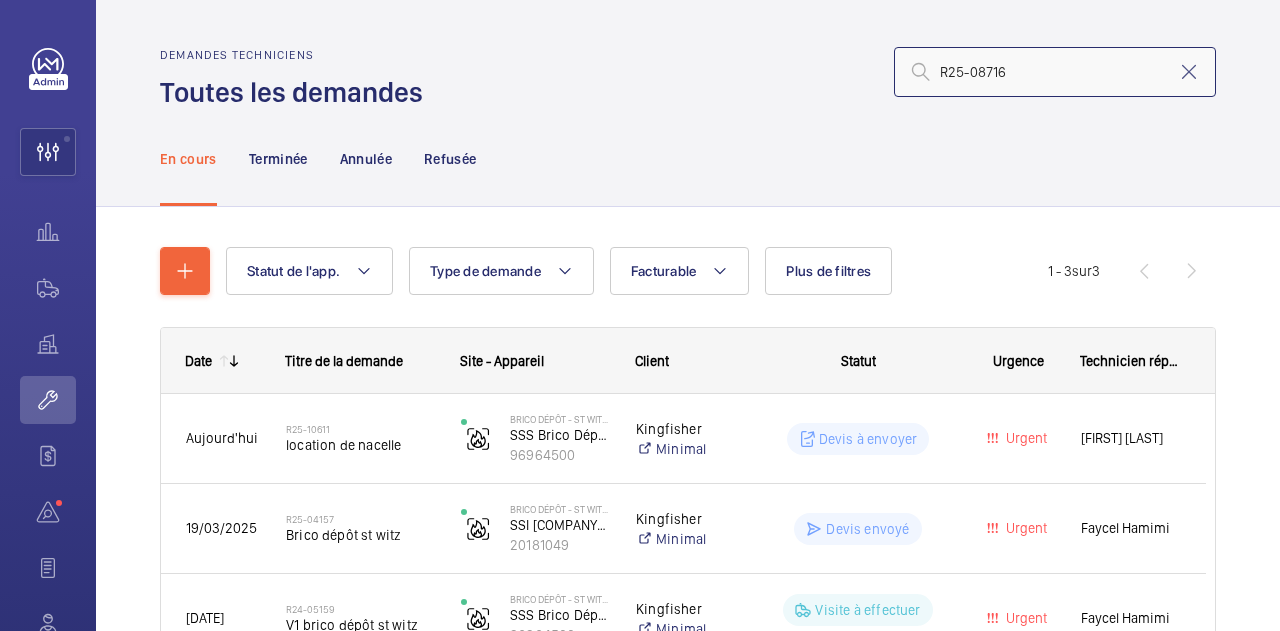 type on "R25-08716" 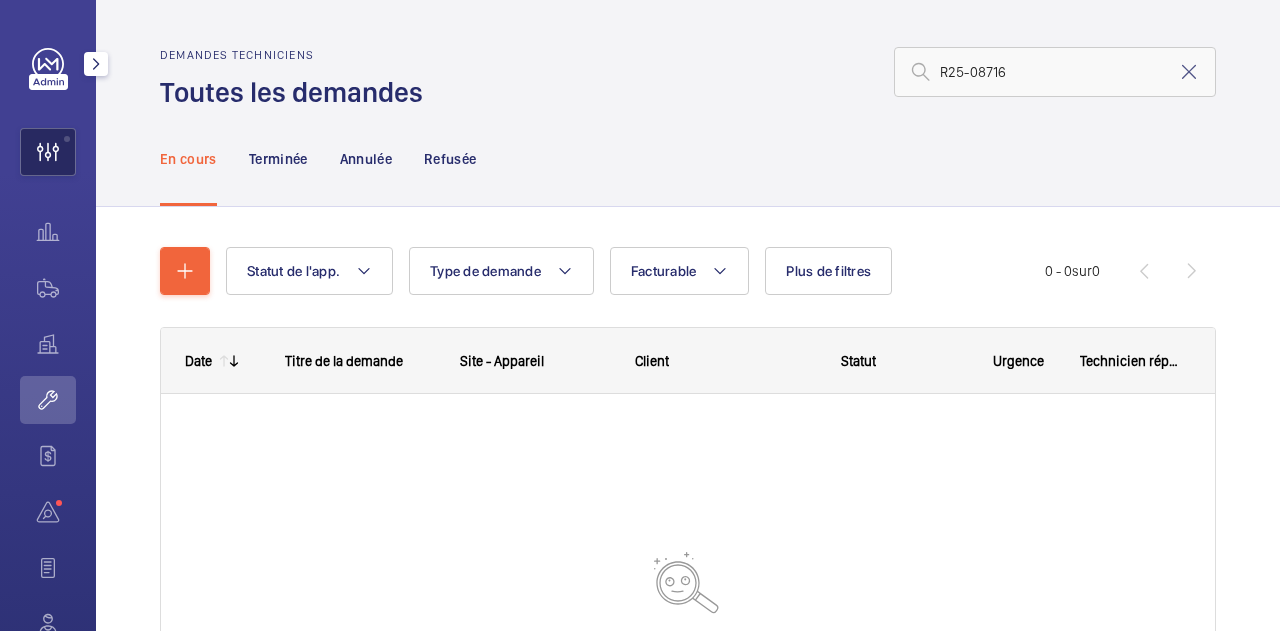 click 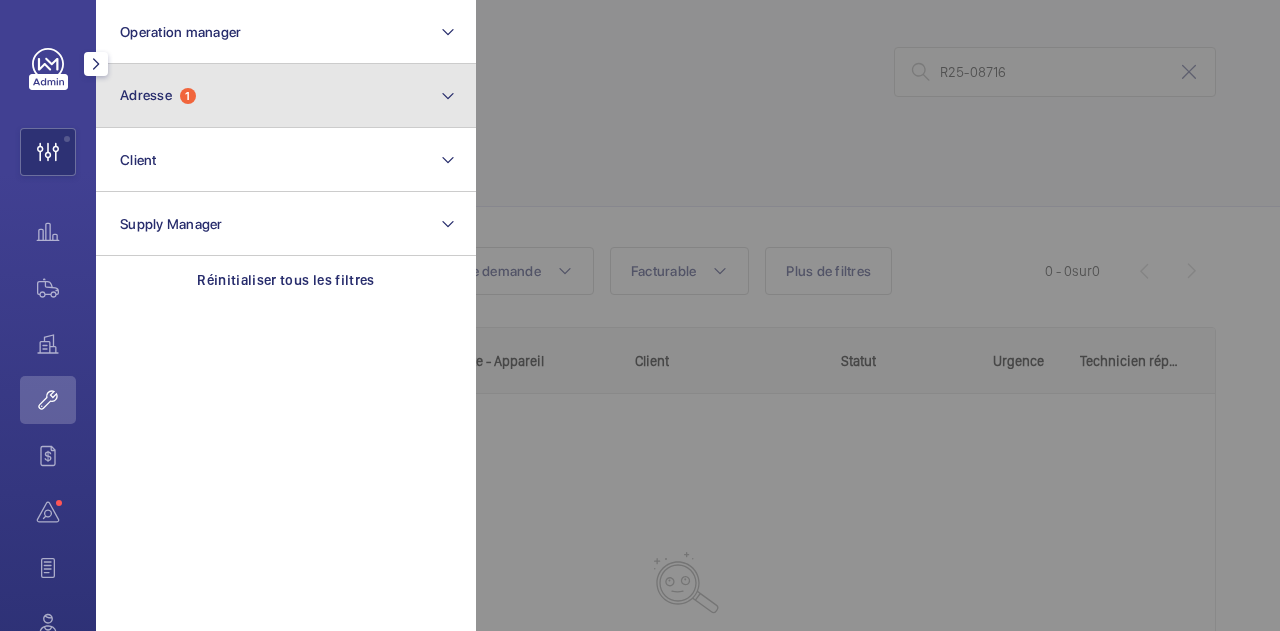 click on "Adresse  1" 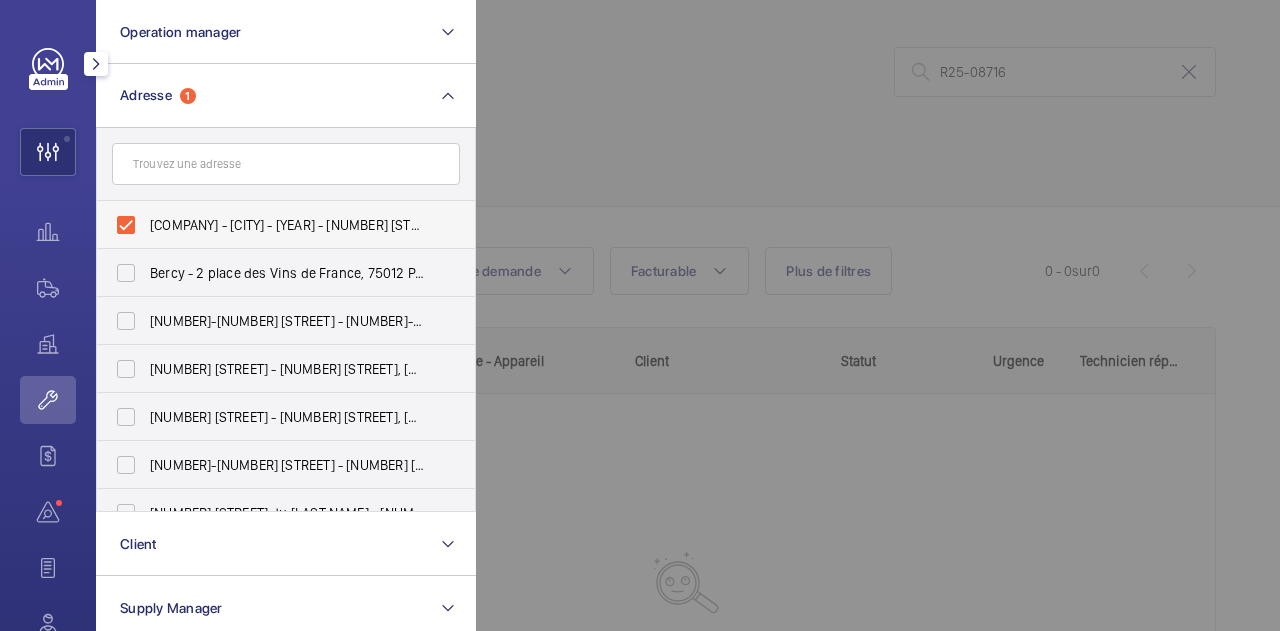 click on "Brico Dépôt - ST WITZ - 1776 - 13 Rue de la Ferme Saint-Ladre, SAINT-WITZ 95470" at bounding box center [271, 225] 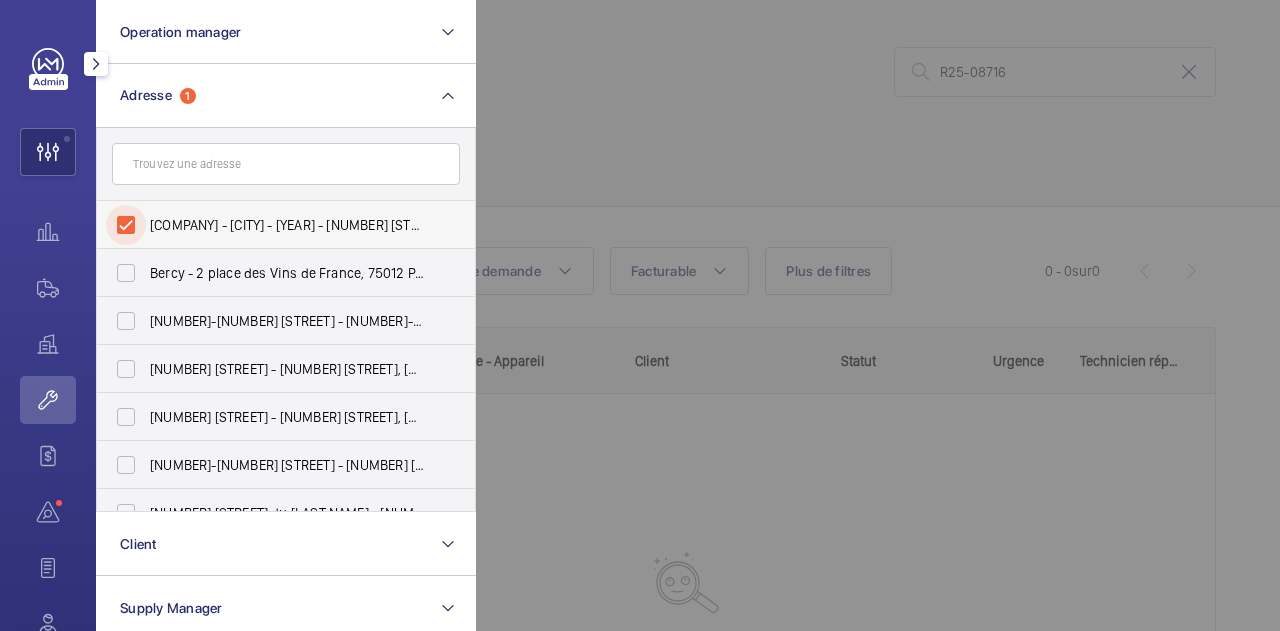 click on "Brico Dépôt - ST WITZ - 1776 - 13 Rue de la Ferme Saint-Ladre, SAINT-WITZ 95470" at bounding box center (126, 225) 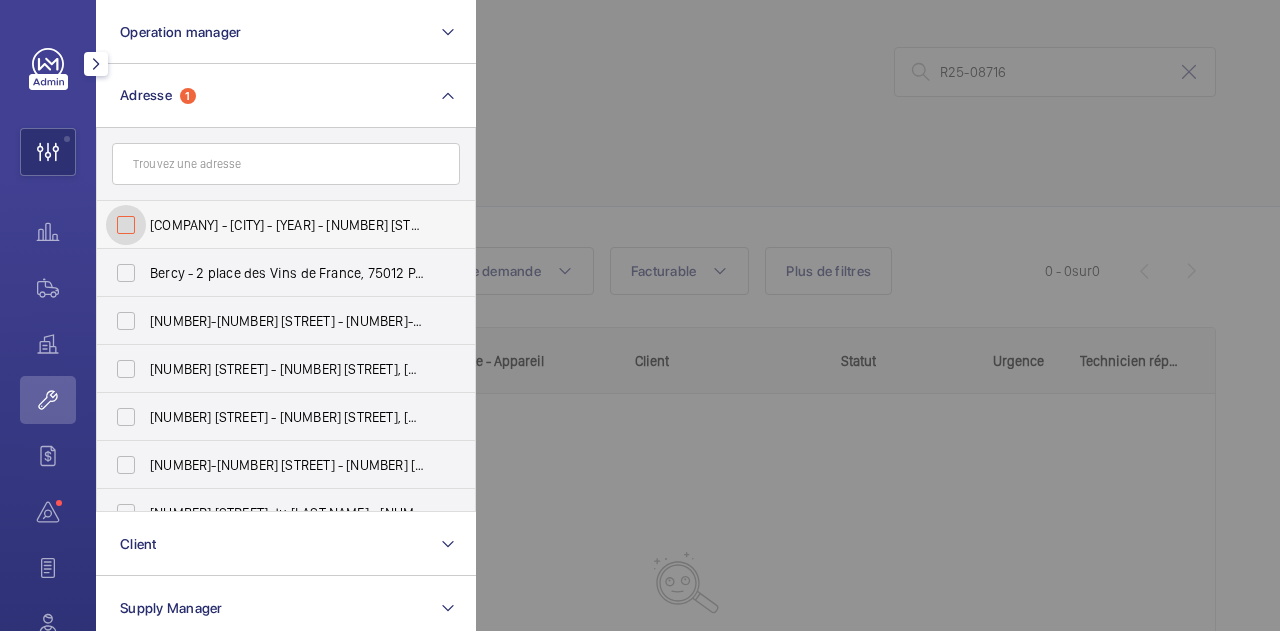 checkbox on "false" 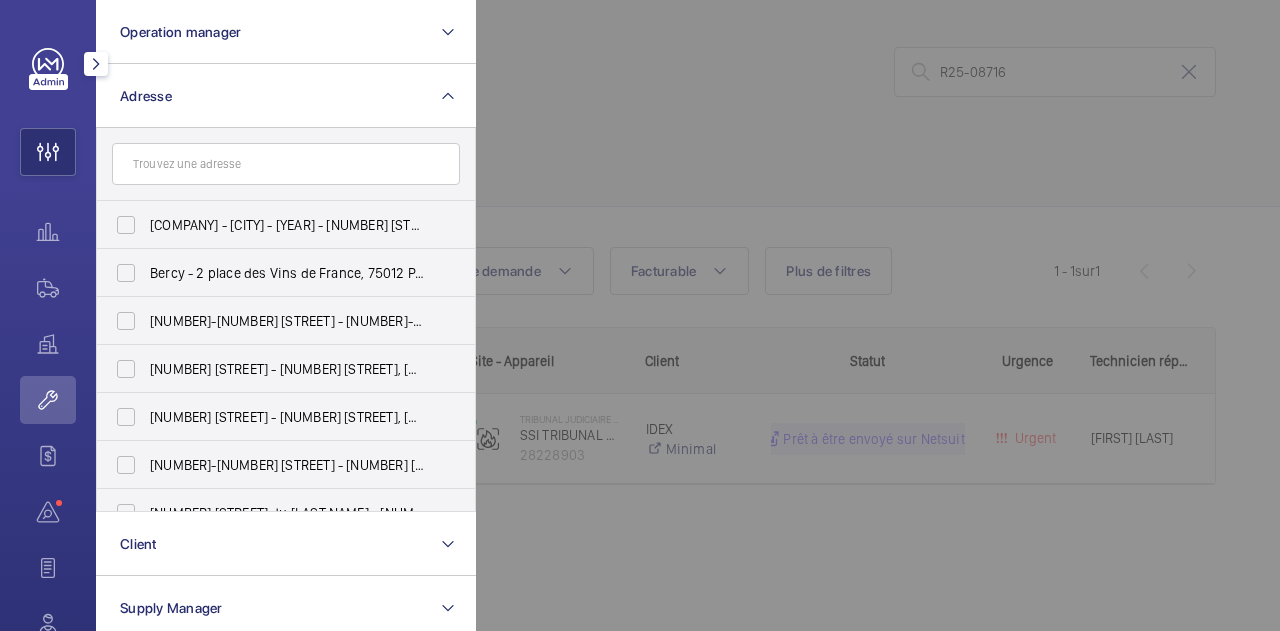 click 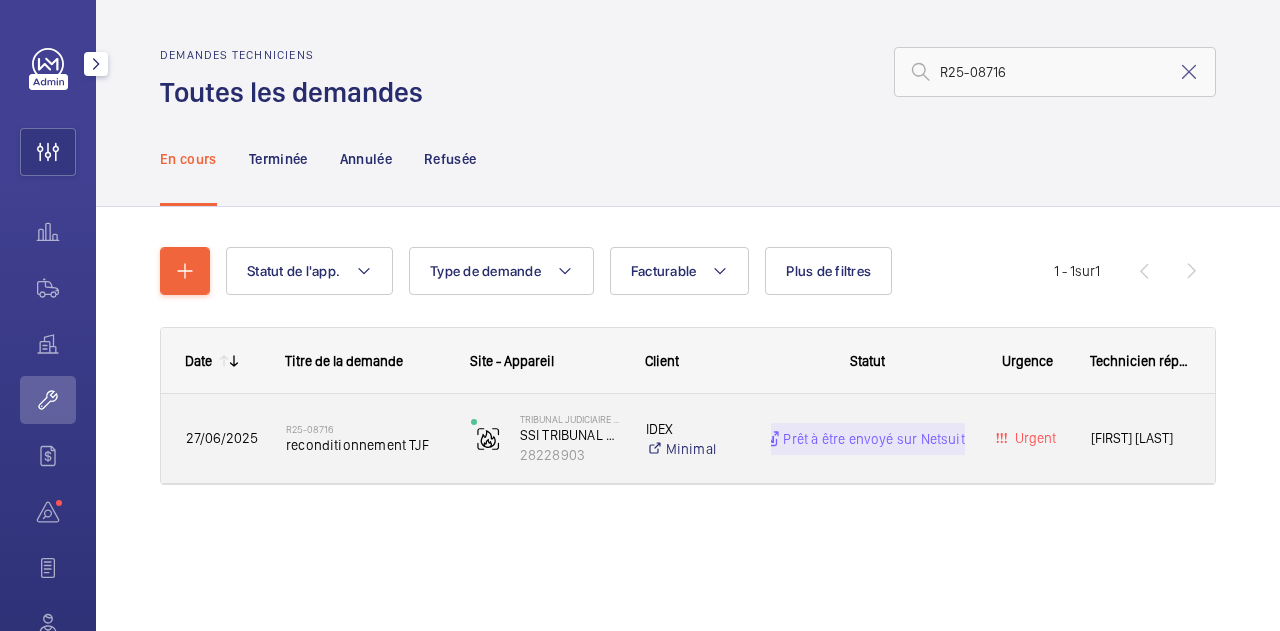 click on "Urgent" 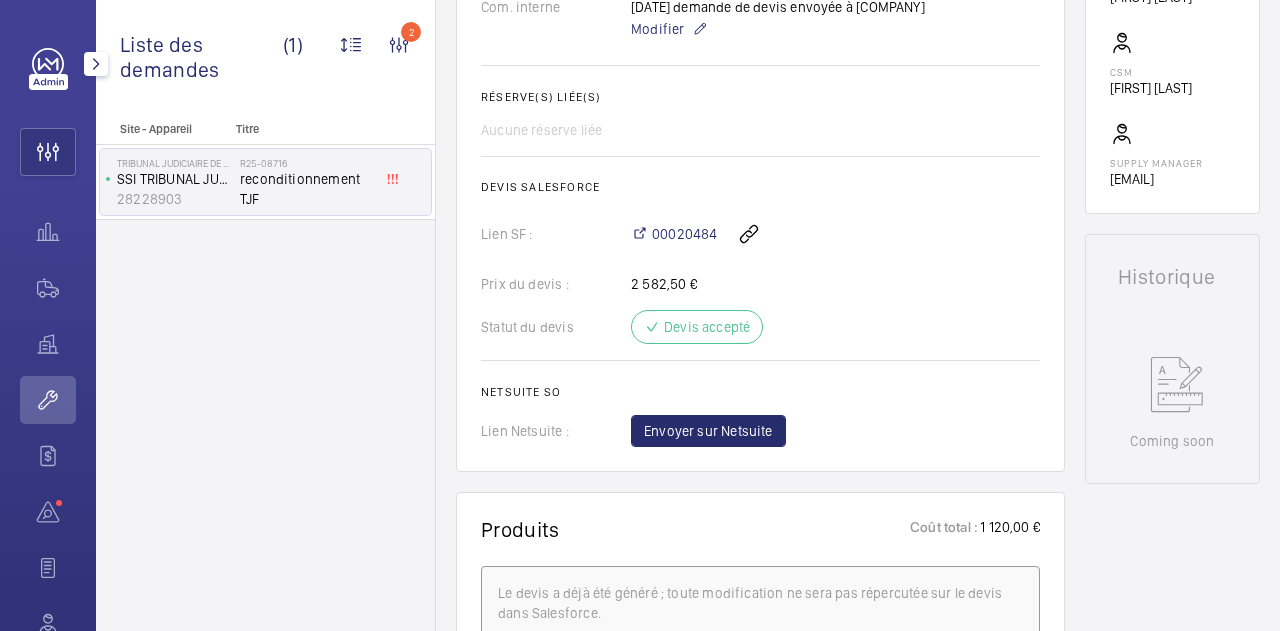 scroll, scrollTop: 715, scrollLeft: 0, axis: vertical 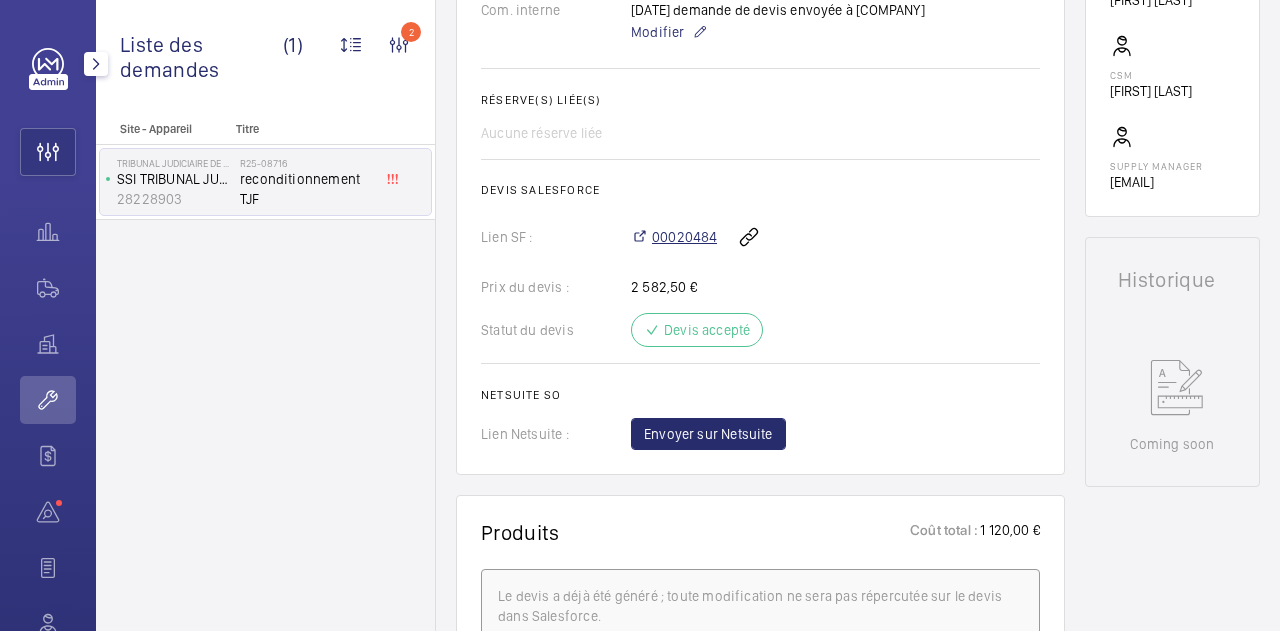 click on "00020484" 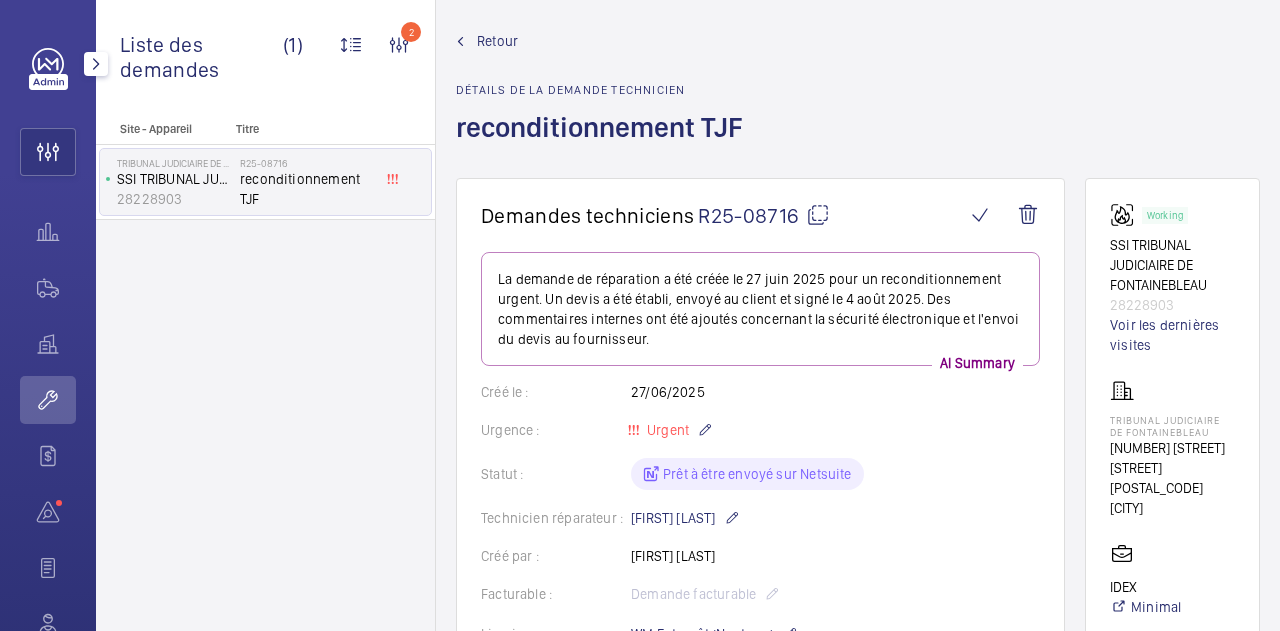 scroll, scrollTop: 0, scrollLeft: 0, axis: both 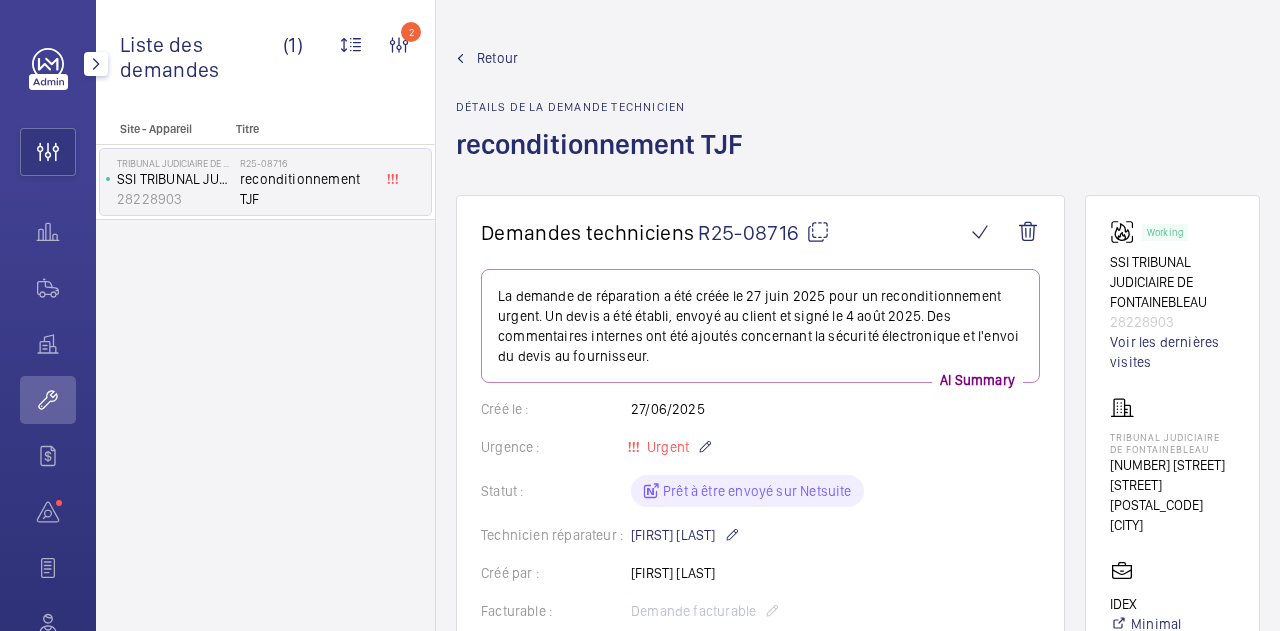 click on "Retour" 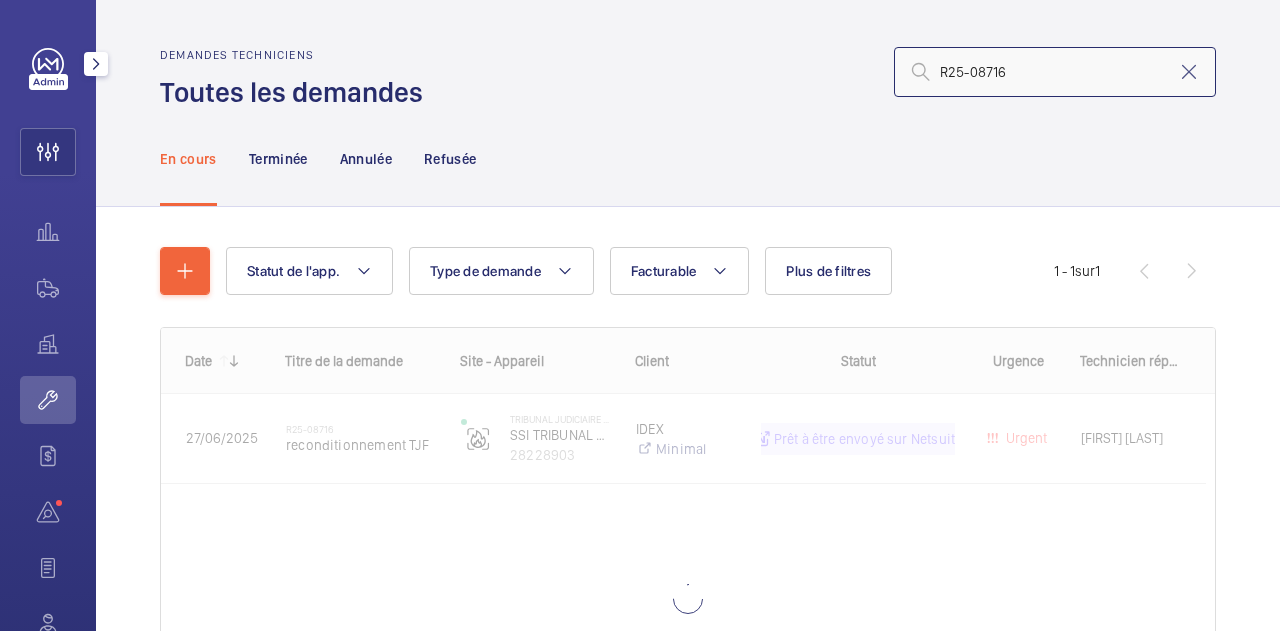 click on "R25-08716" 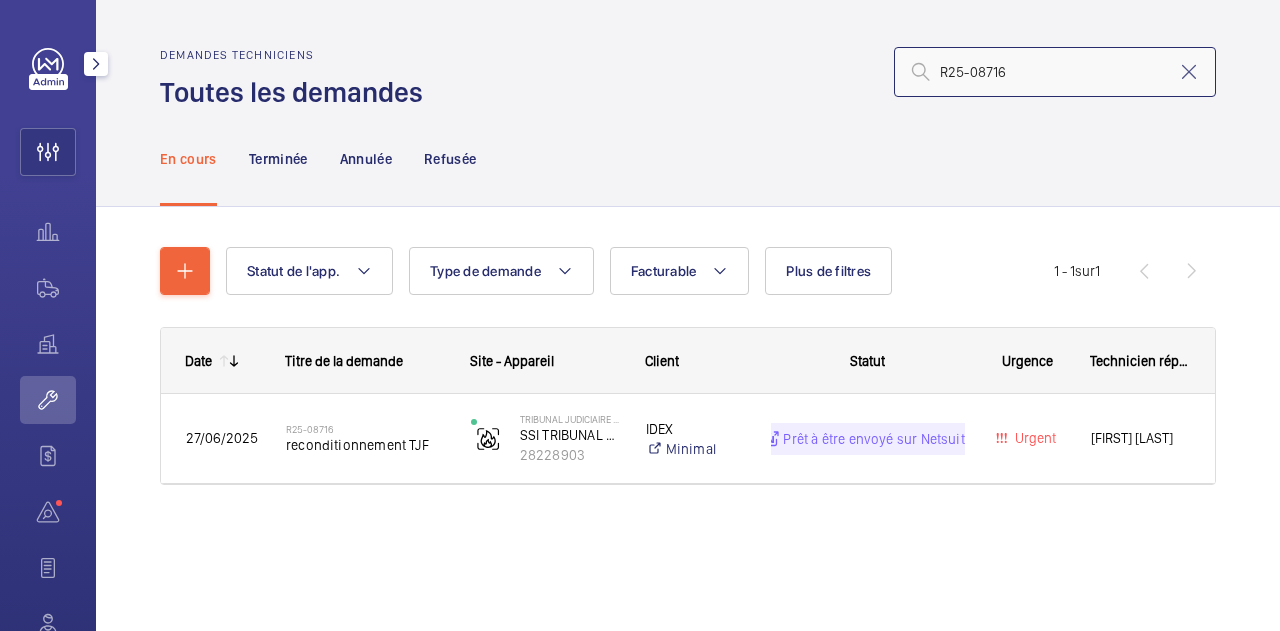 click on "R25-08716" 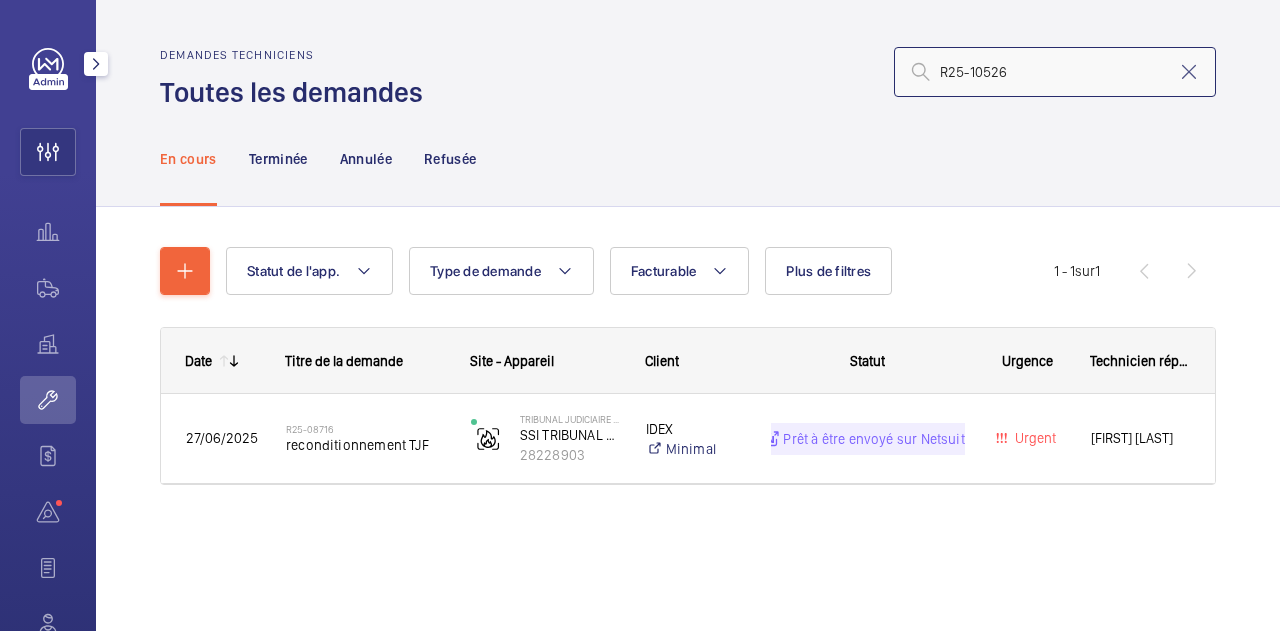 type on "R25-10526" 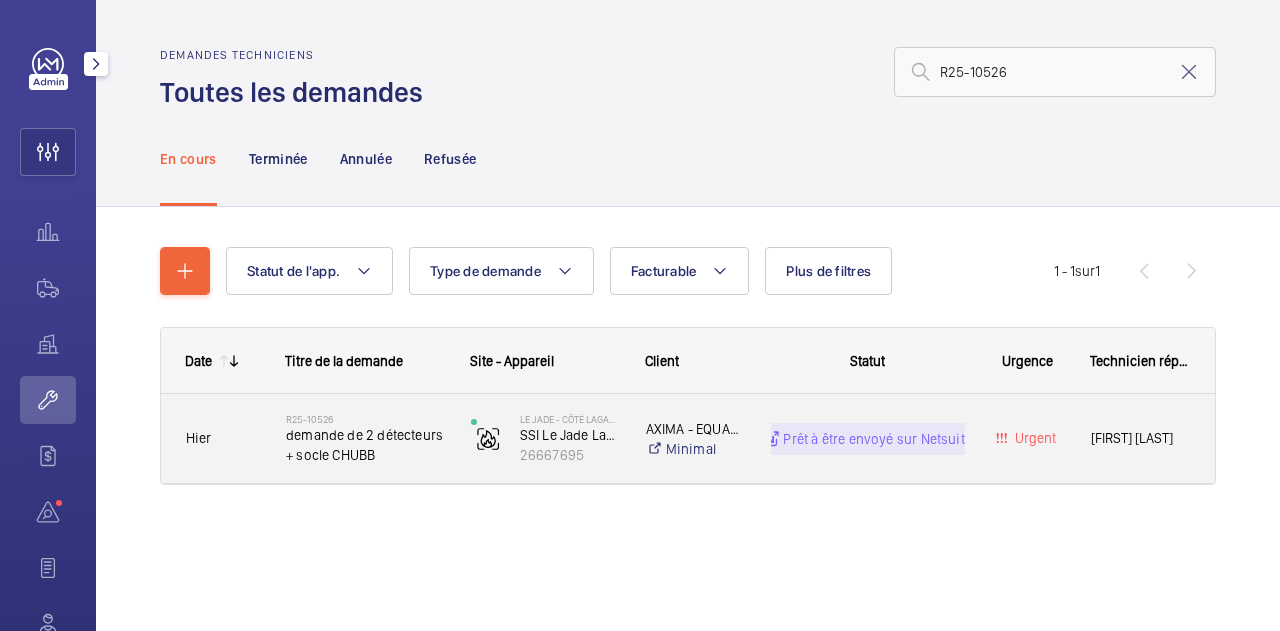 click on "Urgent" 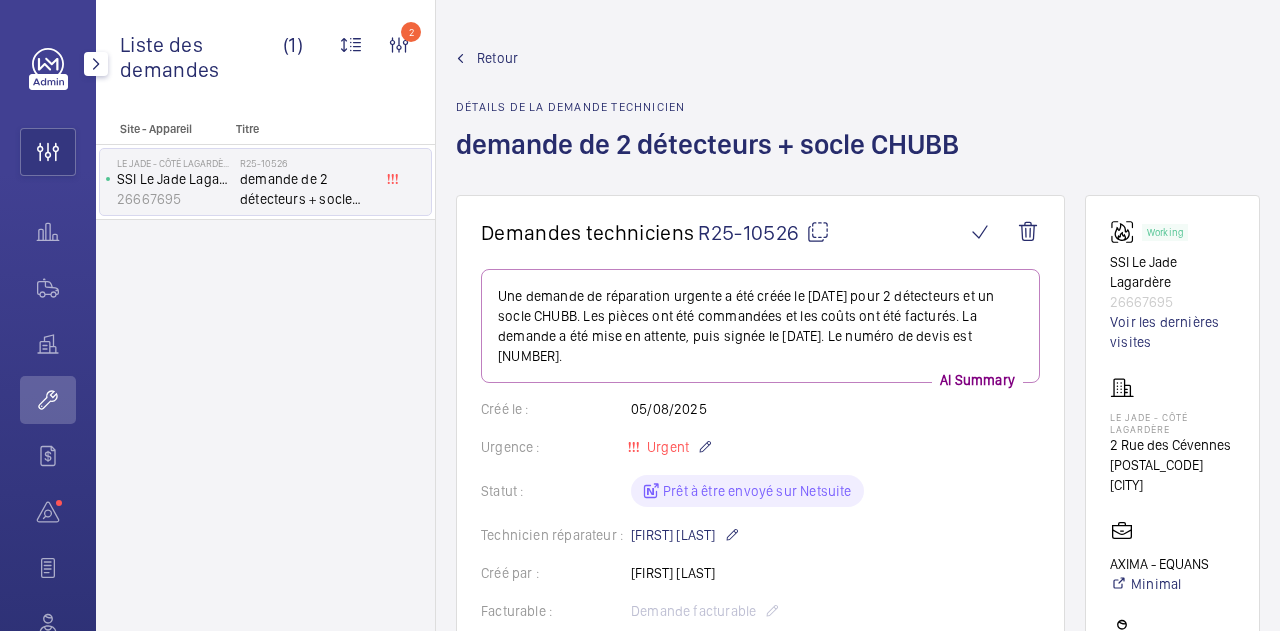 drag, startPoint x: 919, startPoint y: 521, endPoint x: 833, endPoint y: 409, distance: 141.20906 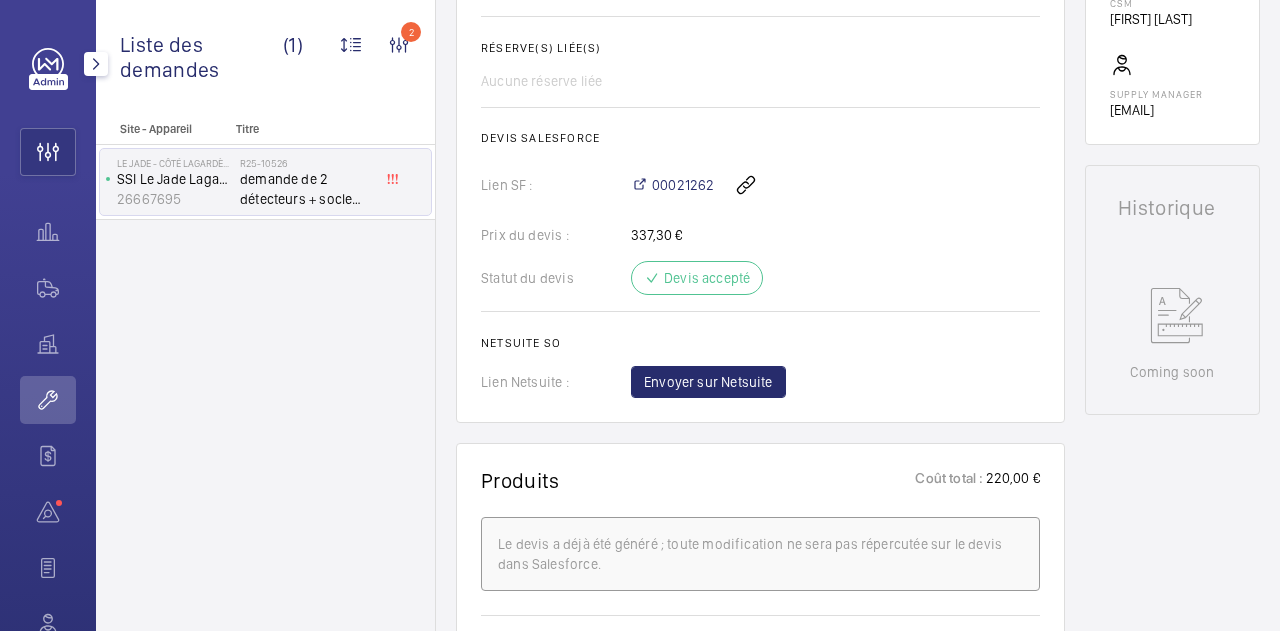 scroll, scrollTop: 746, scrollLeft: 0, axis: vertical 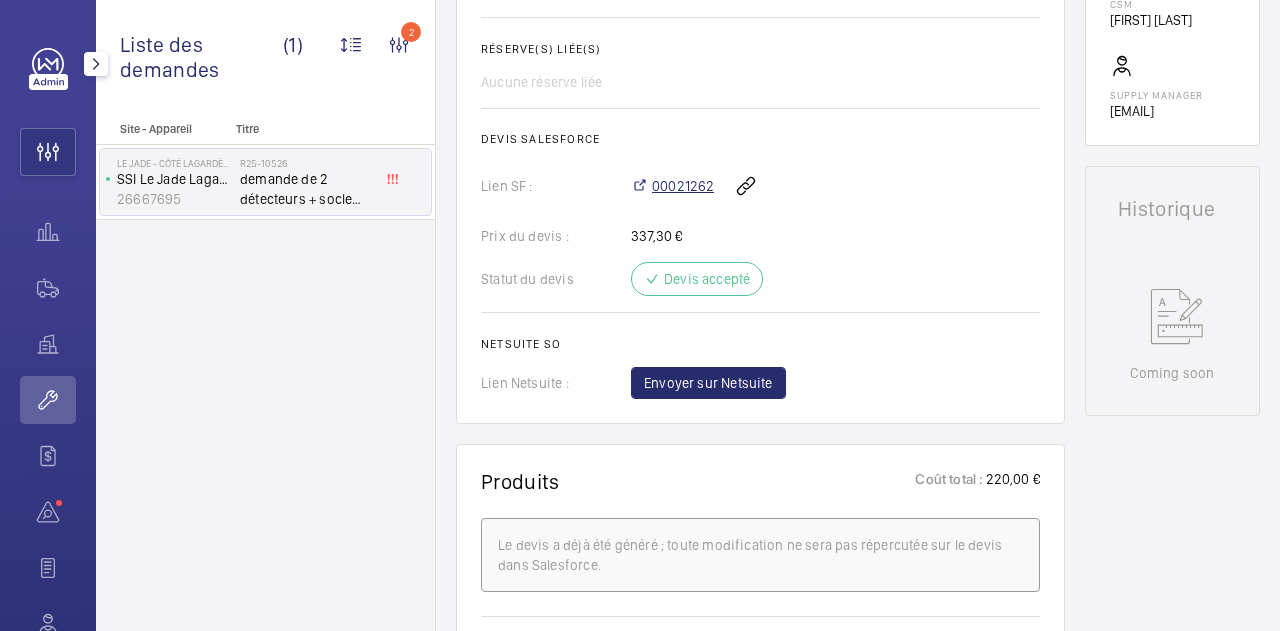 click on "00021262" 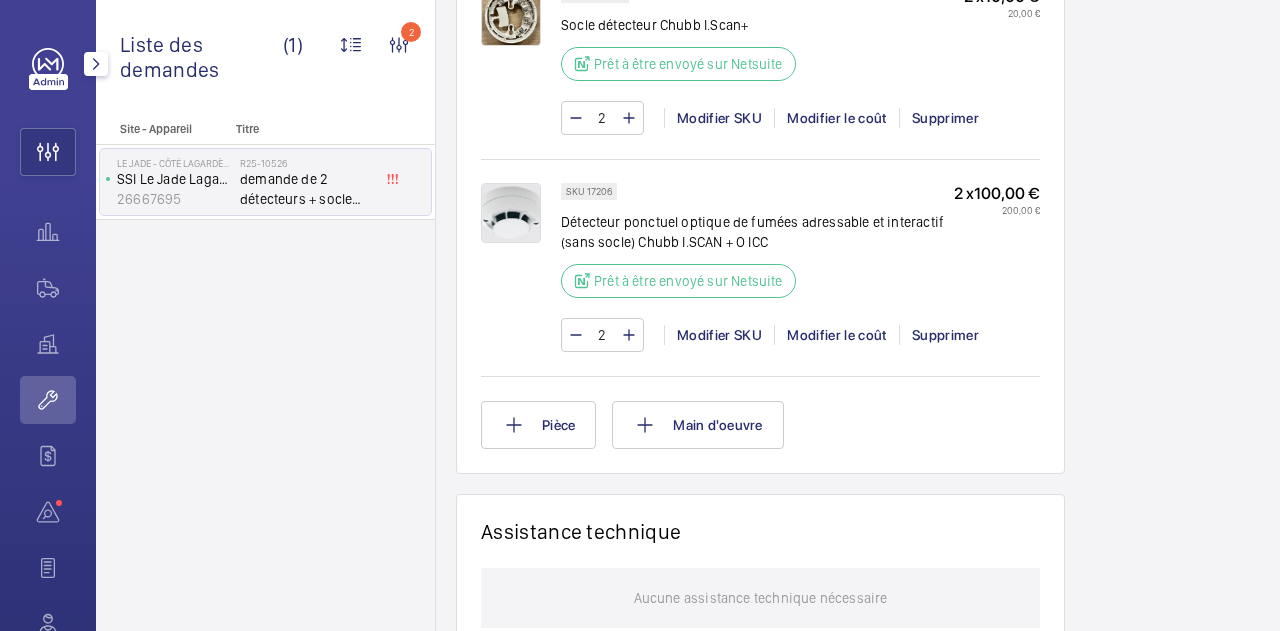 scroll, scrollTop: 1402, scrollLeft: 0, axis: vertical 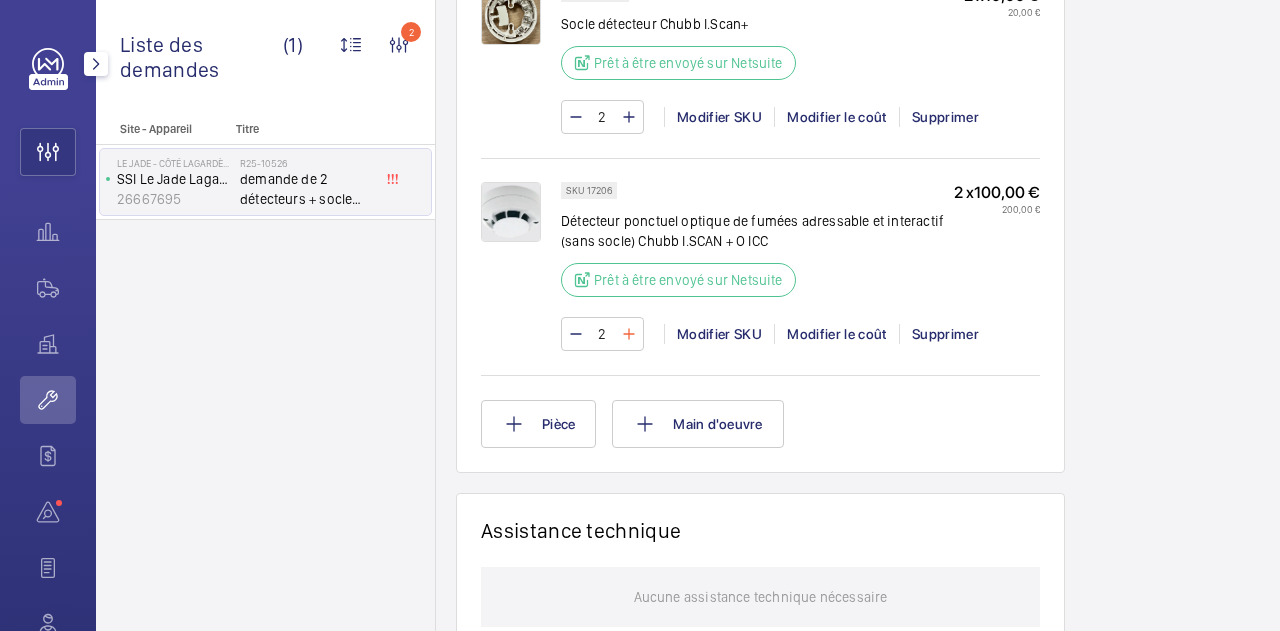 click 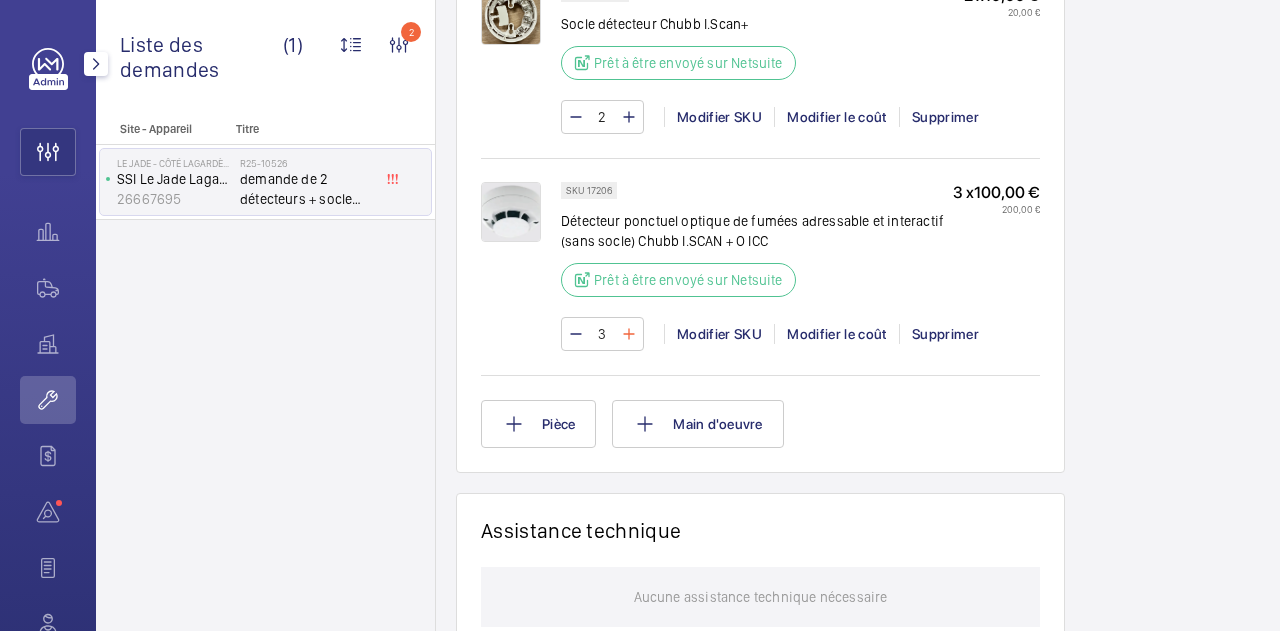 click 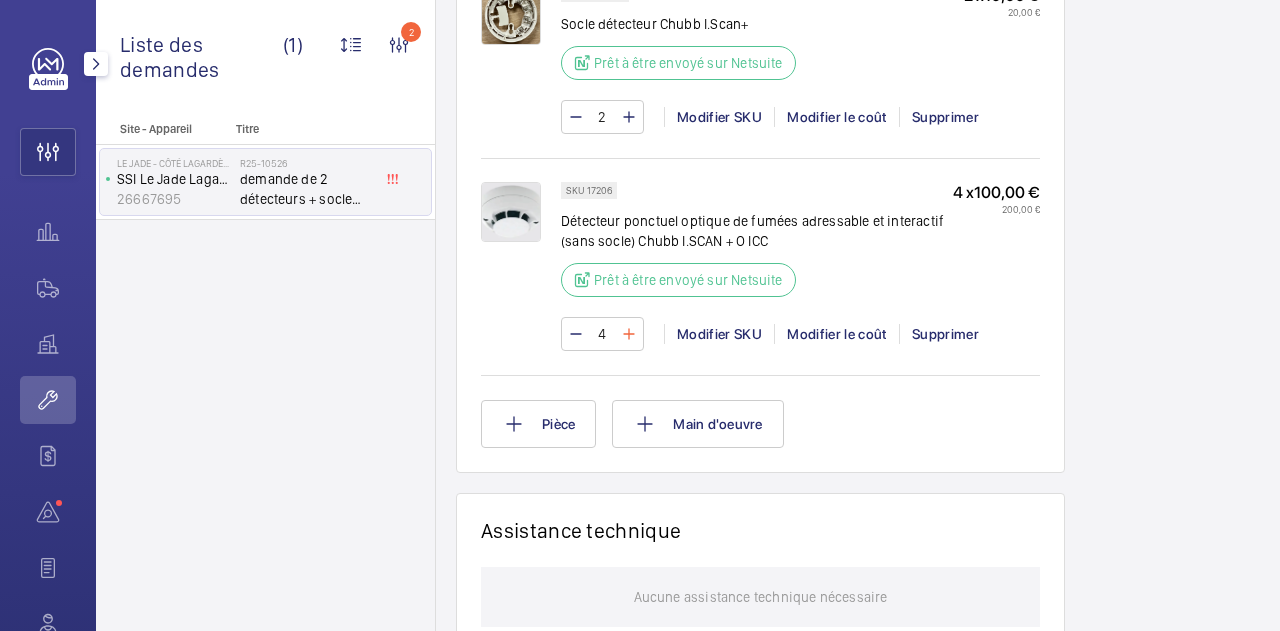 click 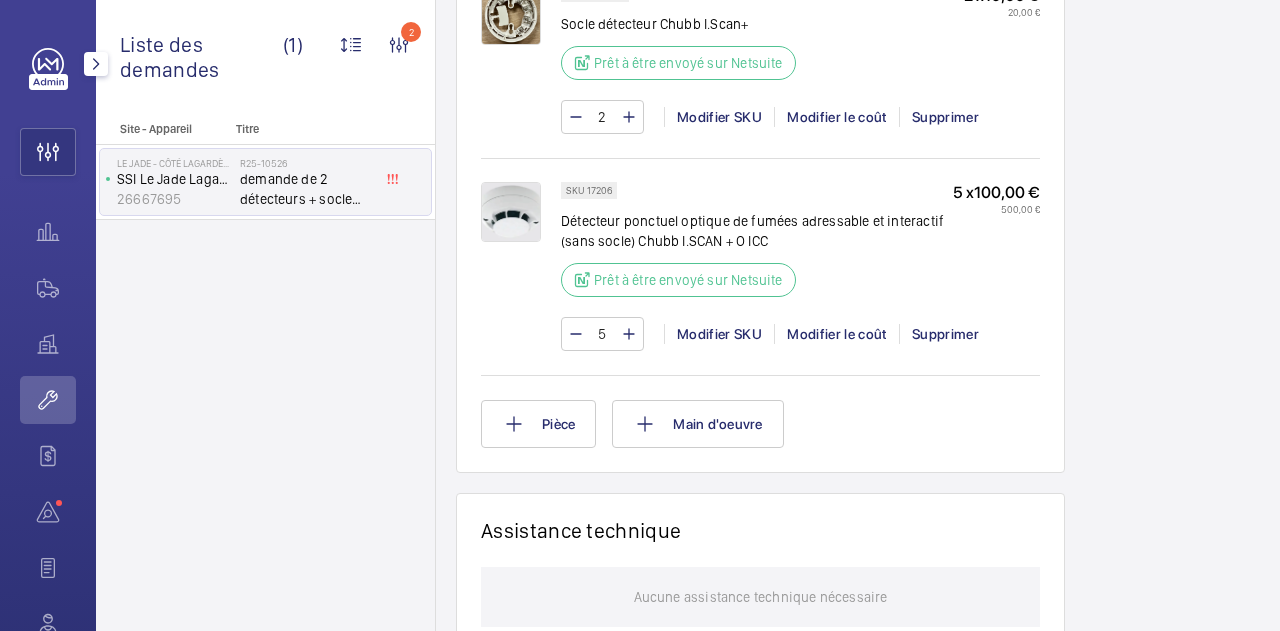 click on "5 x   100,00 €   500,00 €" 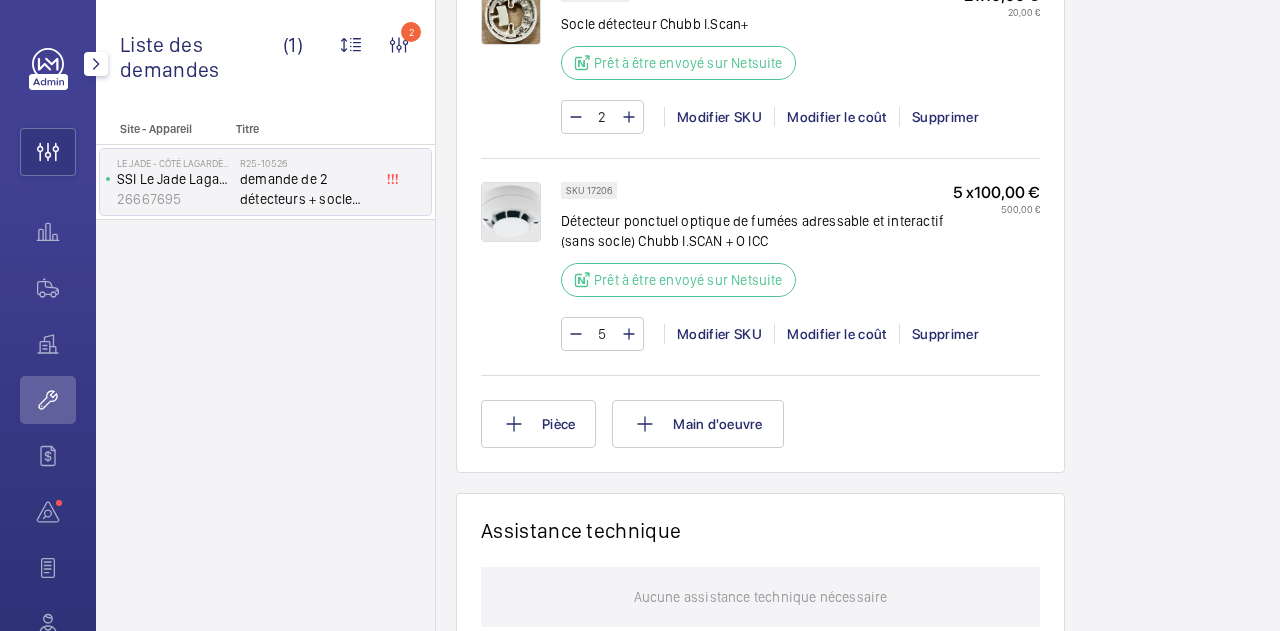 click on "Produits Coût total :  520,00 € Le devis a déjà été généré ; toute modification ne sera pas répercutée sur le devis dans Salesforce. SKU 1007706 Socle détecteur Chubb I.Scan+ Prêt à être envoyé sur Netsuite  2 x   10,00 €   20,00 €  2 Modifier SKU Modifier le coût Supprimer SKU 17206 Détecteur ponctuel optique de fumées adressable et interactif (sans socle) Chubb I.SCAN + O ICC Prêt à être envoyé sur Netsuite  5 x   100,00 €   500,00 €  5 Modifier SKU Modifier le coût Supprimer  Pièce  Main d'oeuvre" 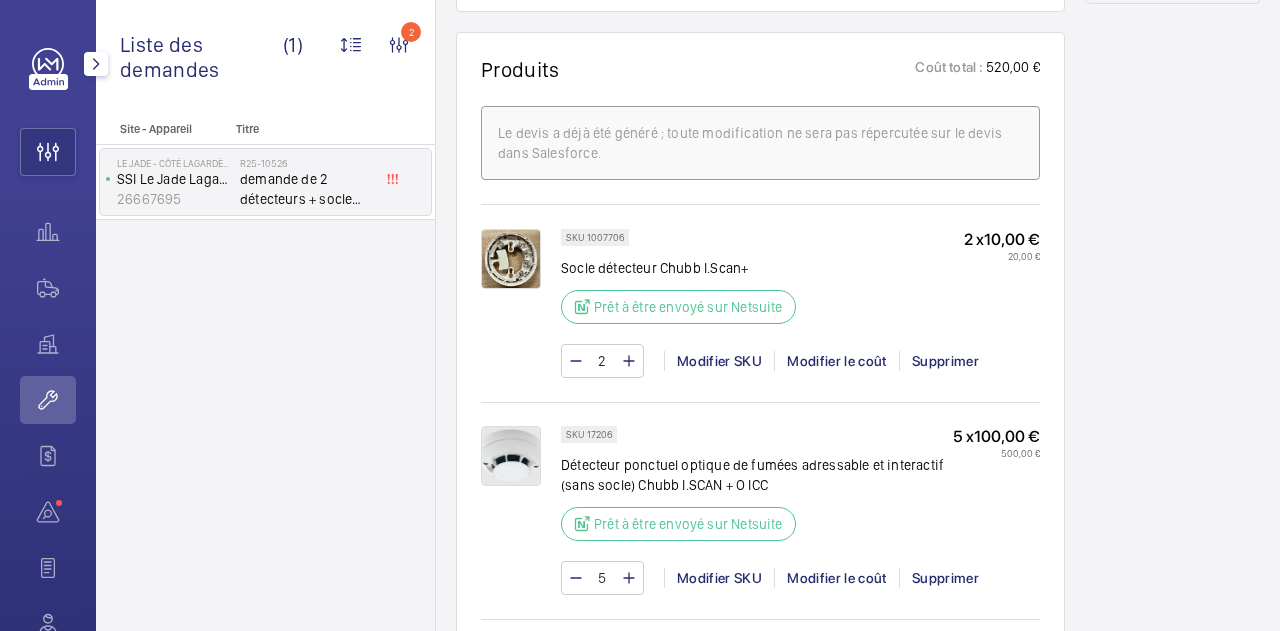 scroll, scrollTop: 1124, scrollLeft: 0, axis: vertical 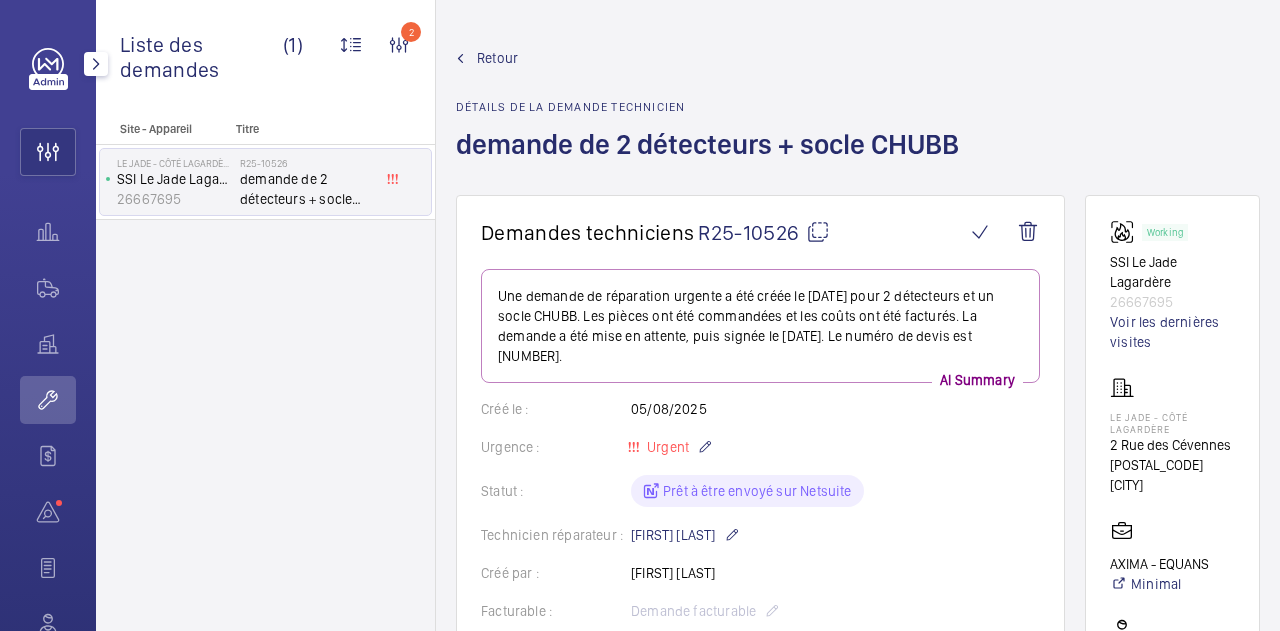 click 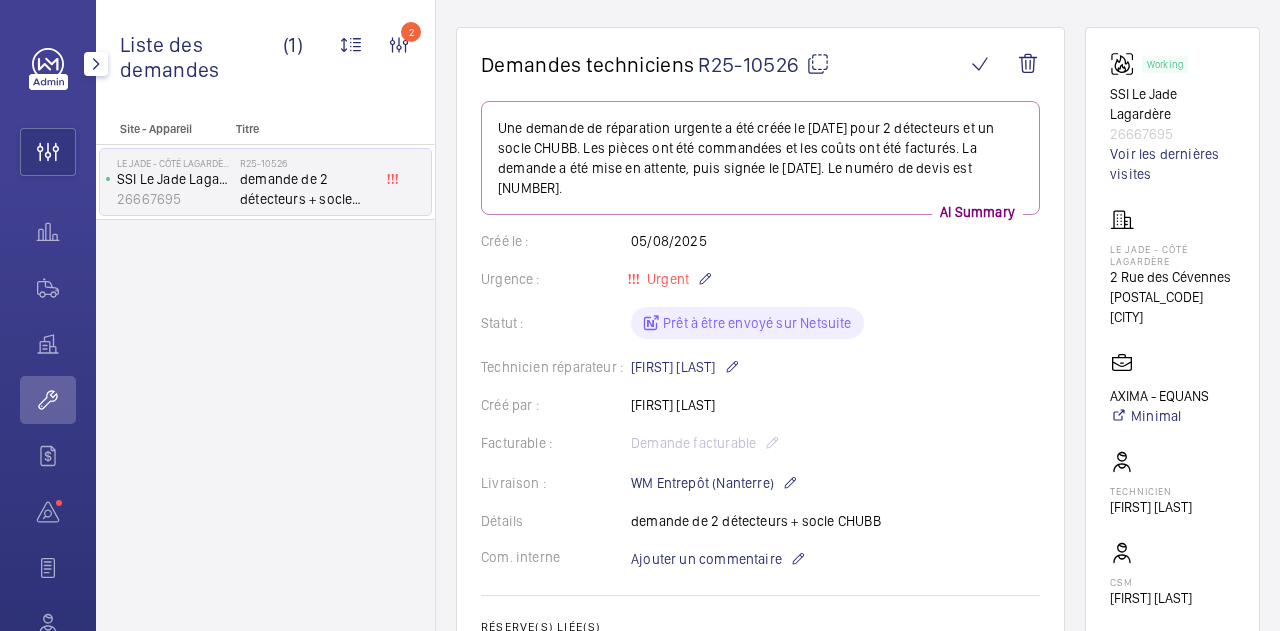 scroll, scrollTop: 0, scrollLeft: 0, axis: both 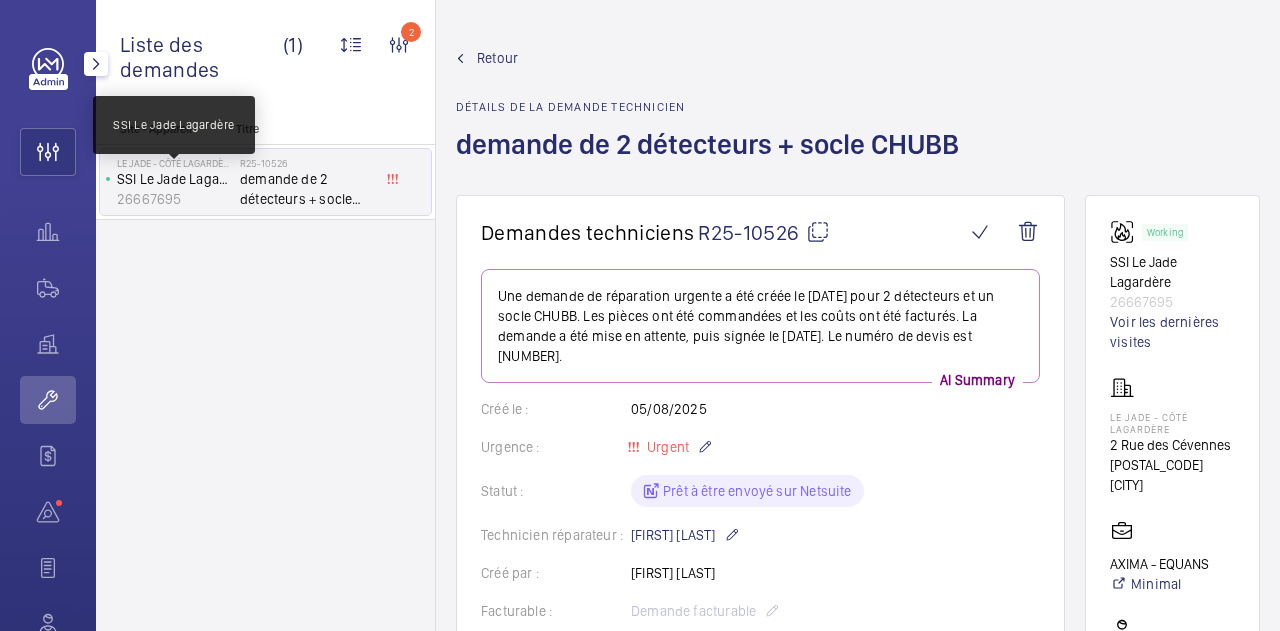 click on "SSI Le Jade Lagardère" 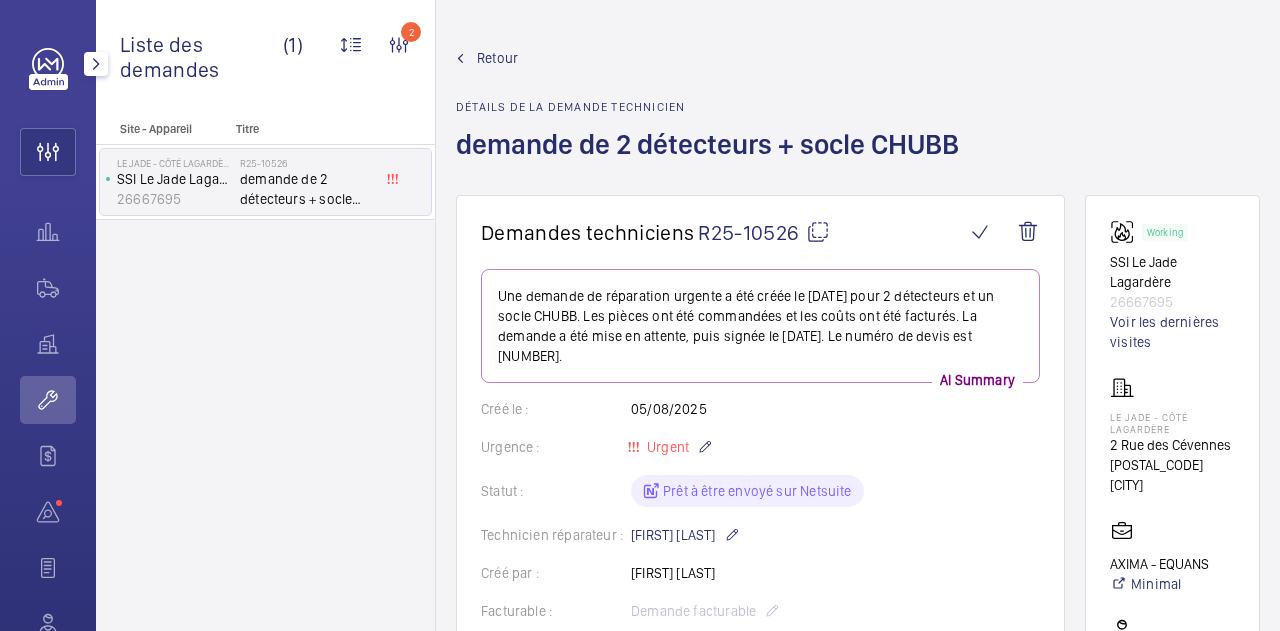 click on "Site - Appareil Titre  Le Jade - côté Lagardère   SSI Le Jade Lagardère   26667695   R25-10526   demande de 2 détecteurs + socle CHUBB" 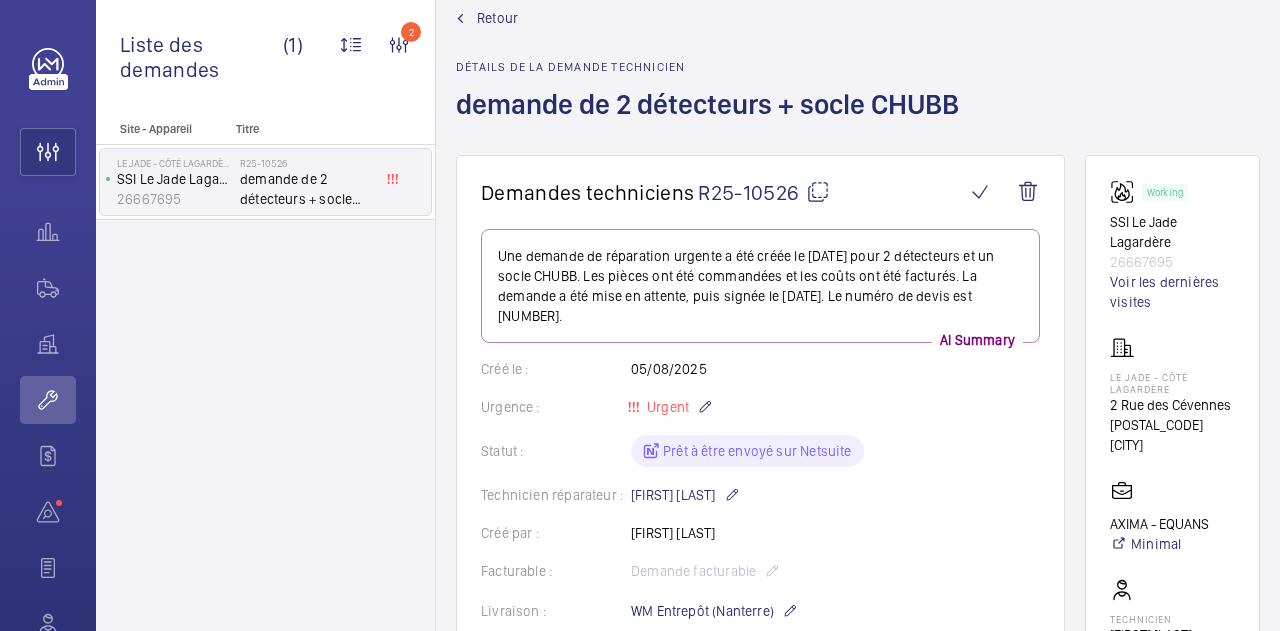 scroll, scrollTop: 0, scrollLeft: 0, axis: both 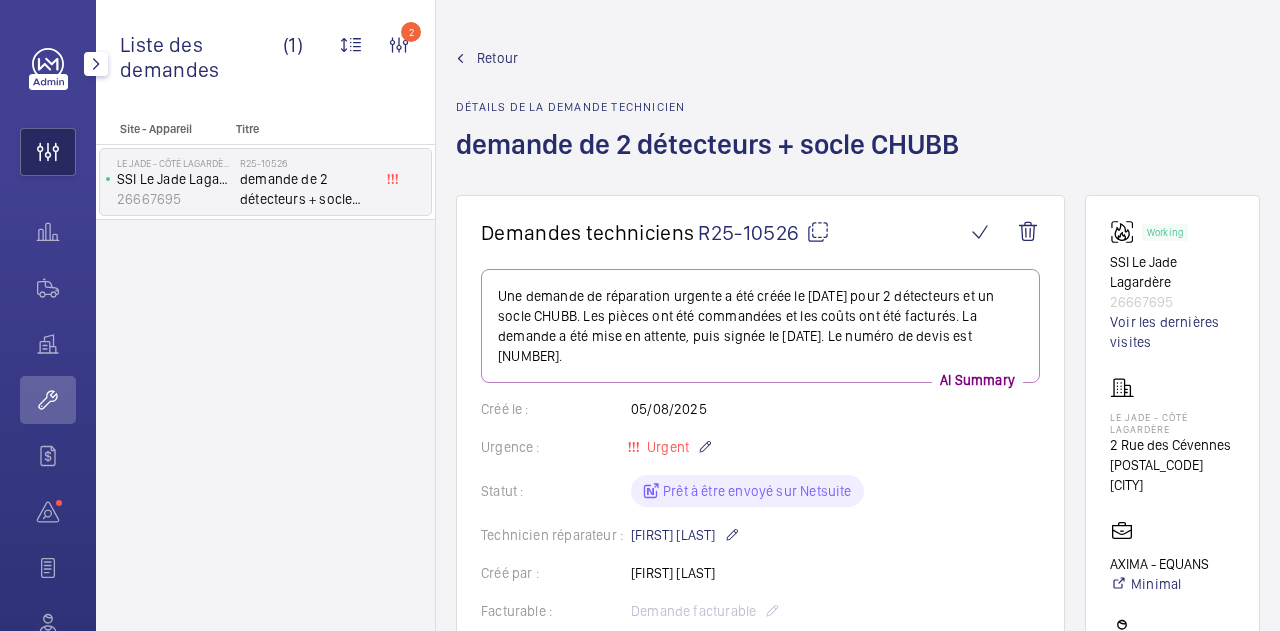 click 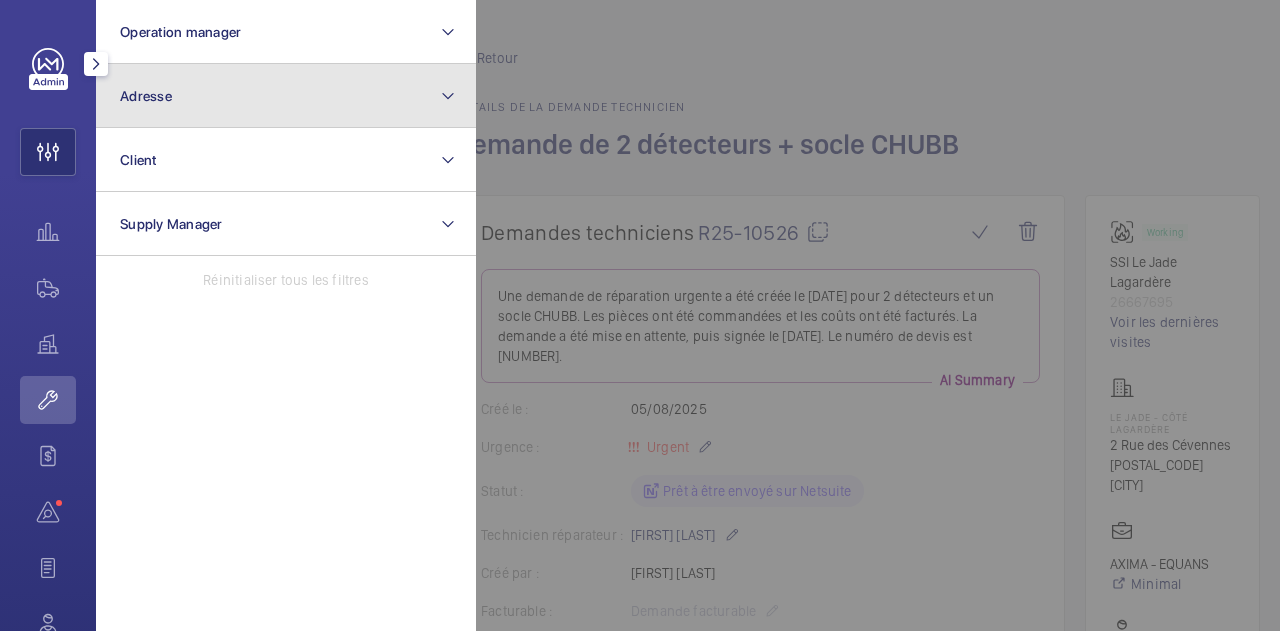 click on "Adresse" 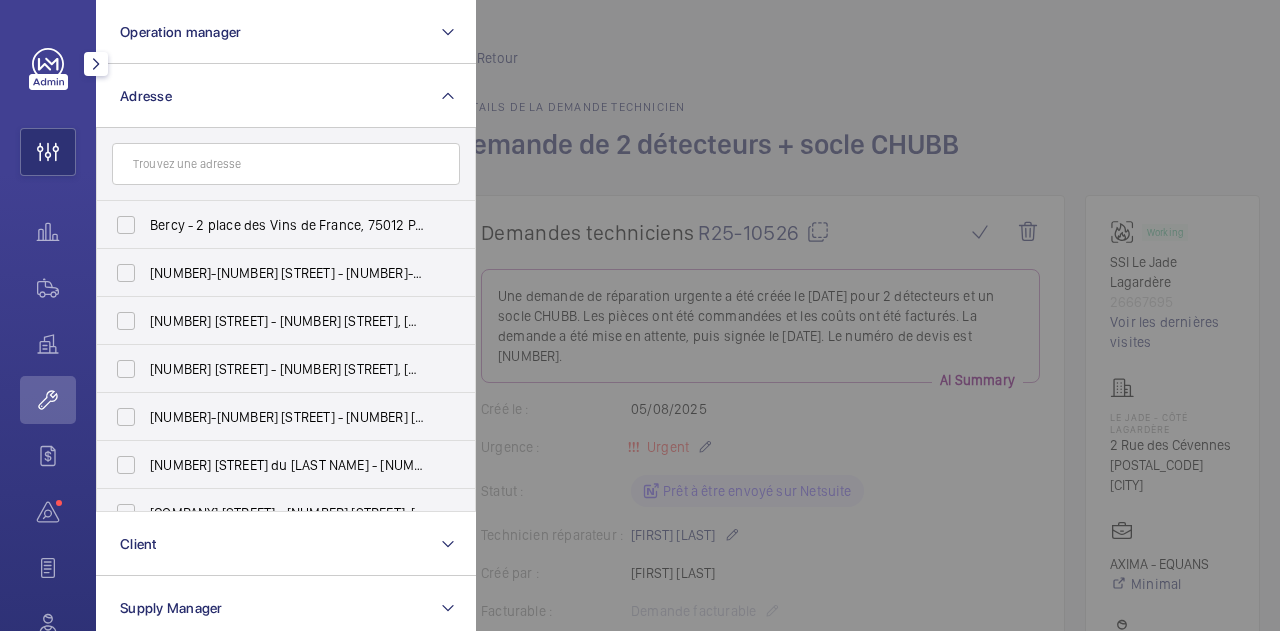 click 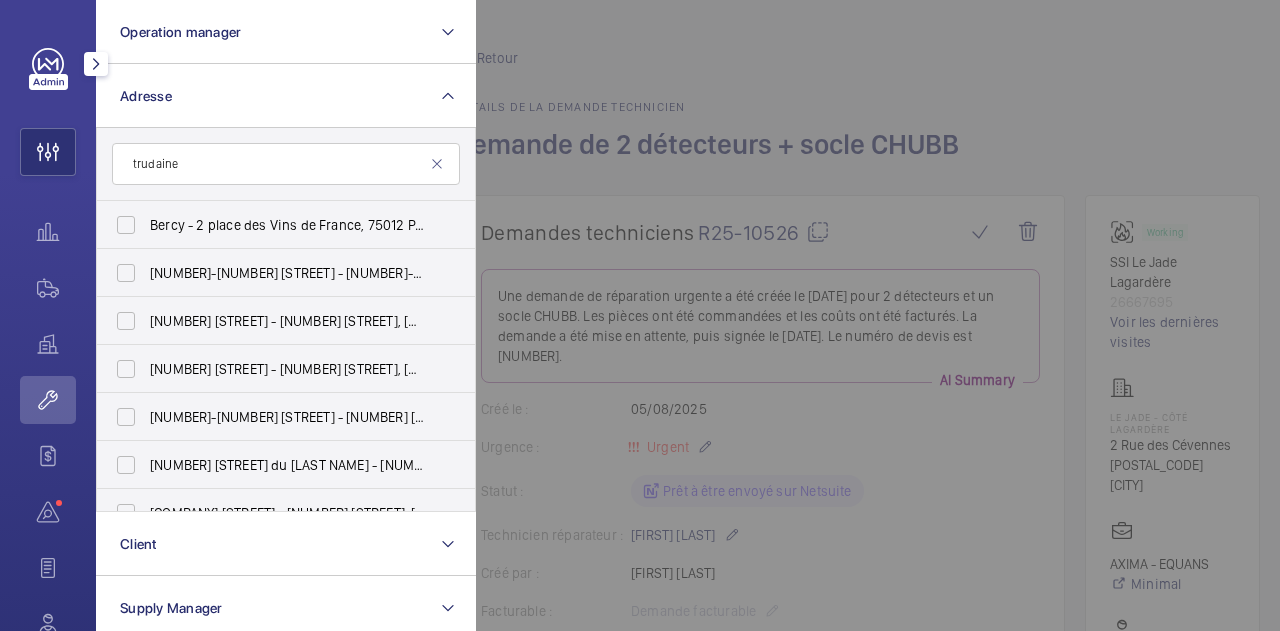 type on "trudaine" 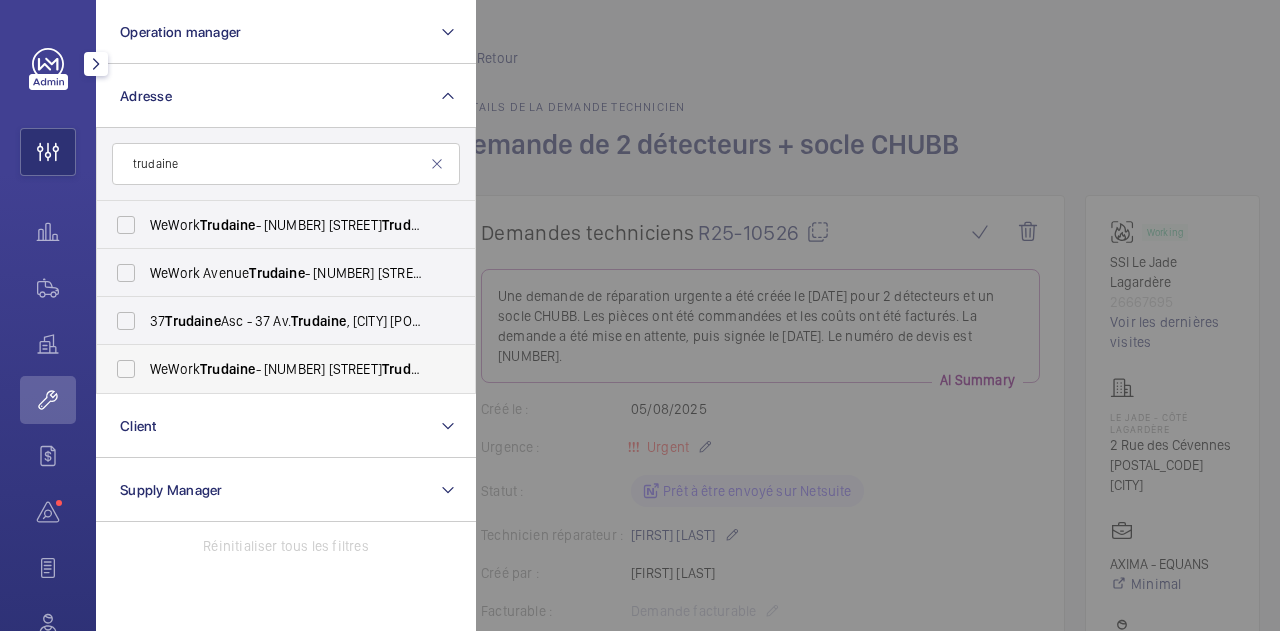 click on "WeWork  Trudaine  - 37 Av.  Trudaine , PARIS 75009" at bounding box center (271, 369) 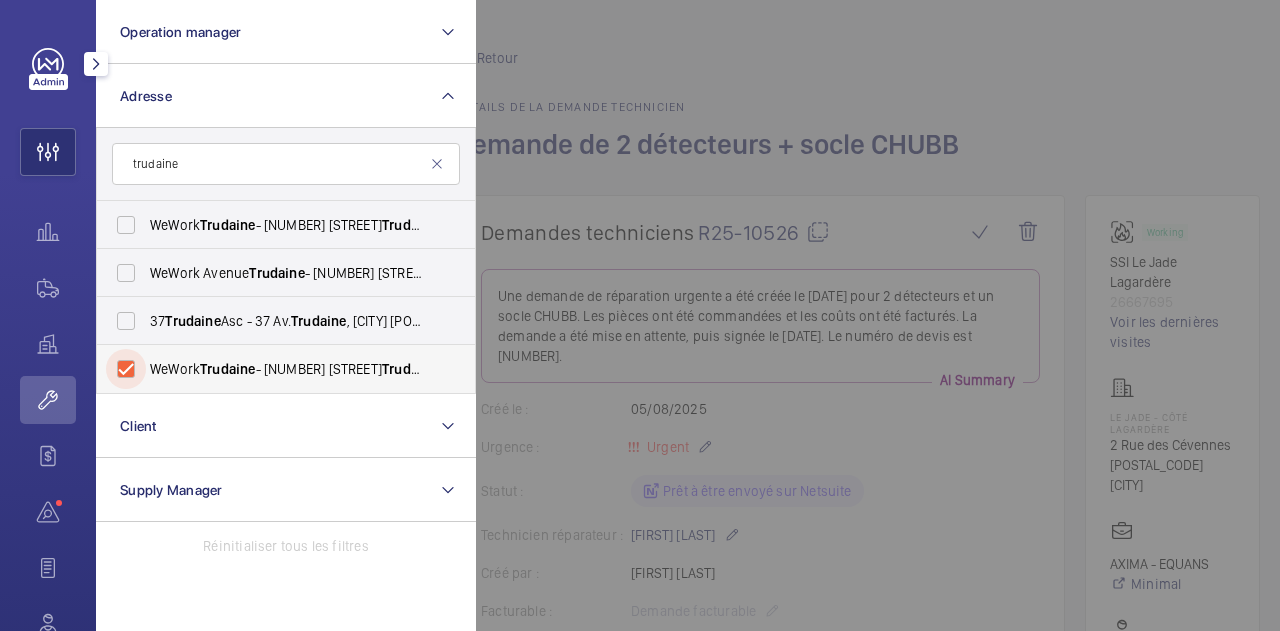 checkbox on "true" 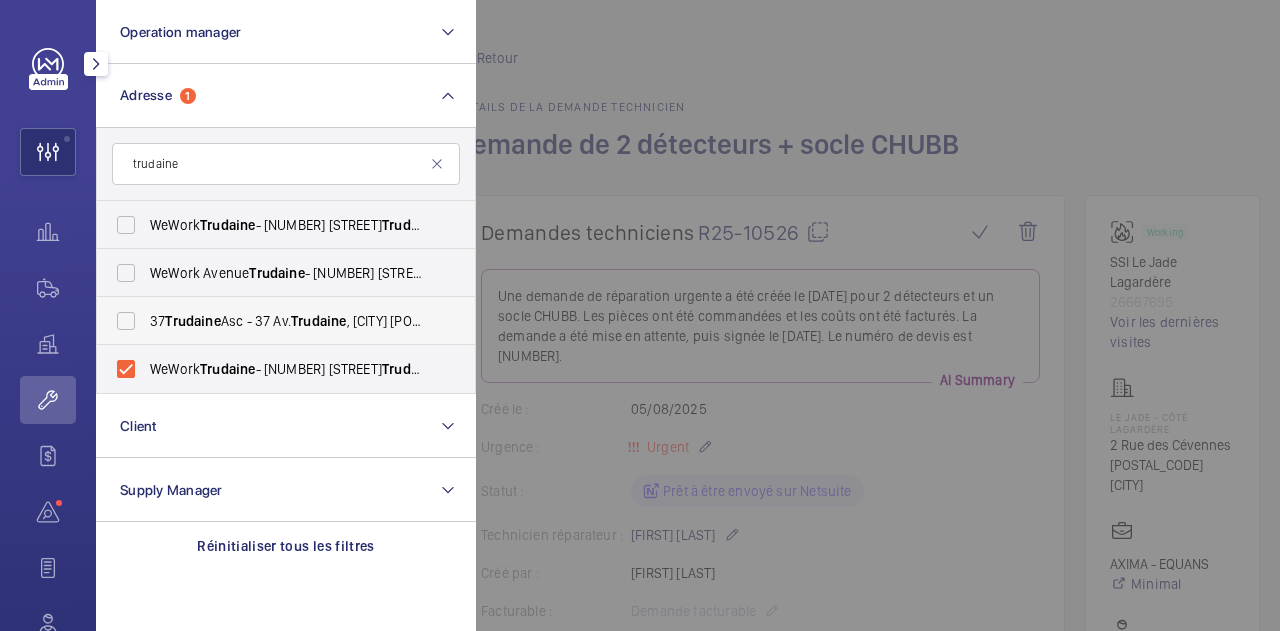 click on "37  Trudaine  Asc - 37 Av.  Trudaine , PARIS 75009" at bounding box center (271, 321) 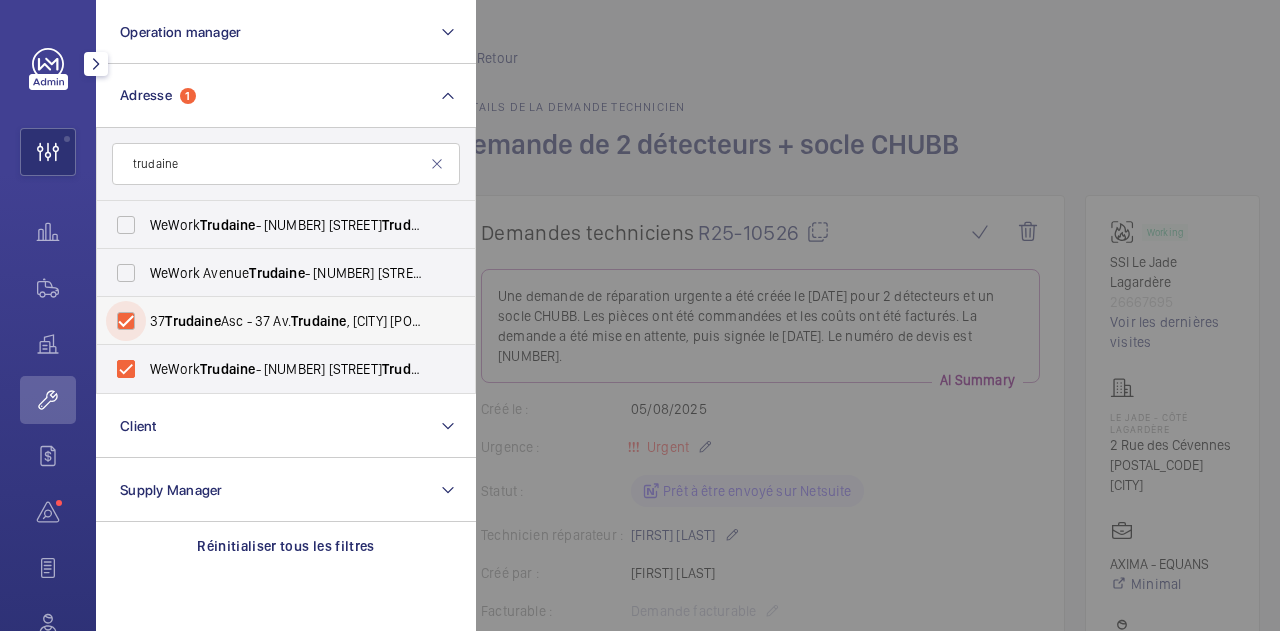 checkbox on "true" 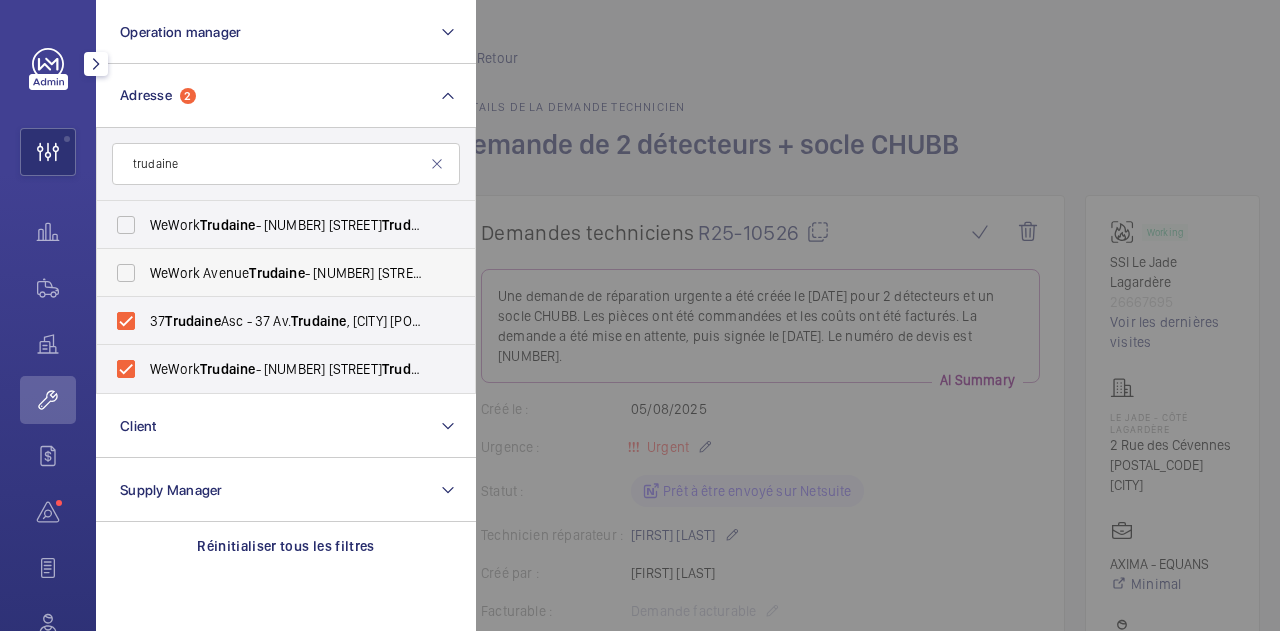 click on "WeWork Avenue  Trudaine  - 37 Av.  Trudaine , PARIS 75009" at bounding box center [271, 273] 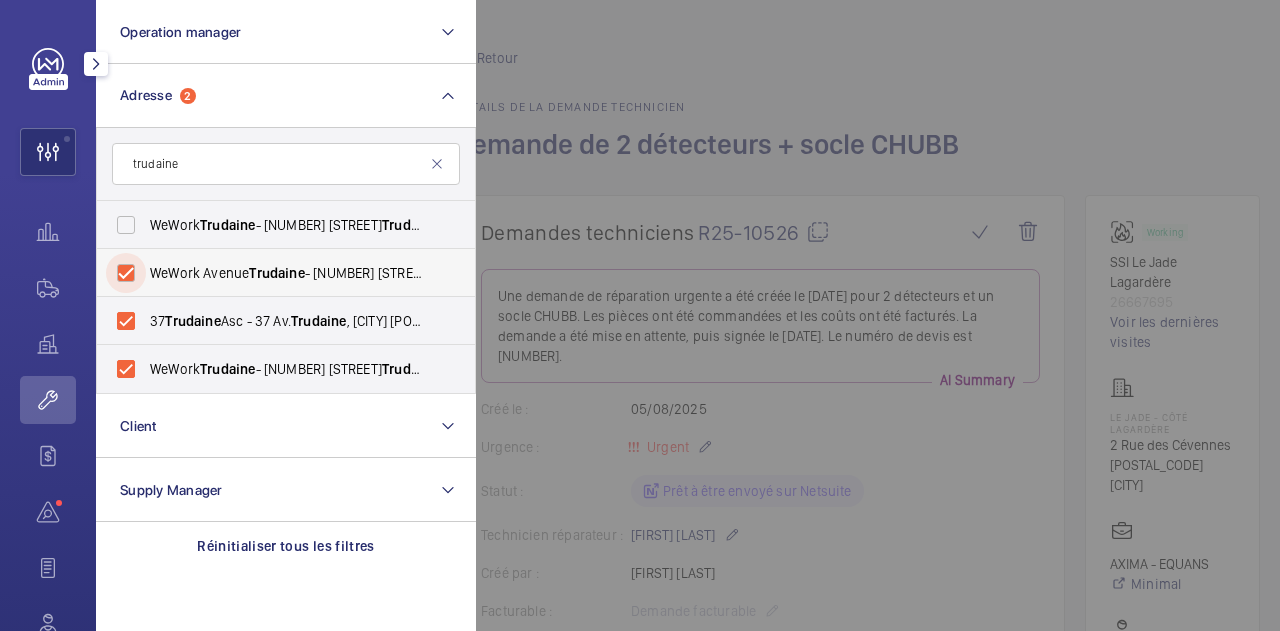 checkbox on "true" 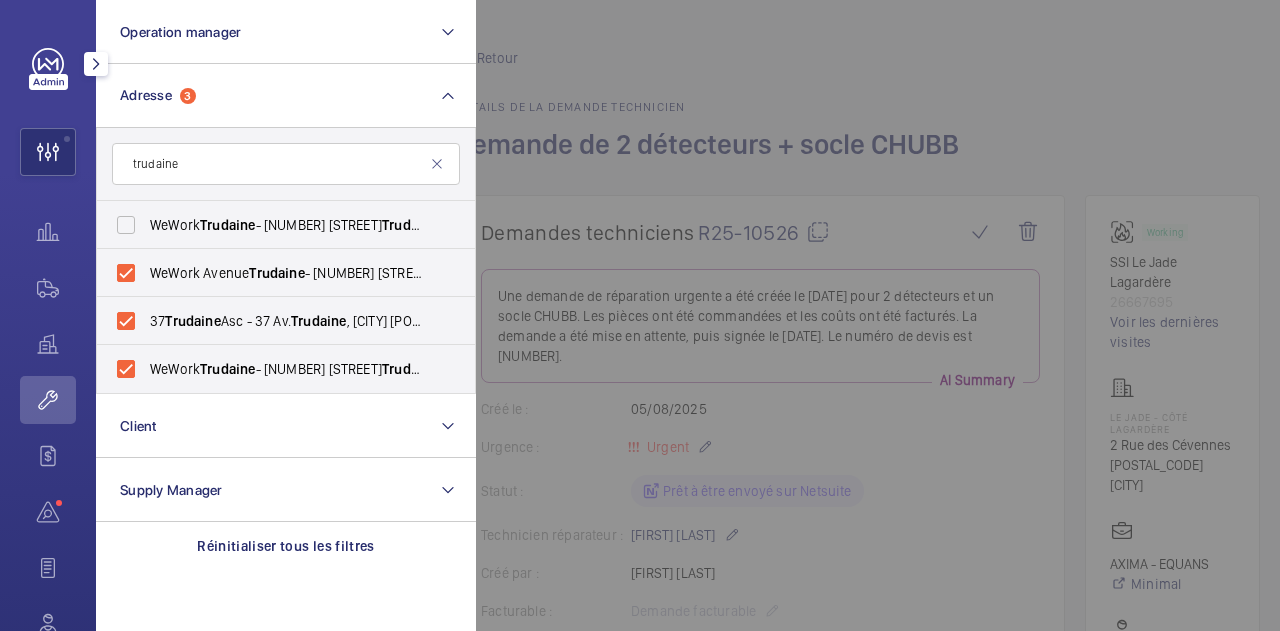 click on "trudaine" 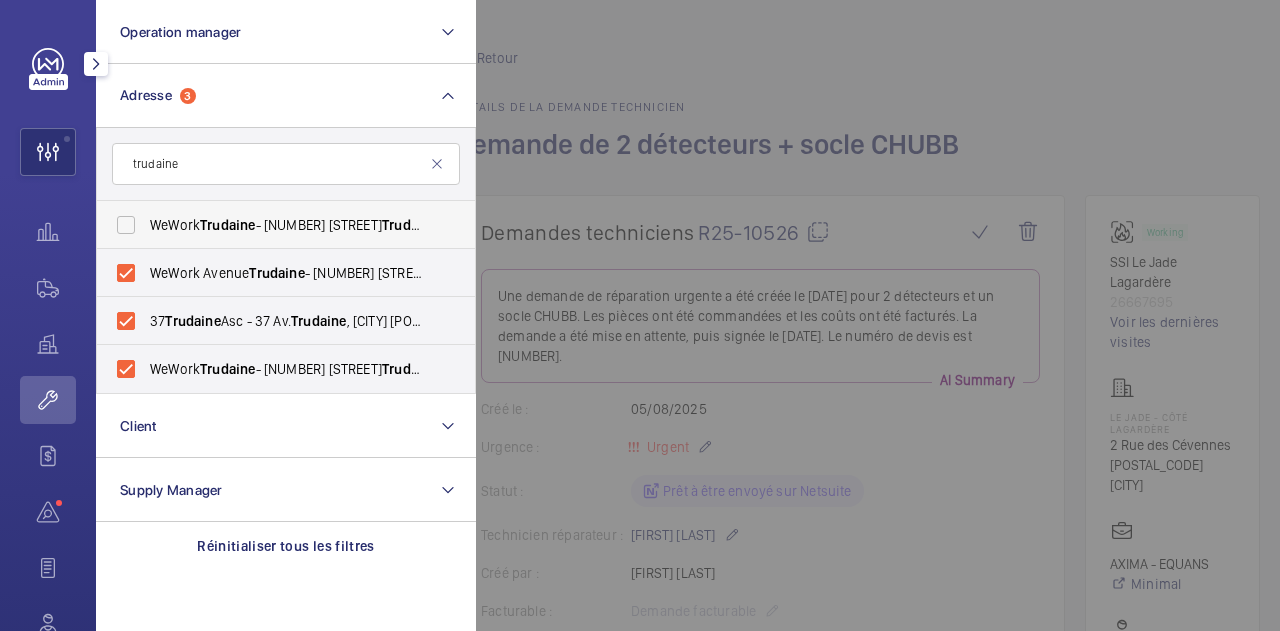 click on "WeWork  Trudaine  - 37 Av.  Trudaine , PARIS 75009" at bounding box center (271, 225) 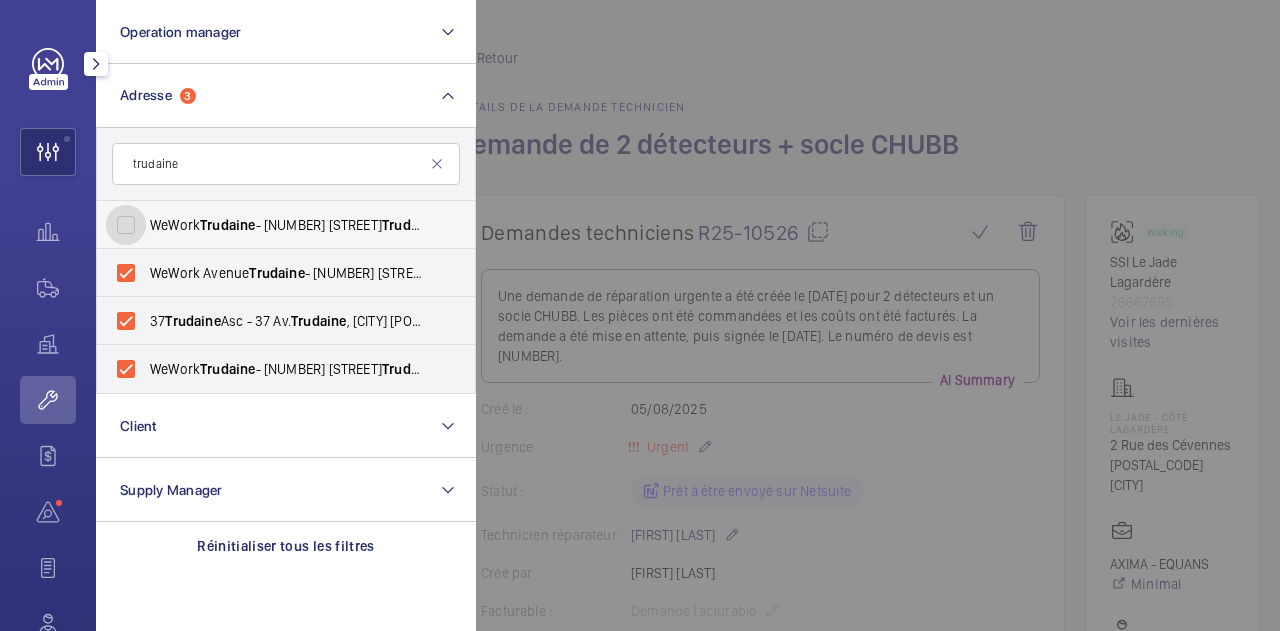 click on "WeWork  Trudaine  - 37 Av.  Trudaine , PARIS 75009" at bounding box center [126, 225] 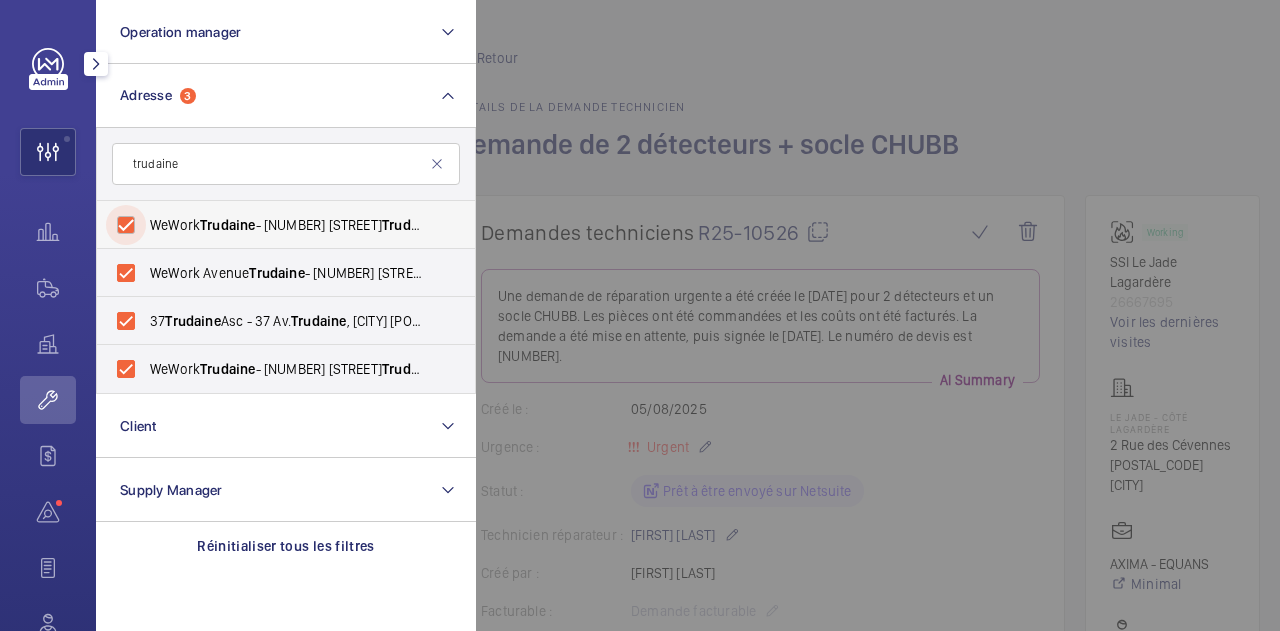 checkbox on "true" 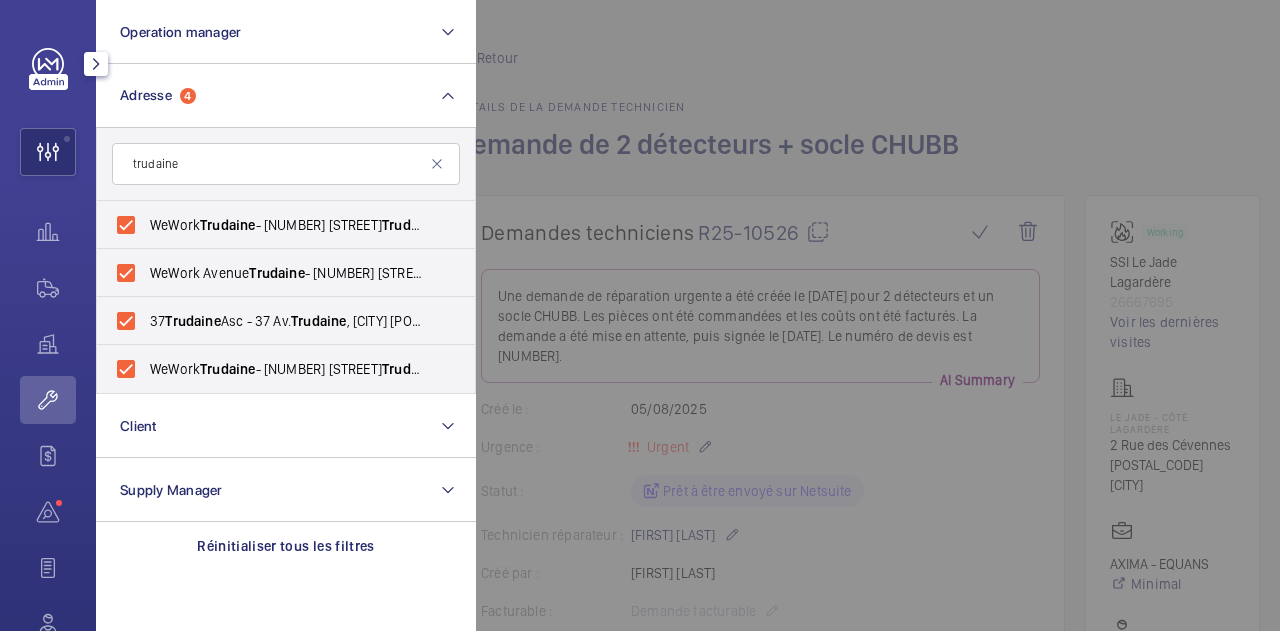 click 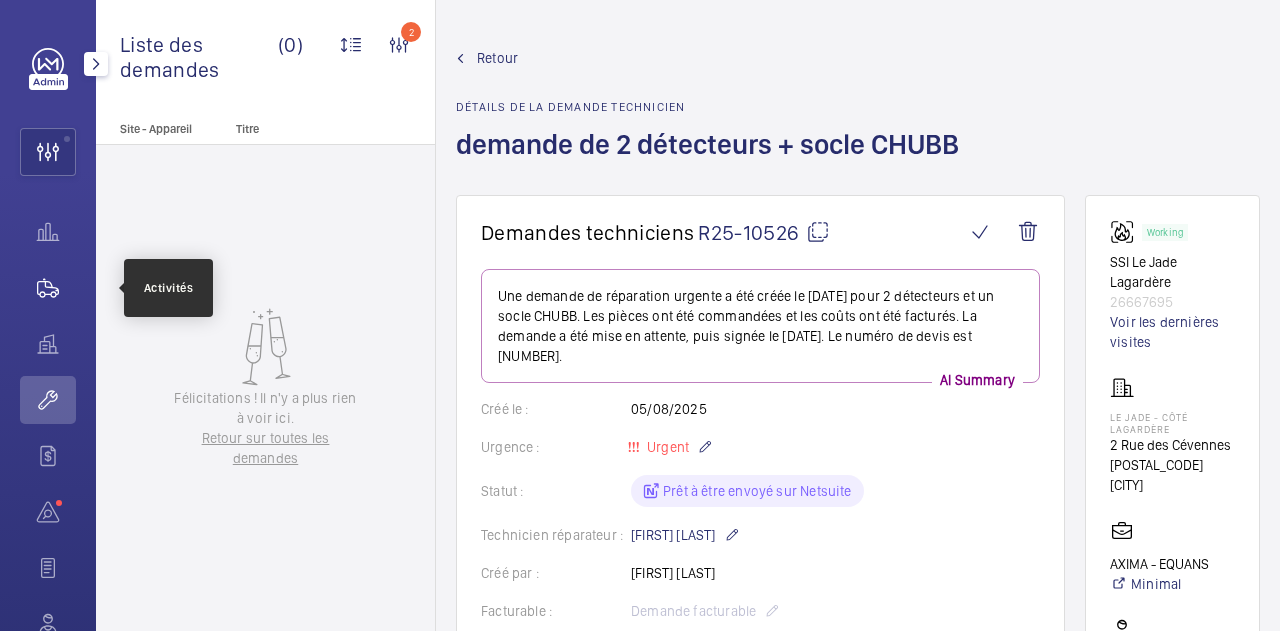 click 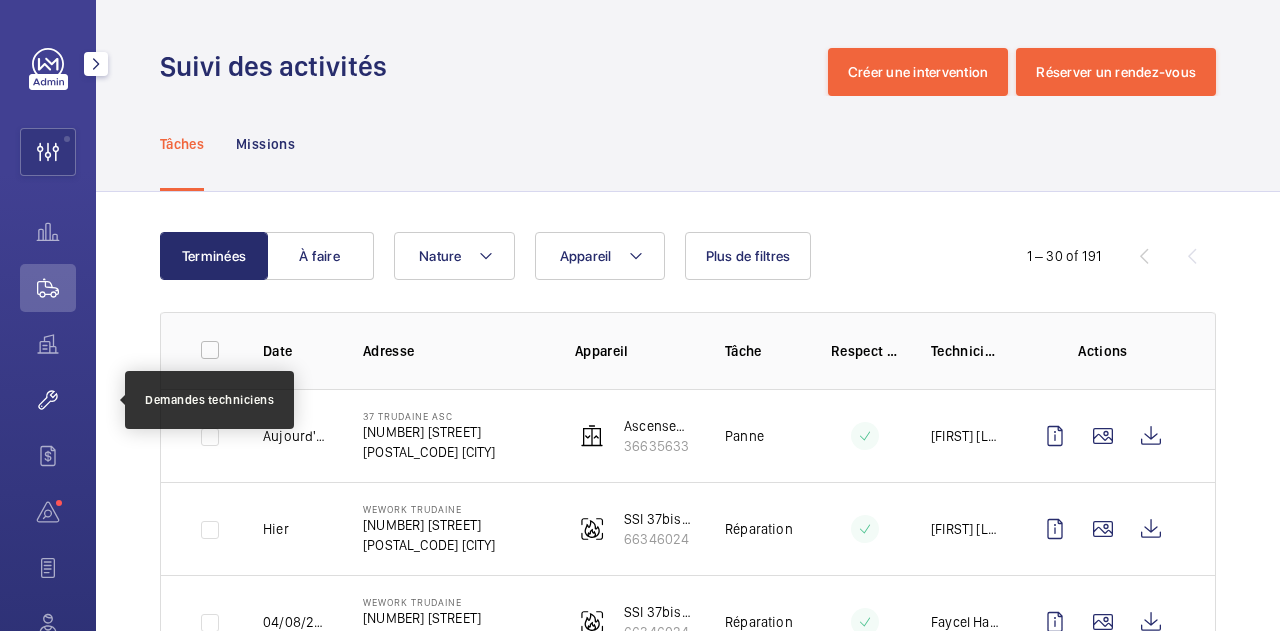 click 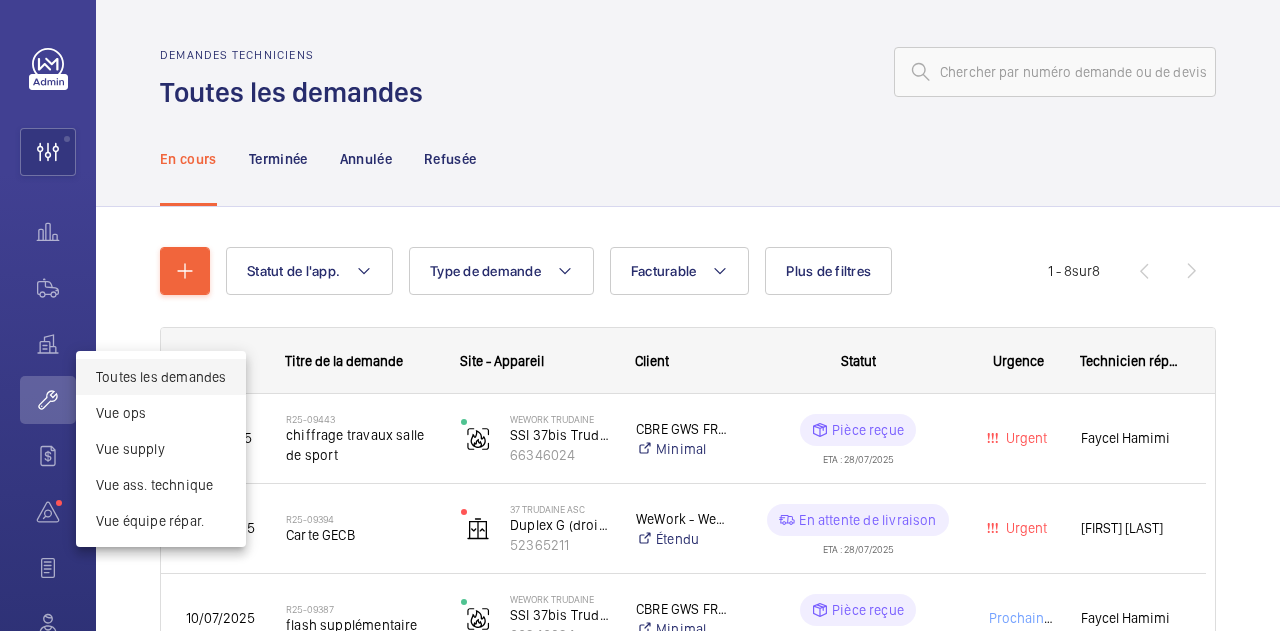 click at bounding box center [640, 315] 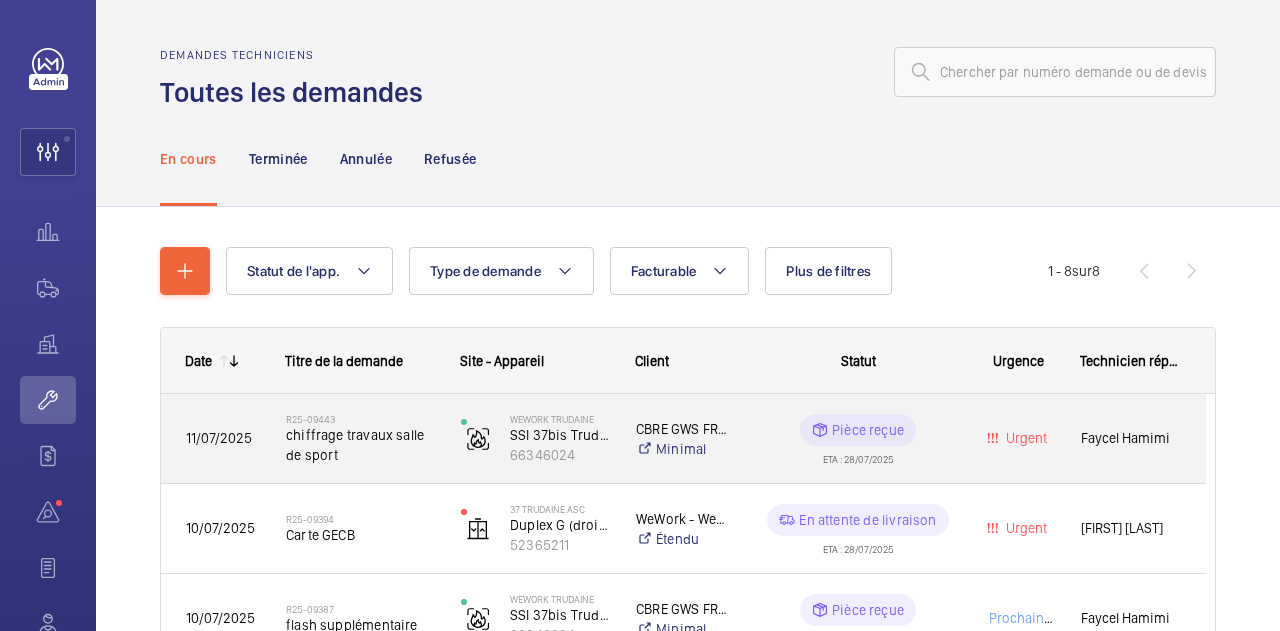 click on "Urgent" 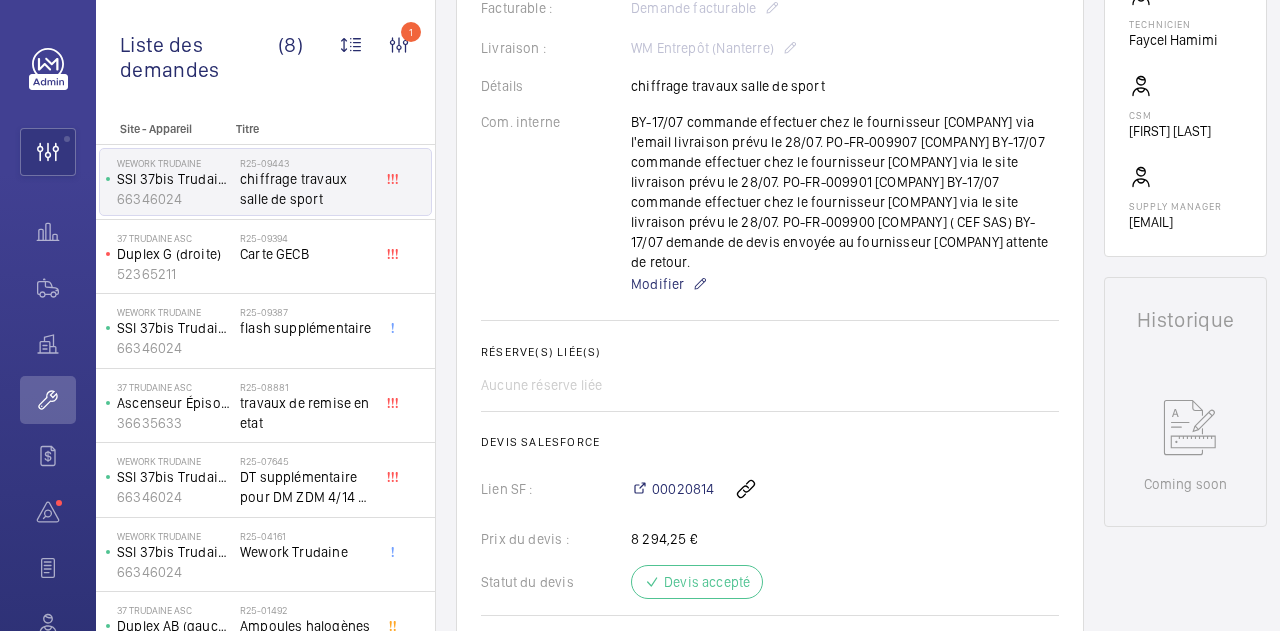 scroll, scrollTop: 694, scrollLeft: 0, axis: vertical 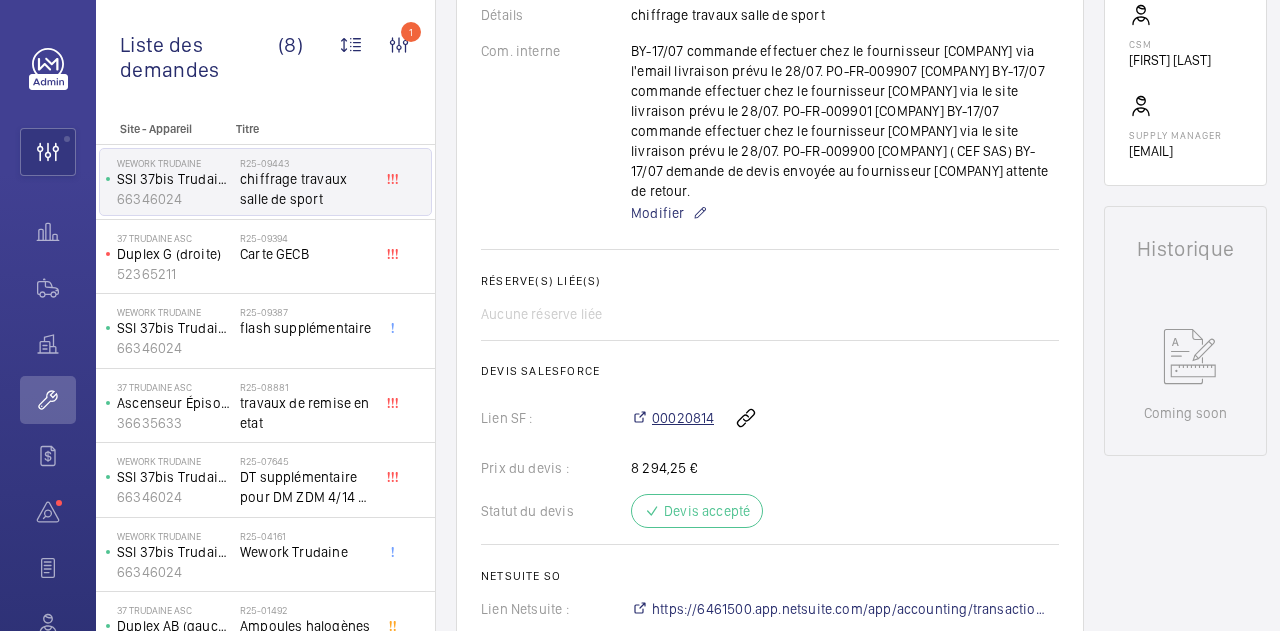 click on "00020814" 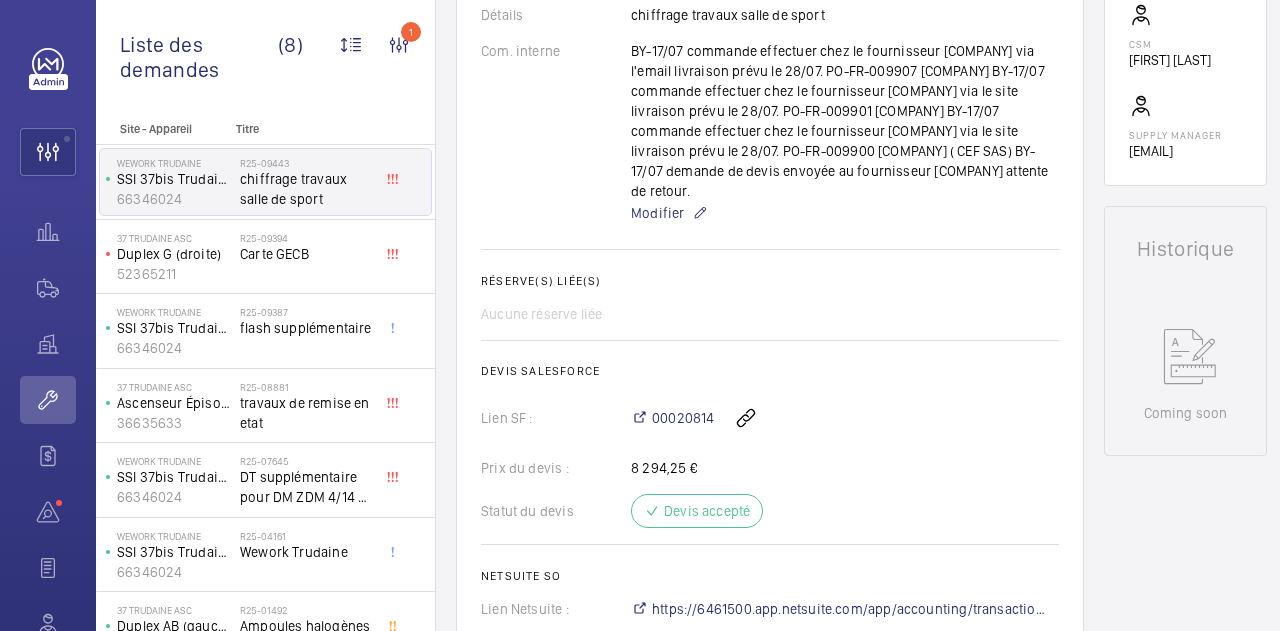 click on "00020814" 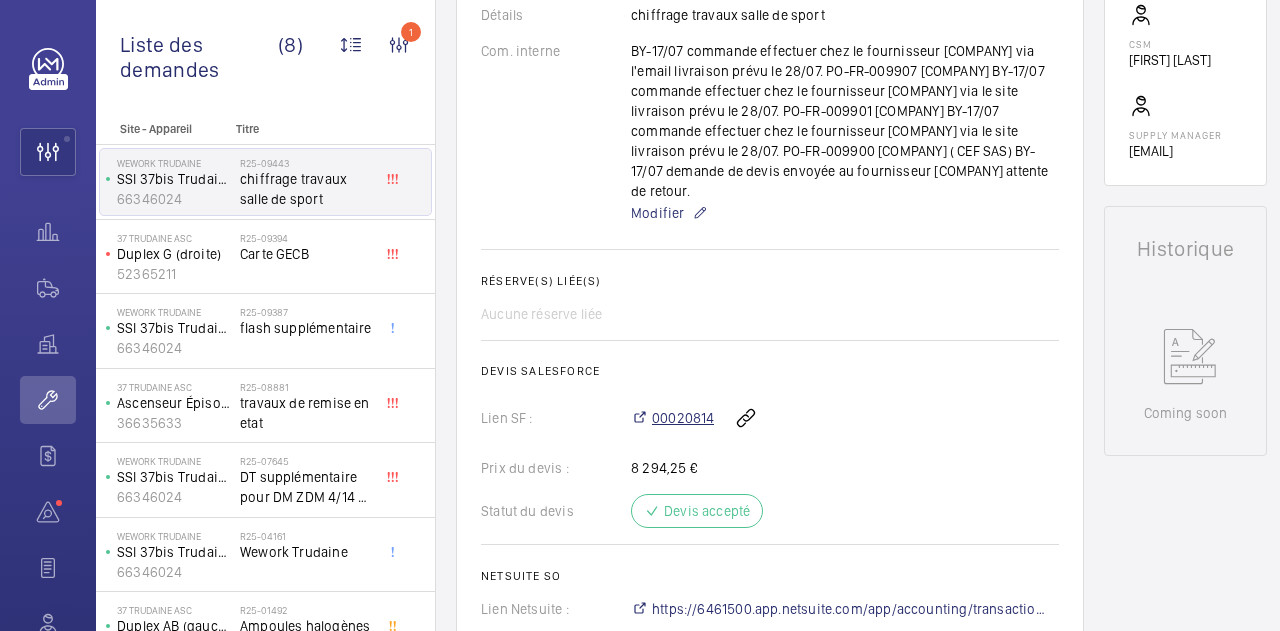 click on "00020814" 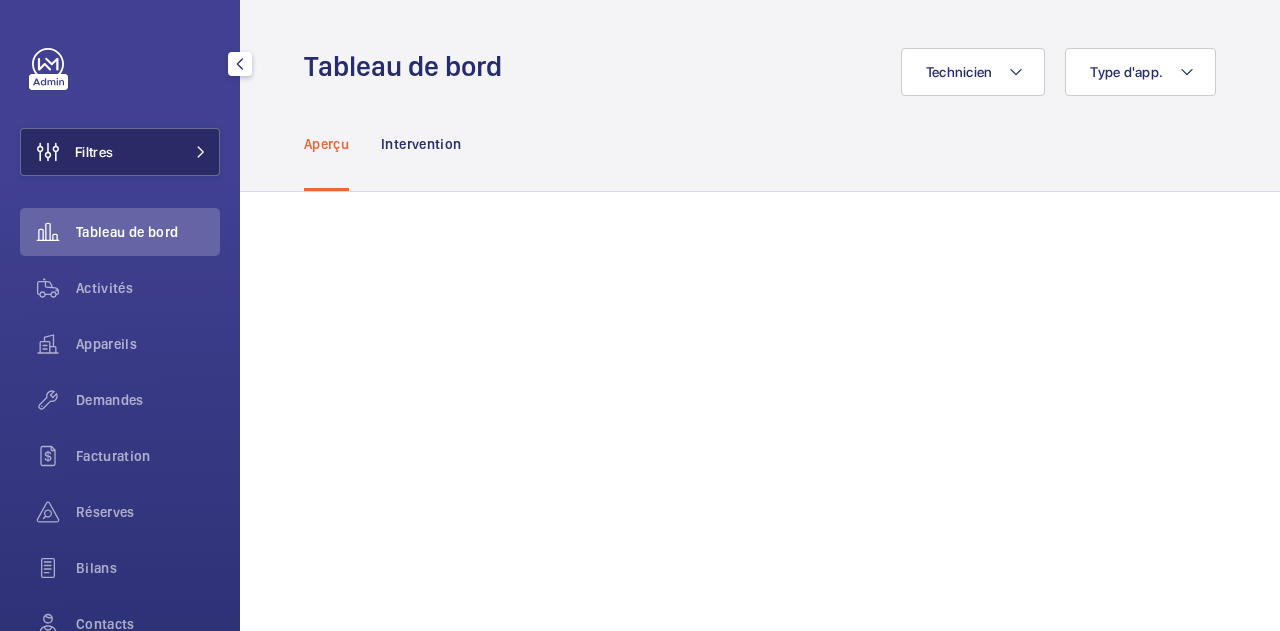 scroll, scrollTop: 0, scrollLeft: 0, axis: both 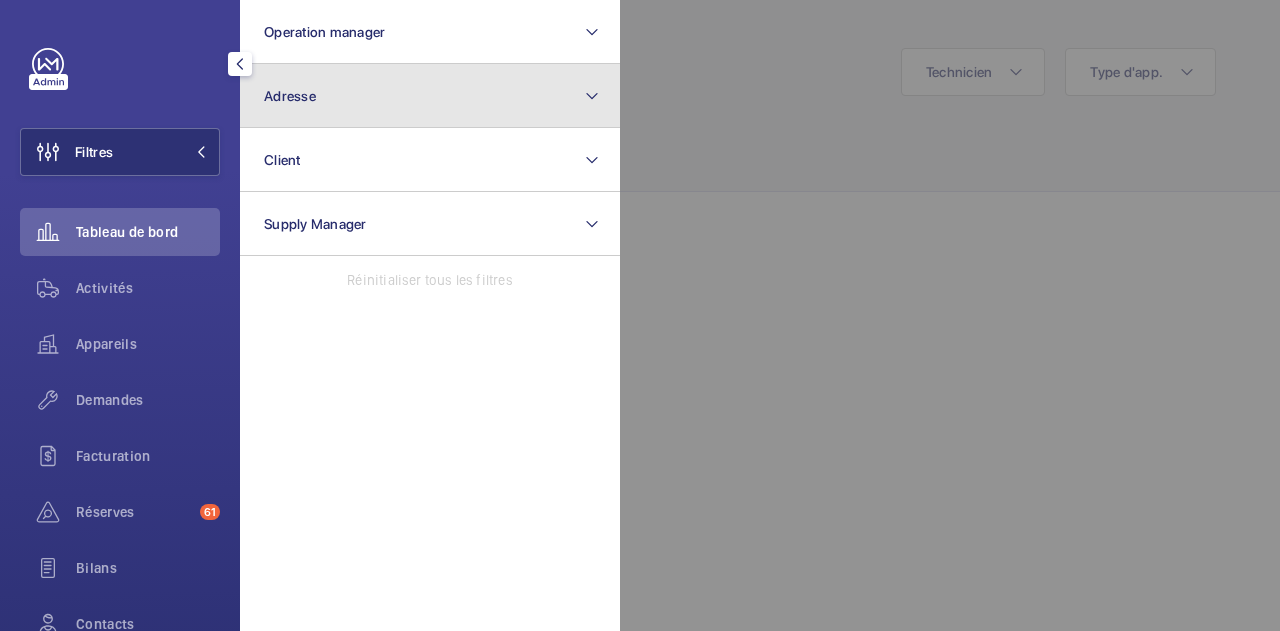 click on "Adresse" 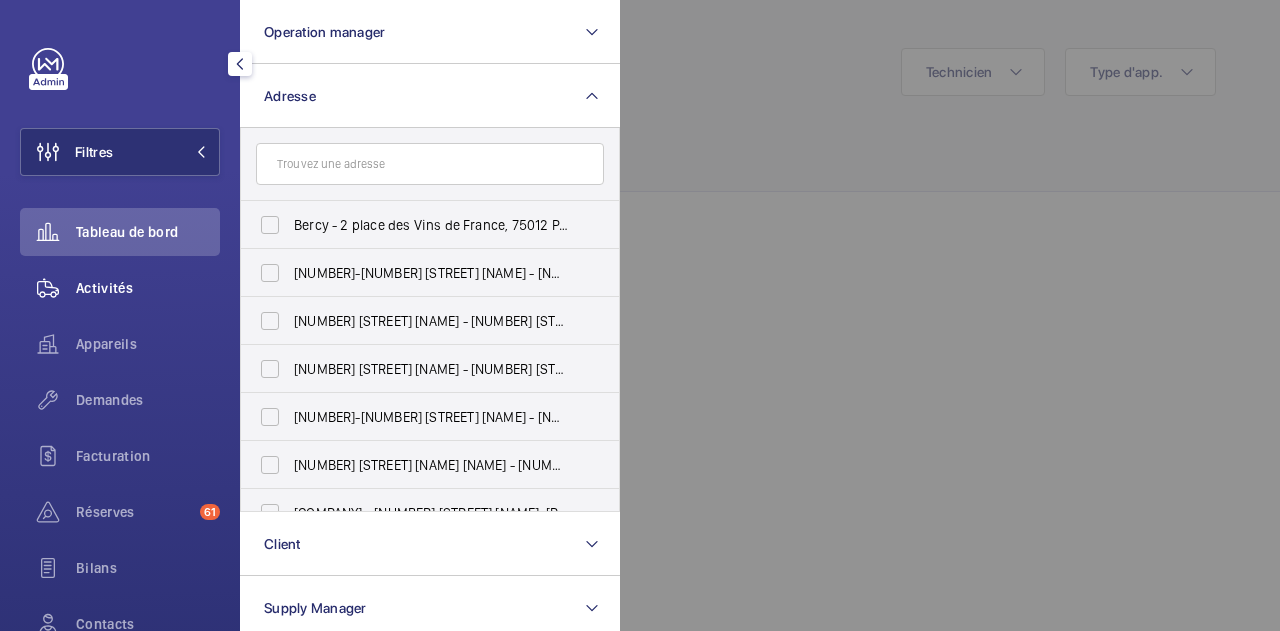 click on "Activités" 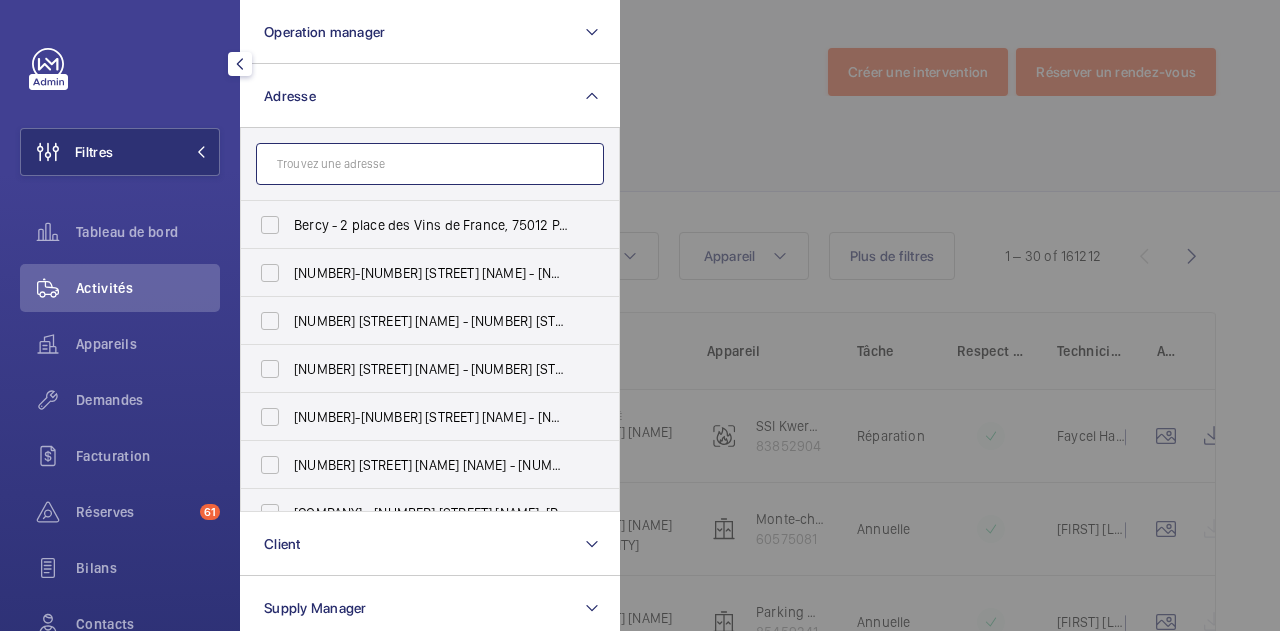 click 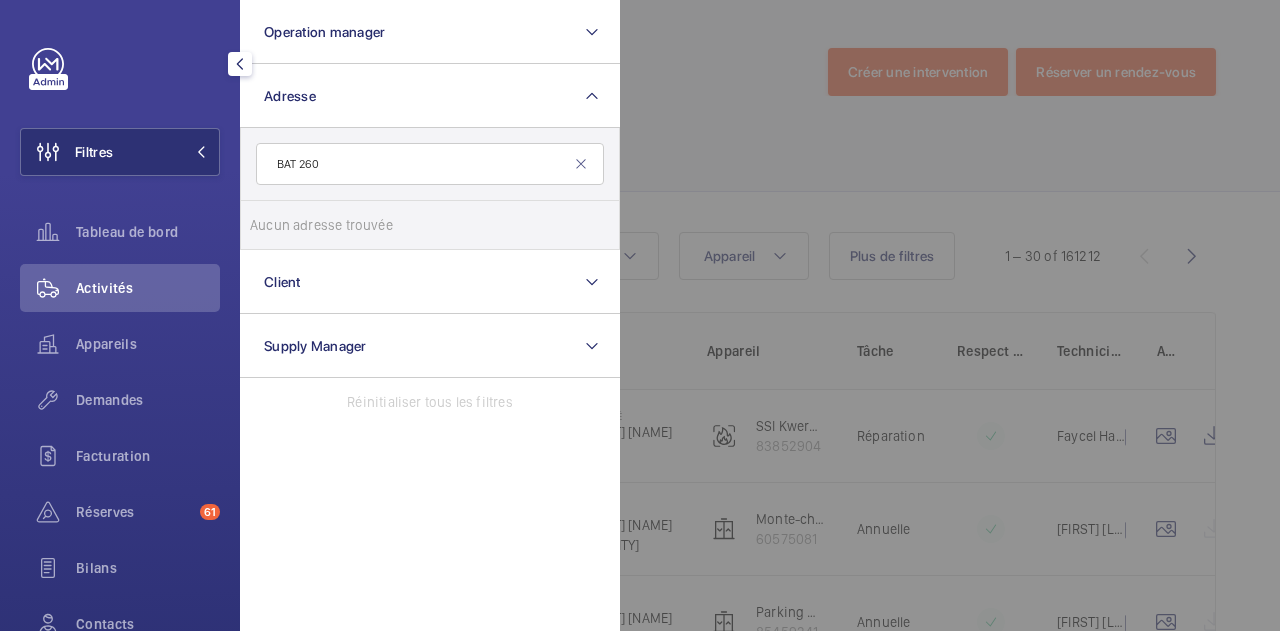 click on "Activités" 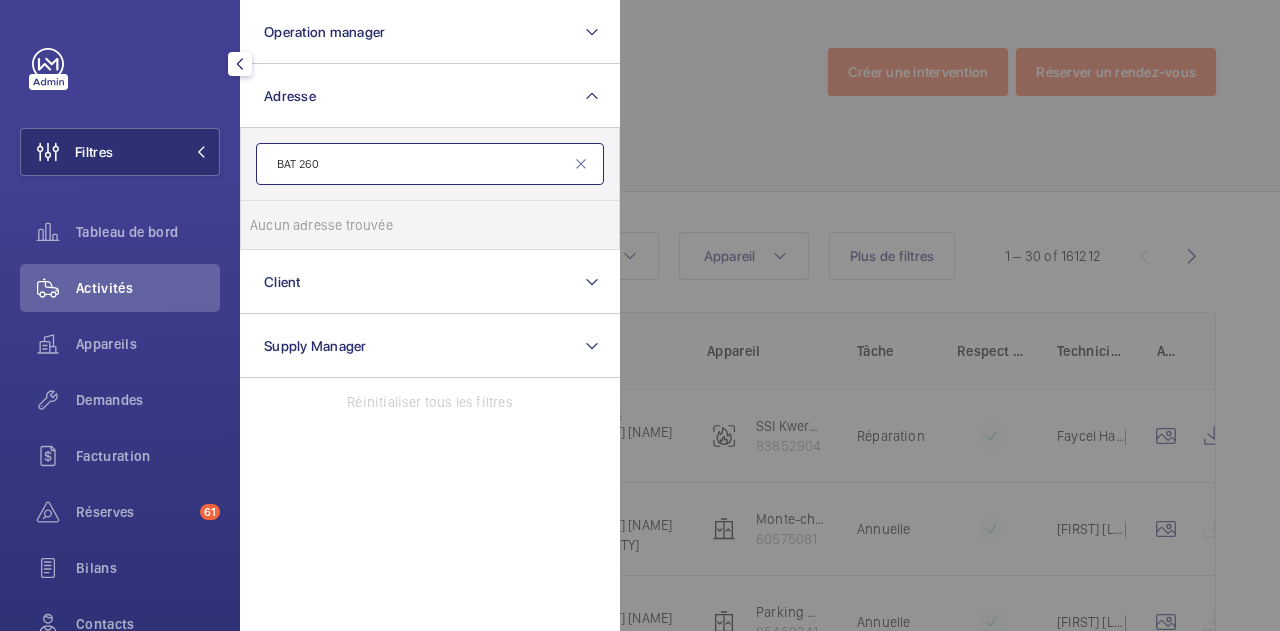 click on "BAT 260" 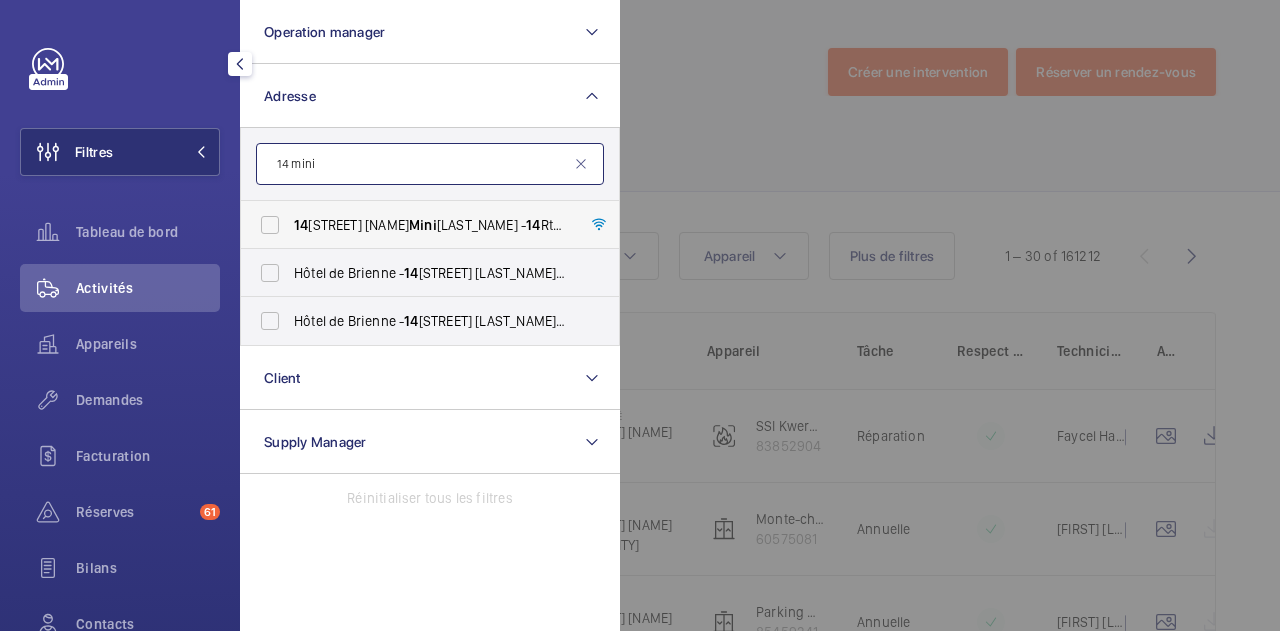 type on "14 mini" 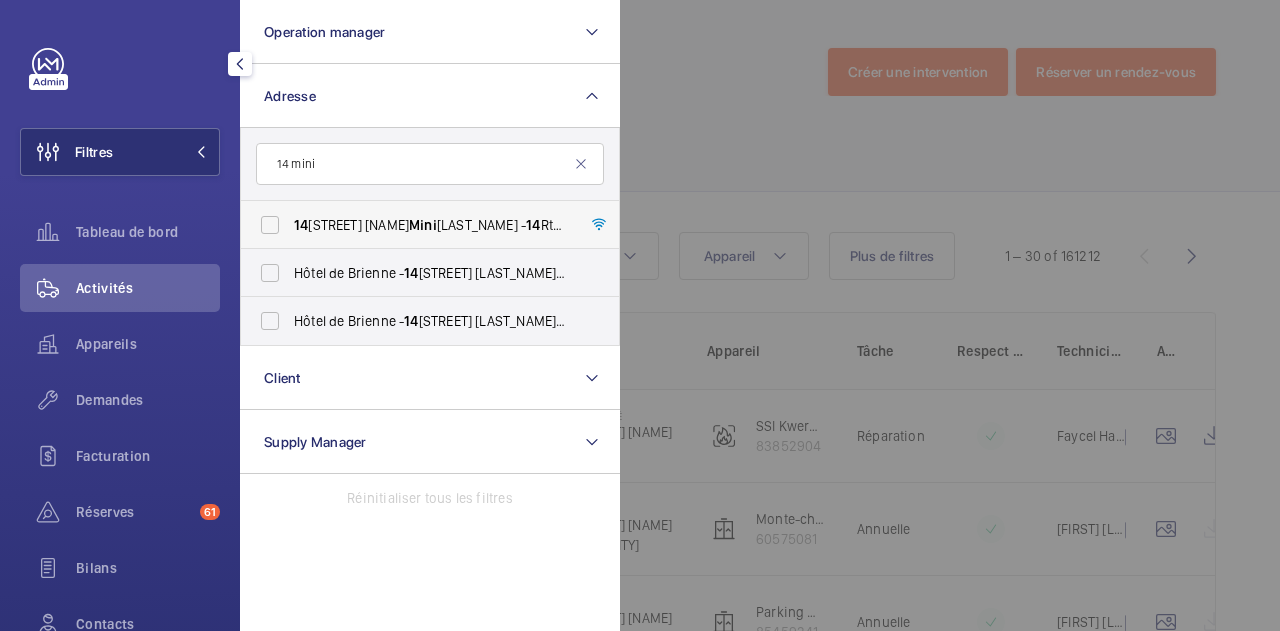 click on "14  Route de la  Mini ère -  14  Rte de la  Mini ère, VERSAILLES 78000" at bounding box center [415, 225] 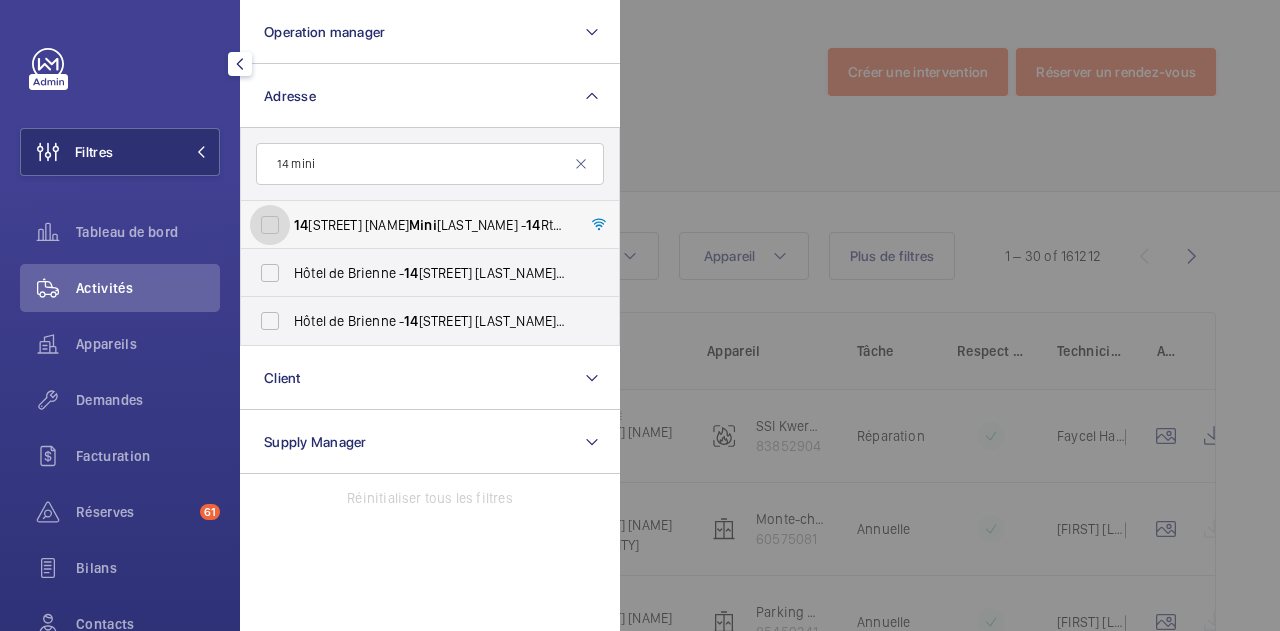 click on "14  Route de la  Mini ère -  14  Rte de la  Mini ère, VERSAILLES 78000" at bounding box center (270, 225) 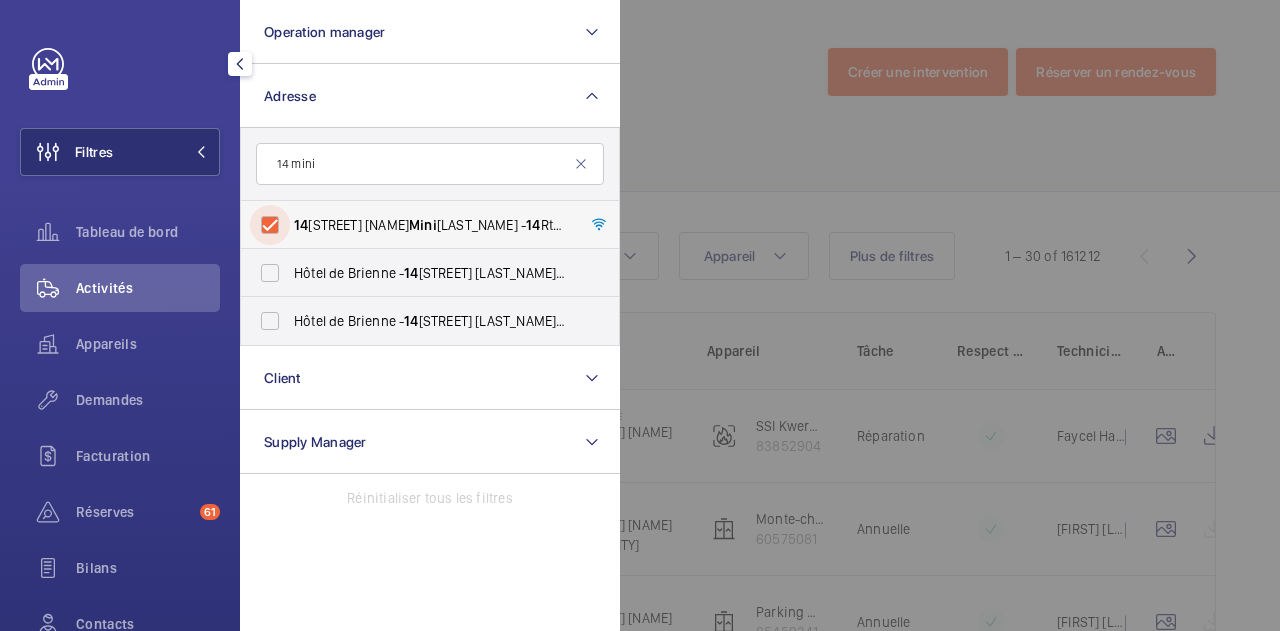 checkbox on "true" 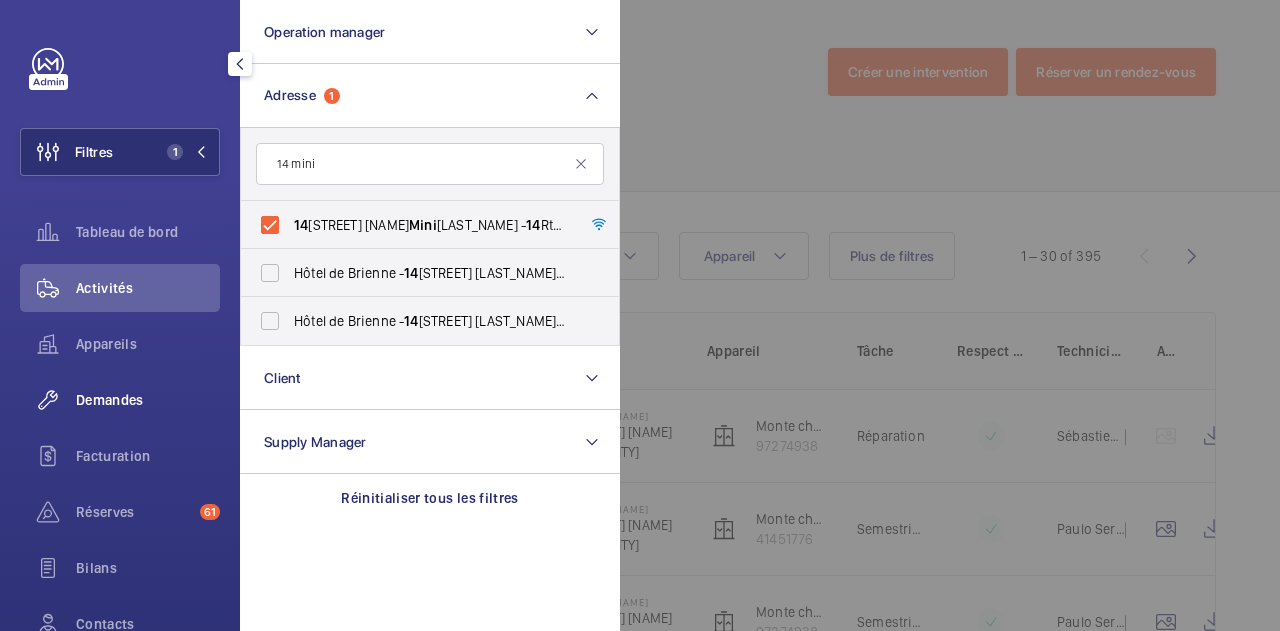 click on "Demandes" 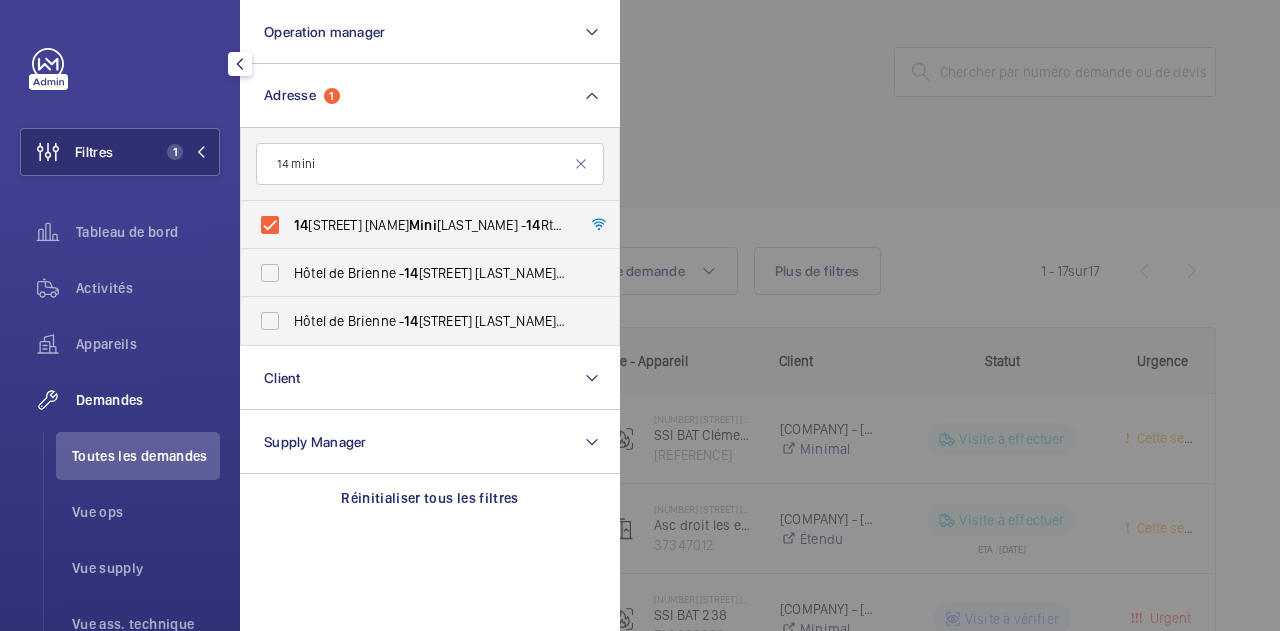 click 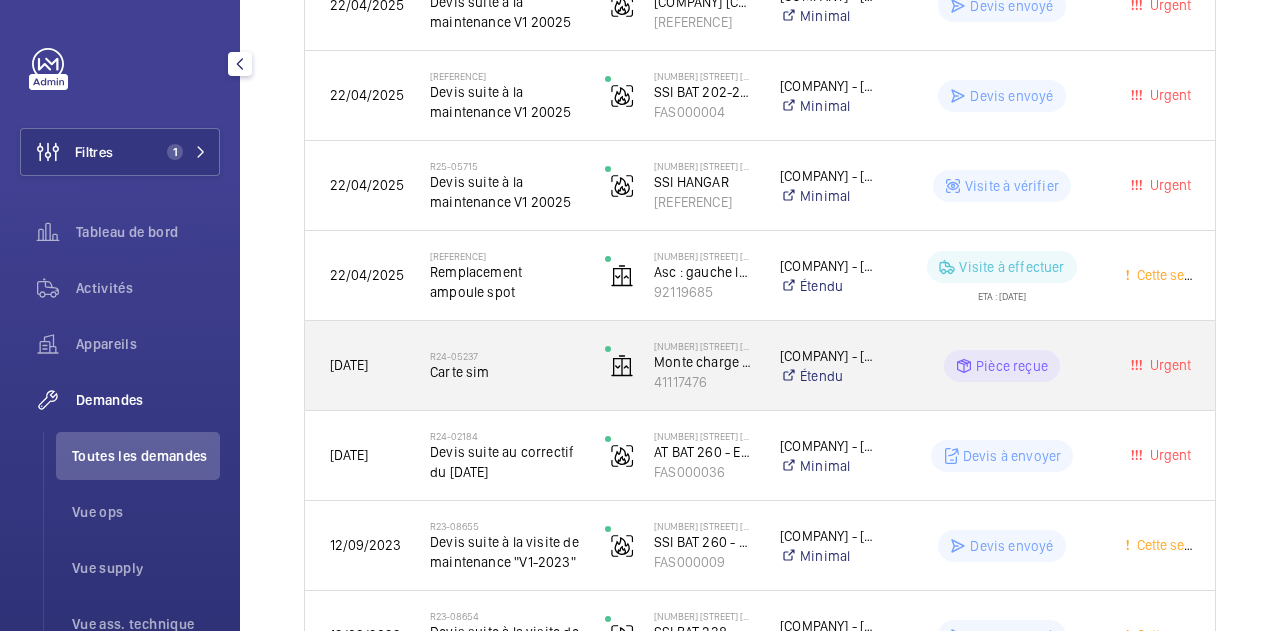 scroll, scrollTop: 974, scrollLeft: 0, axis: vertical 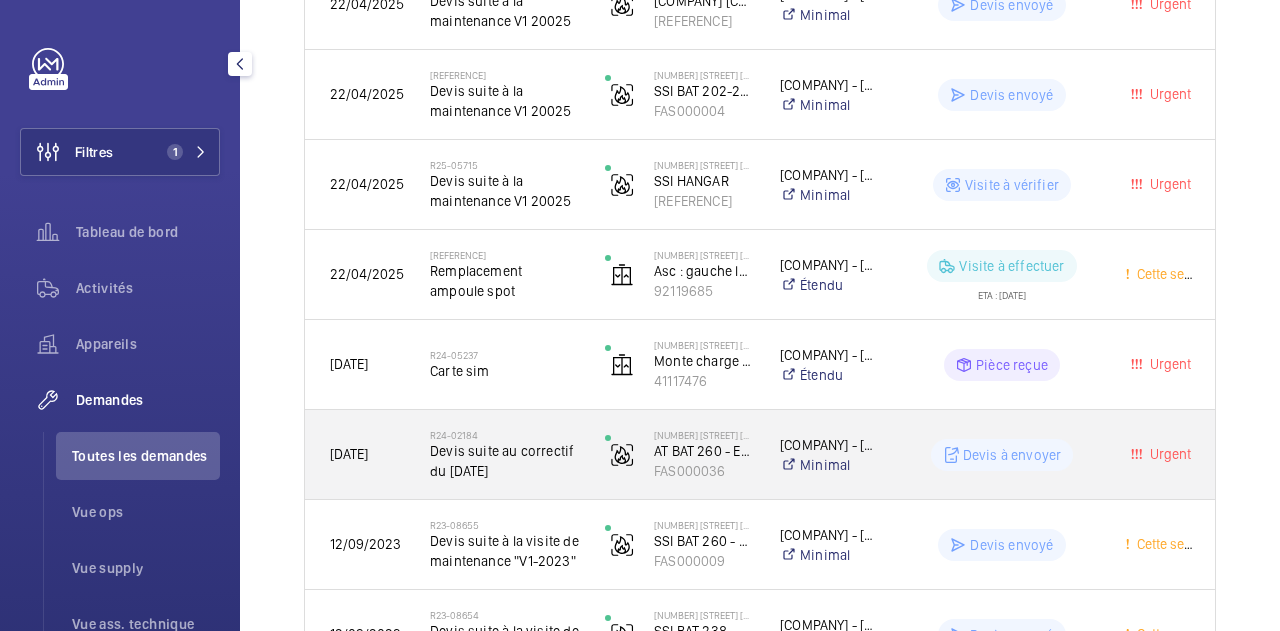 click on "Devis à envoyer" 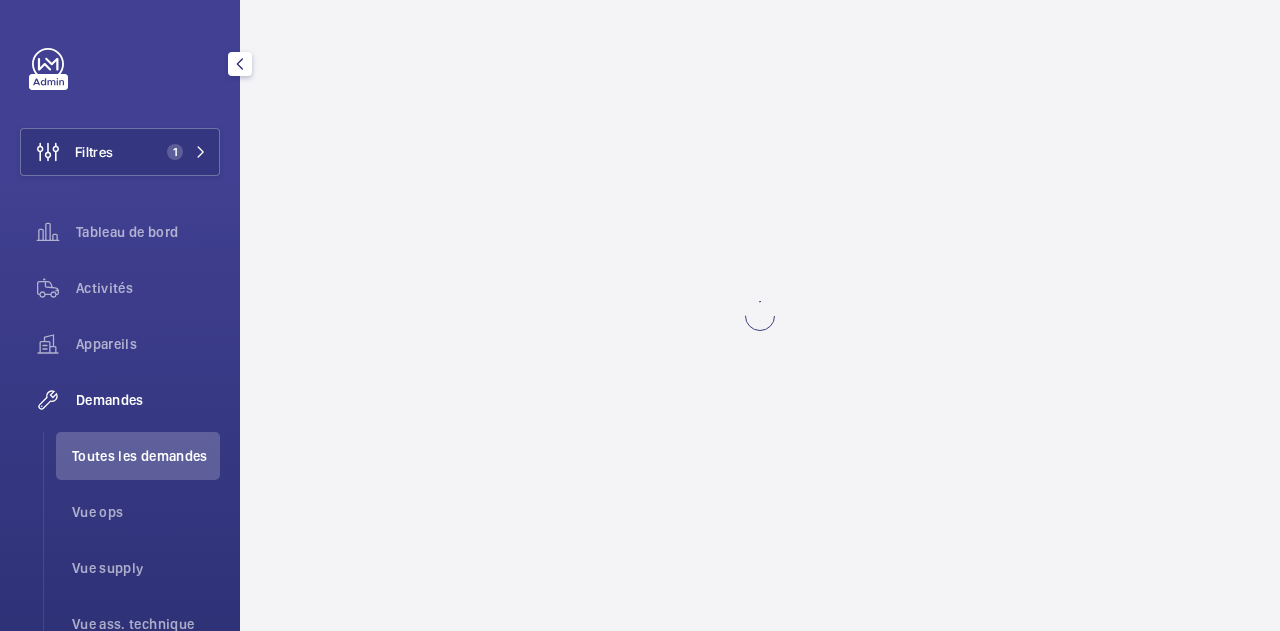 scroll, scrollTop: 0, scrollLeft: 0, axis: both 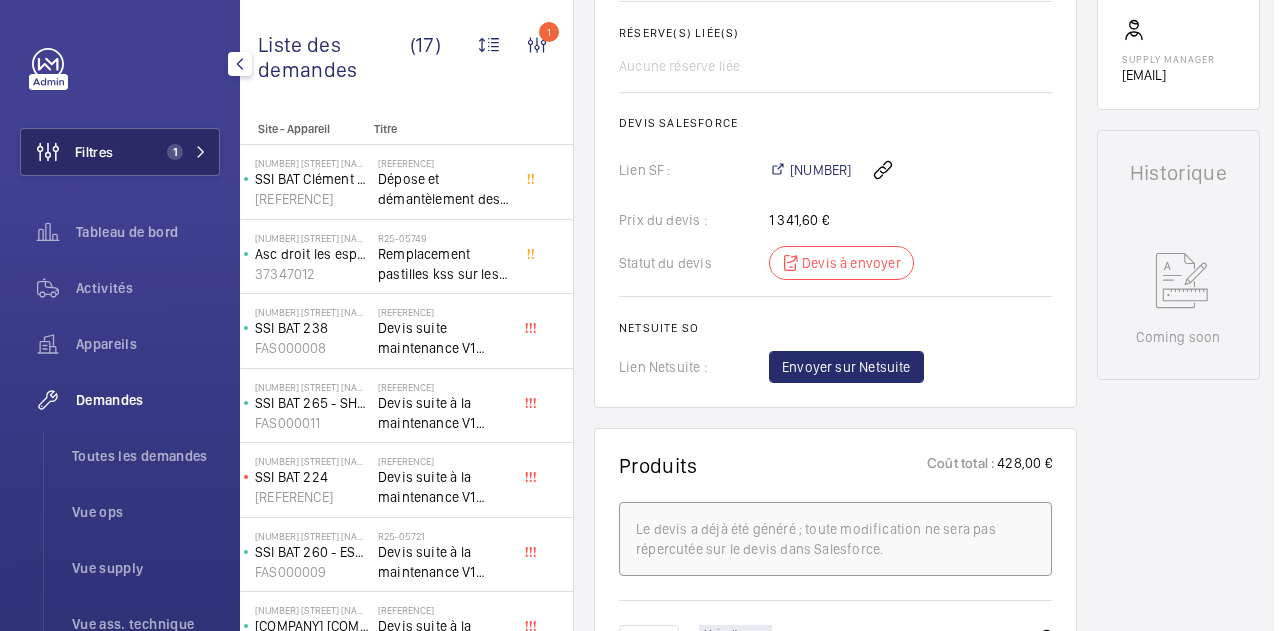 click on "Filtres 1" 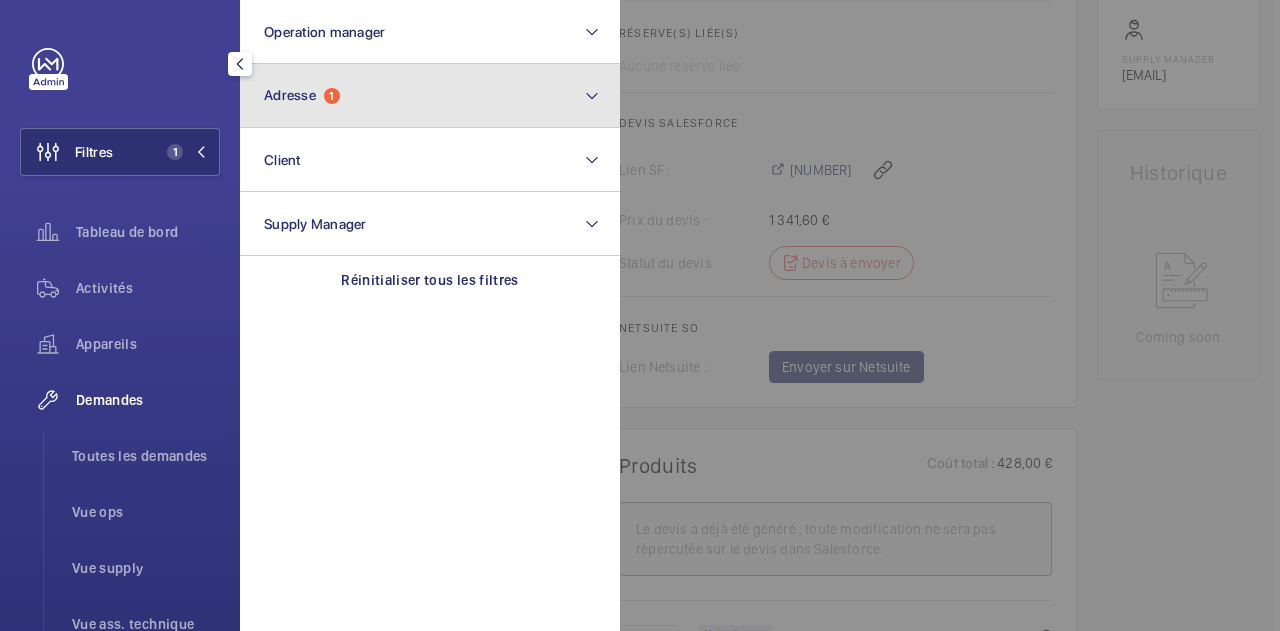 click on "Adresse  1" 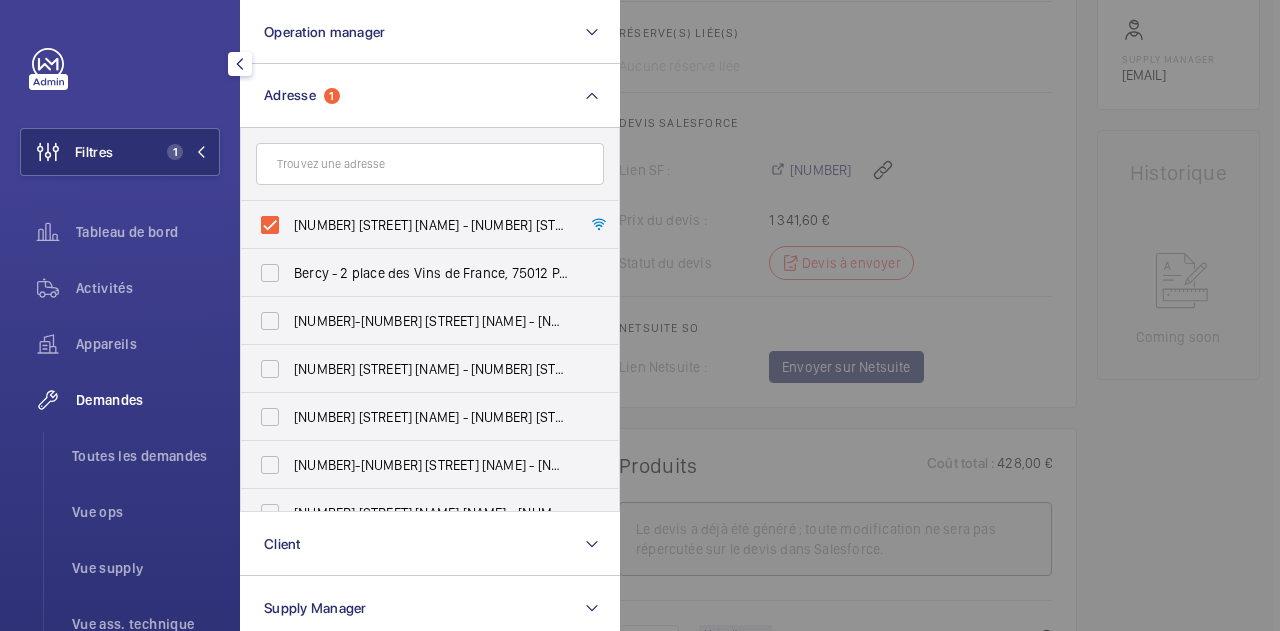 click on "Demandes" 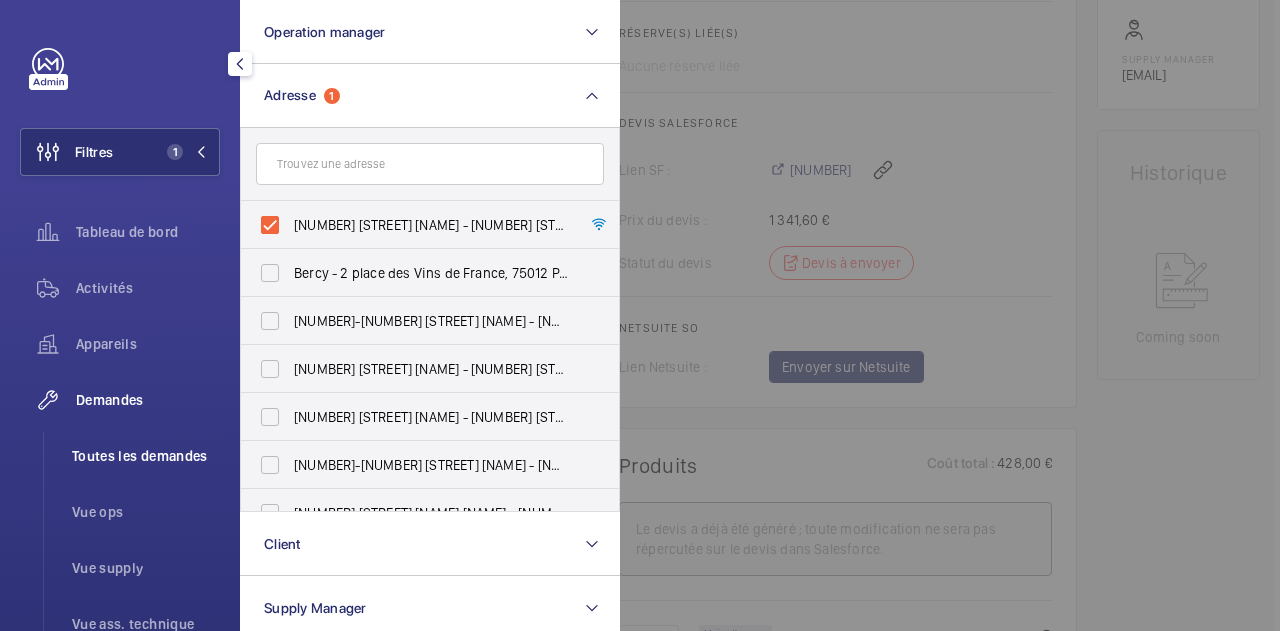 click on "Toutes les demandes" 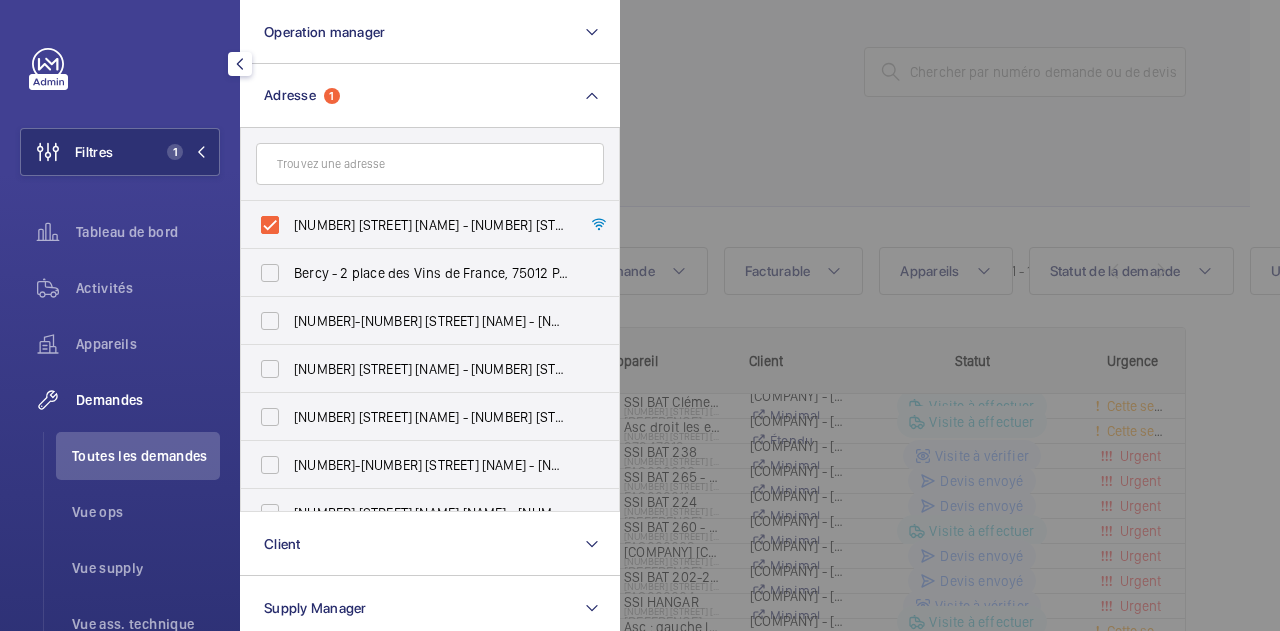 scroll, scrollTop: 0, scrollLeft: 0, axis: both 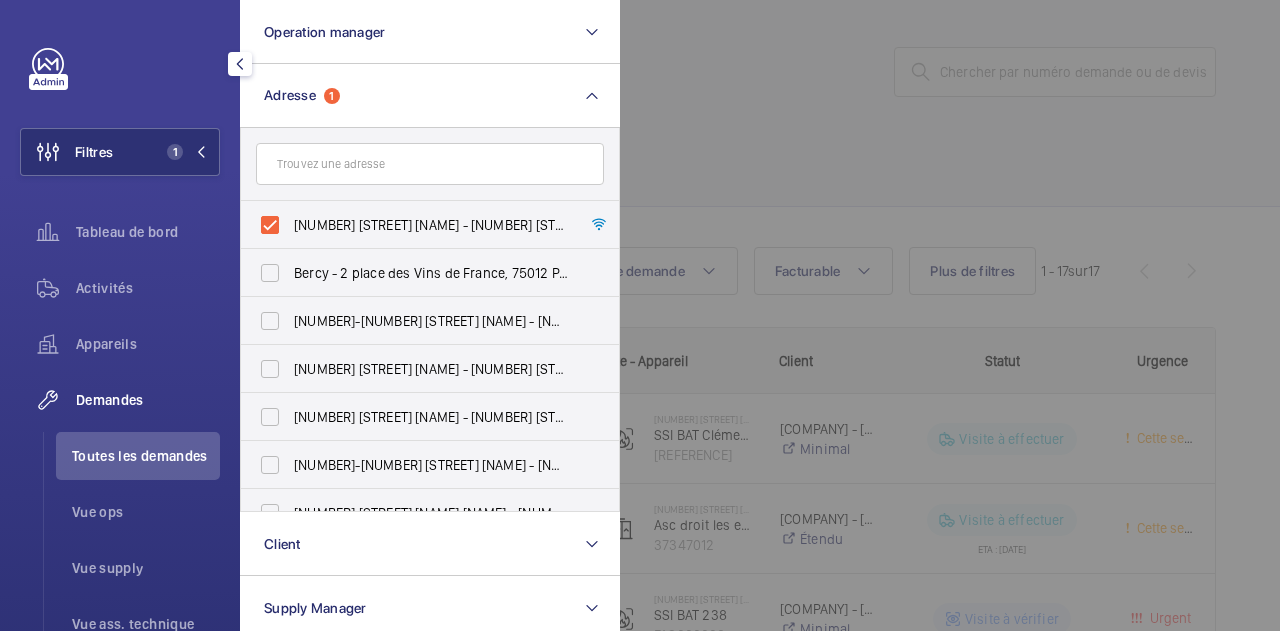 click 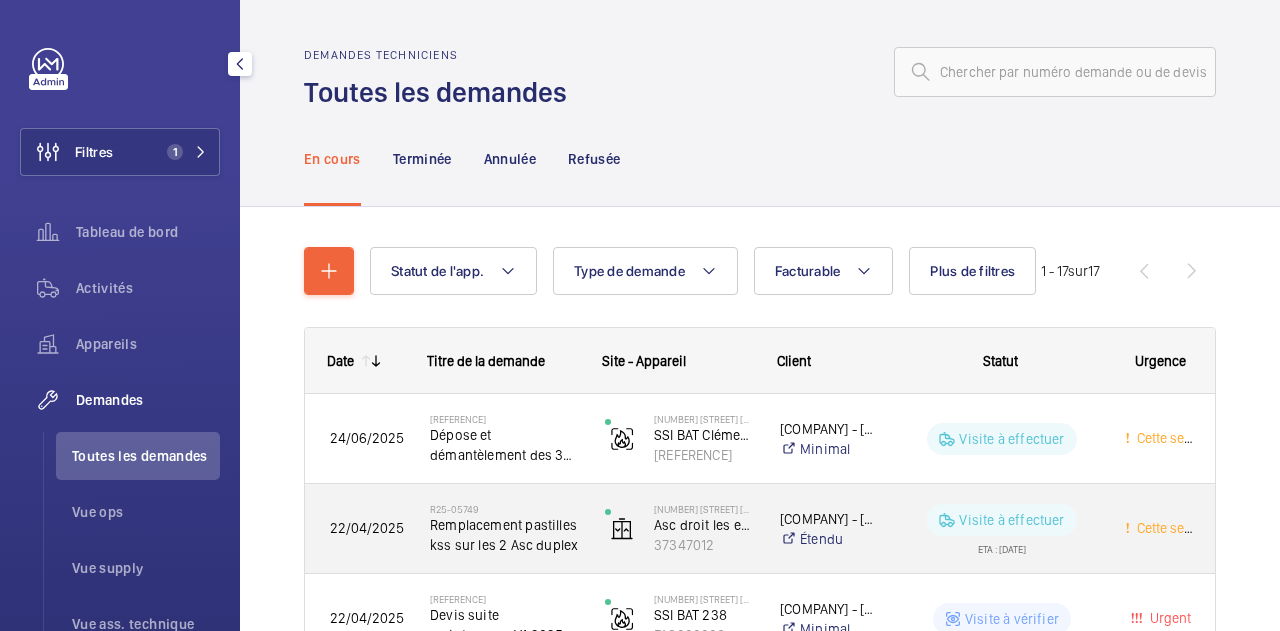 scroll, scrollTop: 0, scrollLeft: 2, axis: horizontal 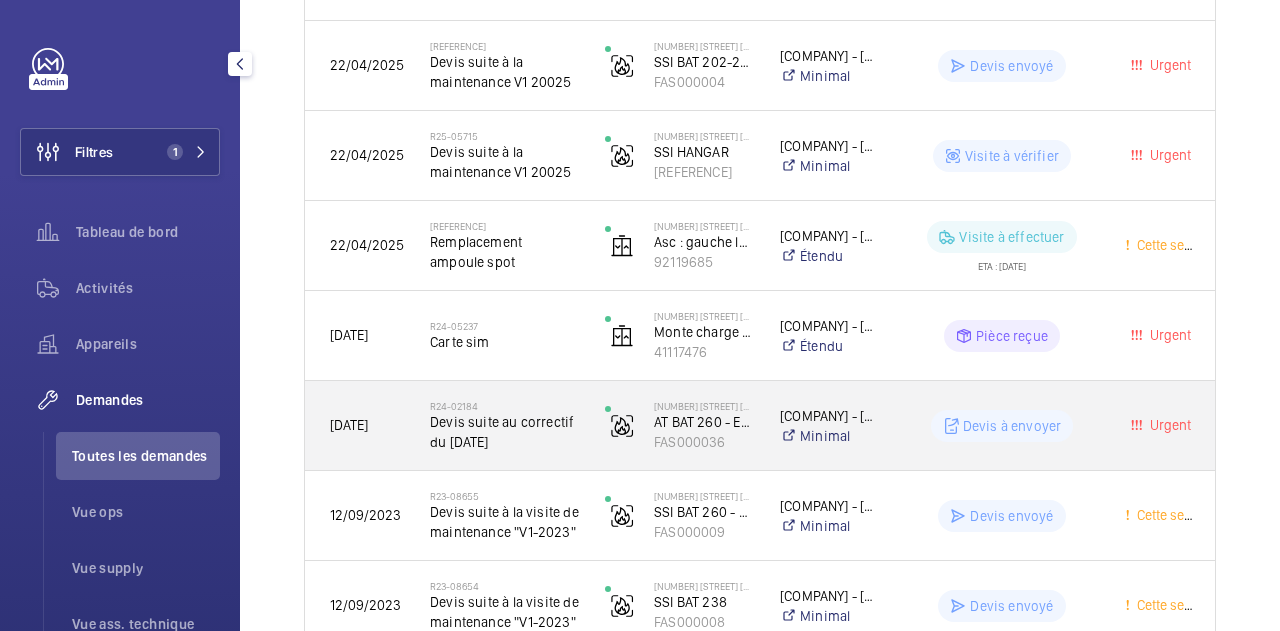 click on "Devis à envoyer" 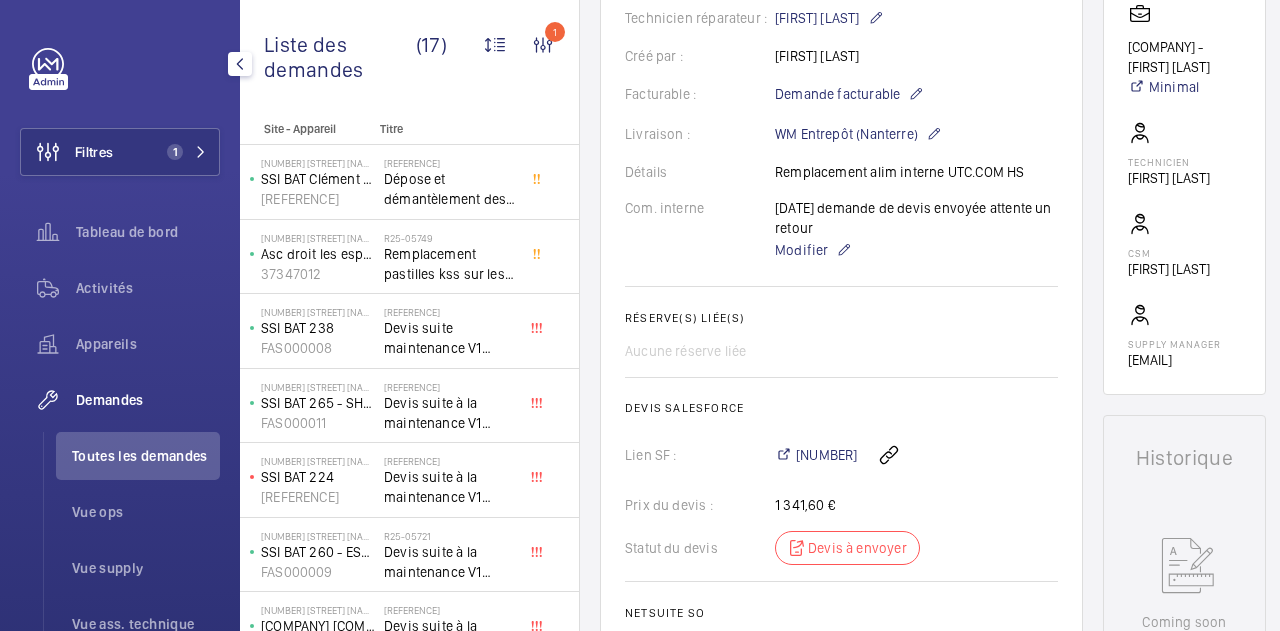 scroll, scrollTop: 472, scrollLeft: 0, axis: vertical 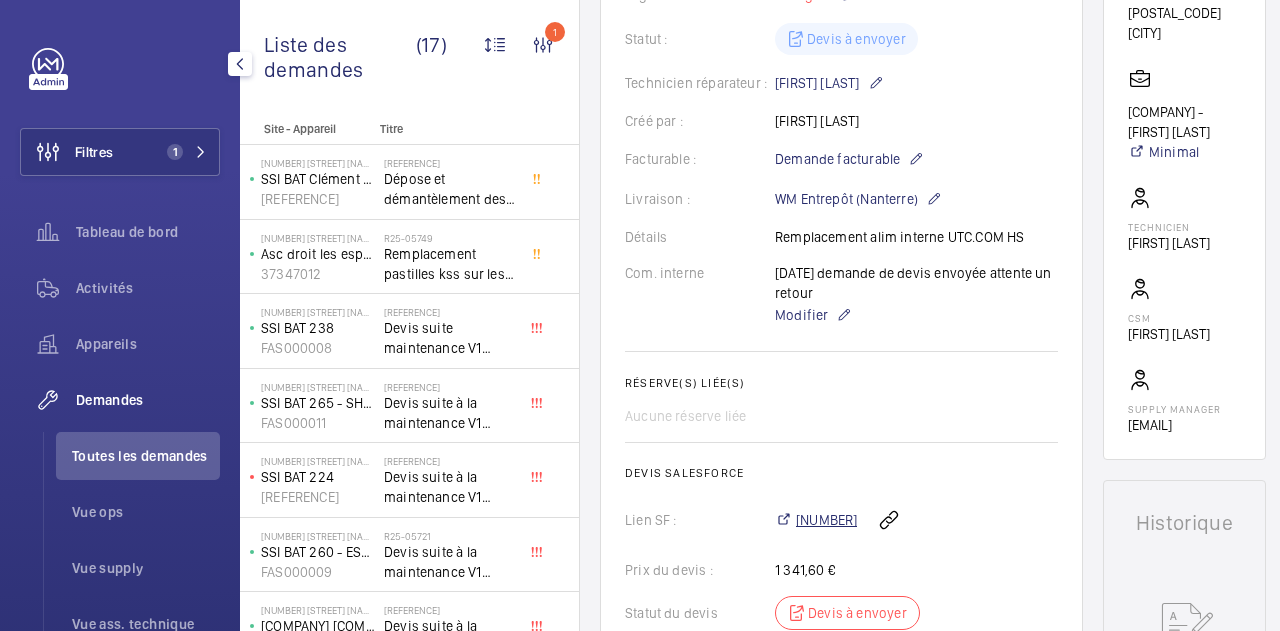 click on "00020357" 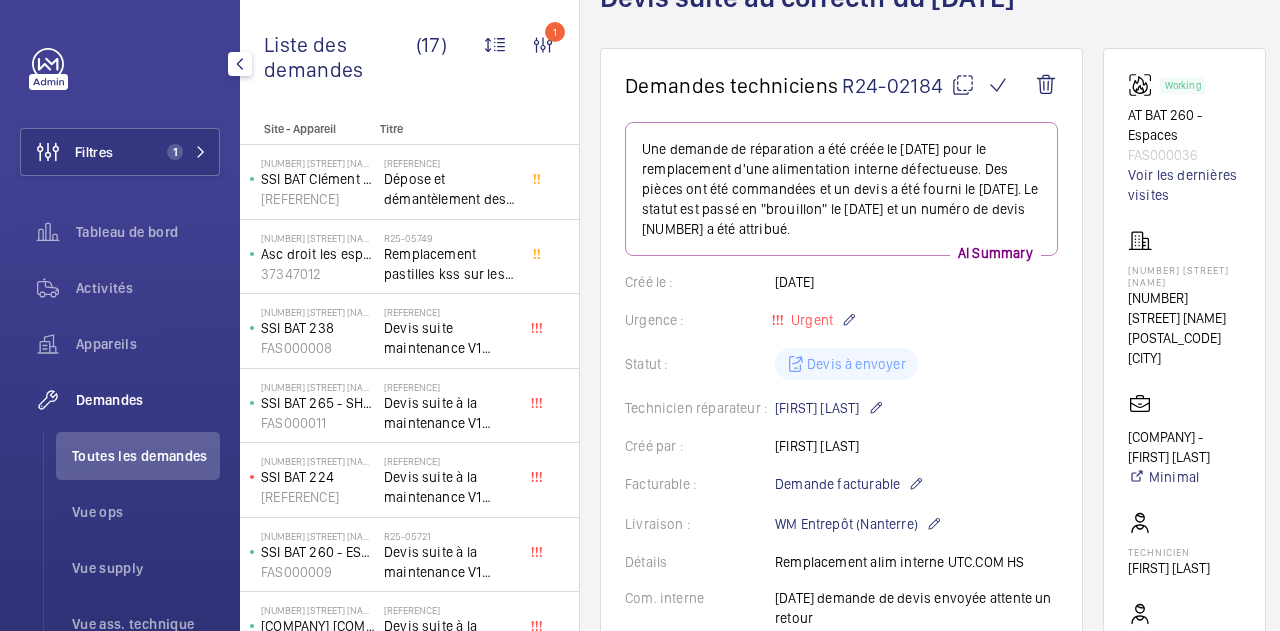 scroll, scrollTop: 146, scrollLeft: 0, axis: vertical 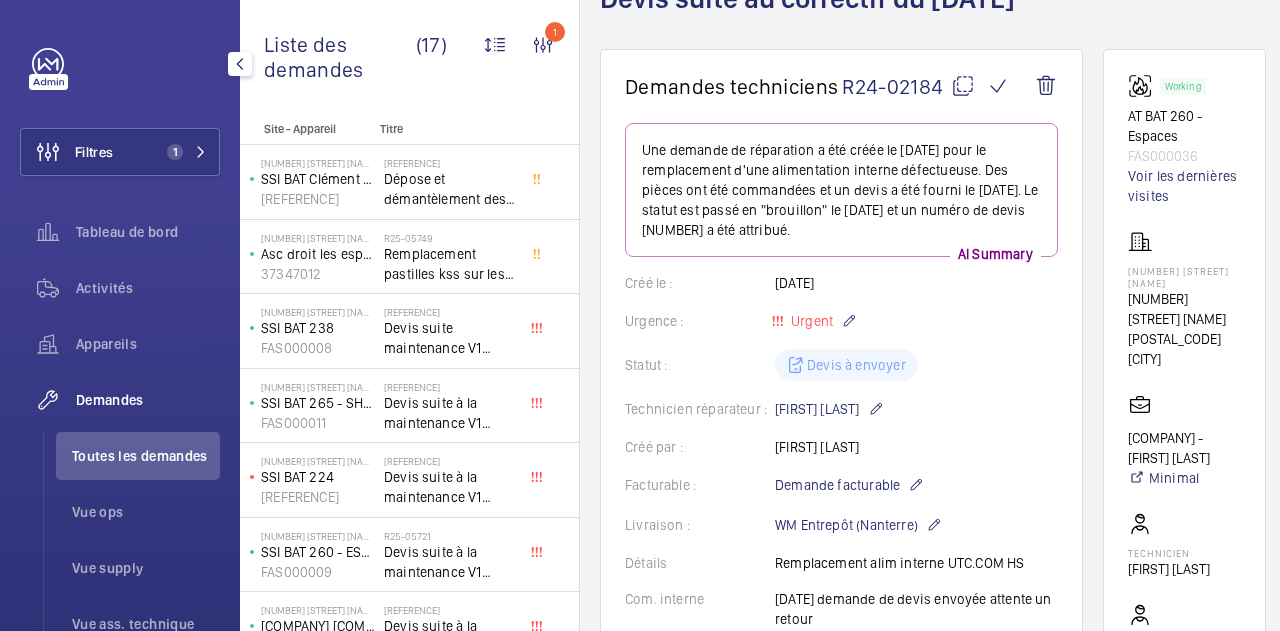 click 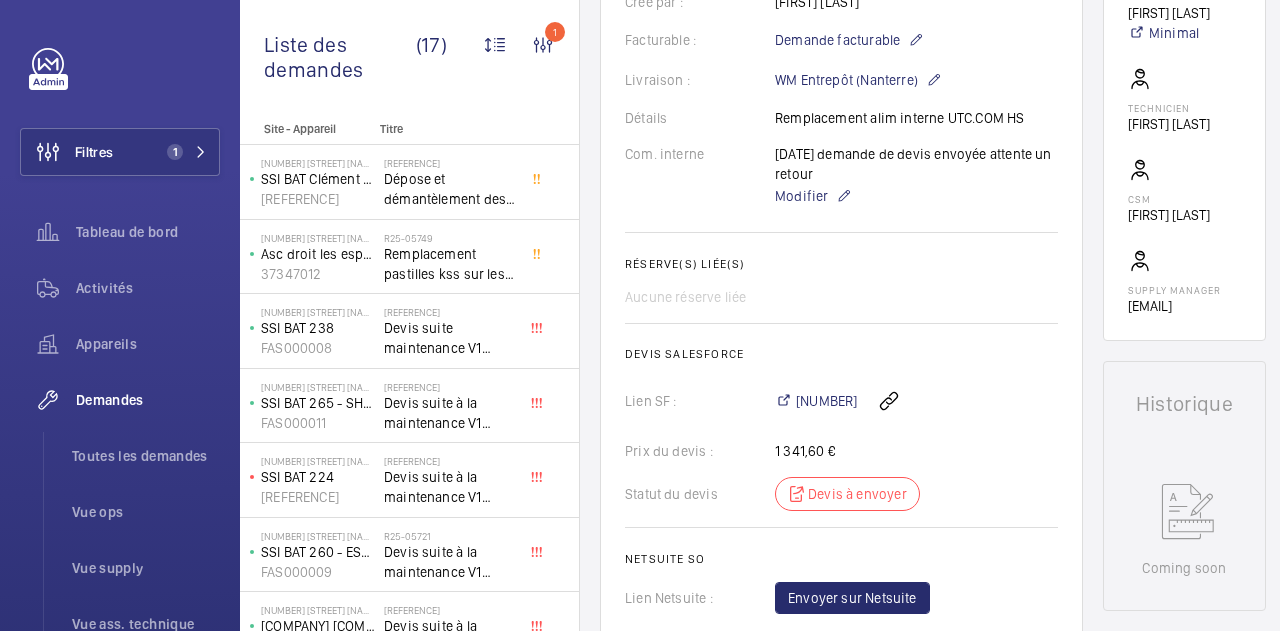 scroll, scrollTop: 592, scrollLeft: 0, axis: vertical 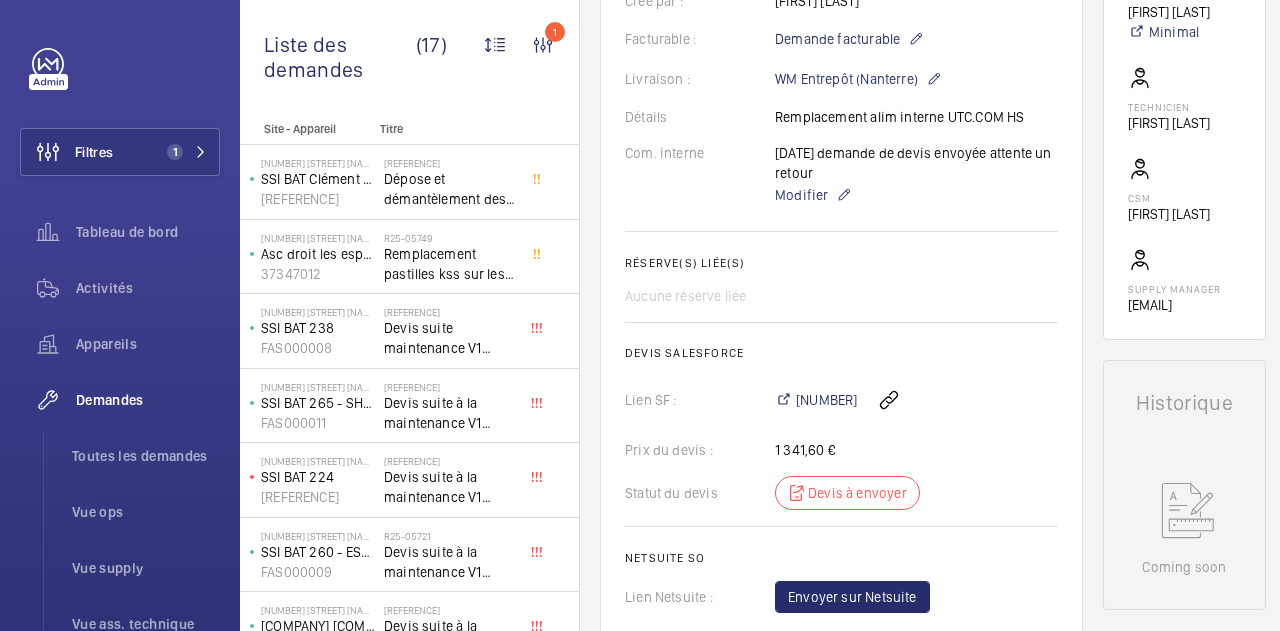 drag, startPoint x: 1141, startPoint y: 402, endPoint x: 746, endPoint y: 537, distance: 417.43262 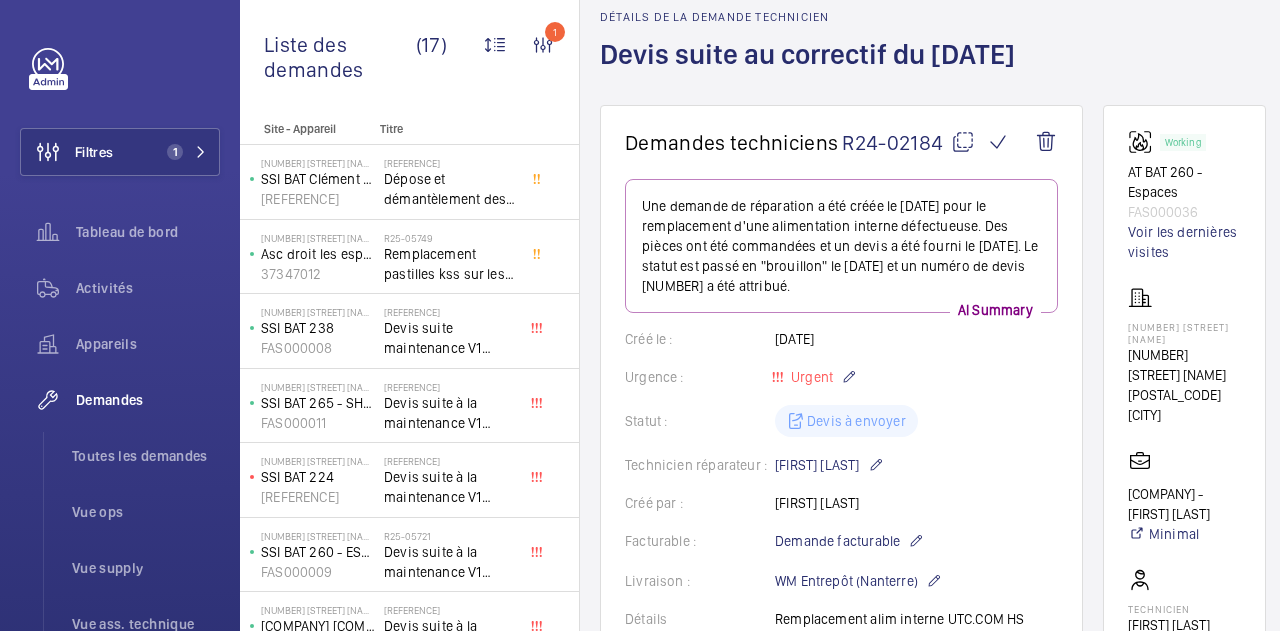 scroll, scrollTop: 79, scrollLeft: 0, axis: vertical 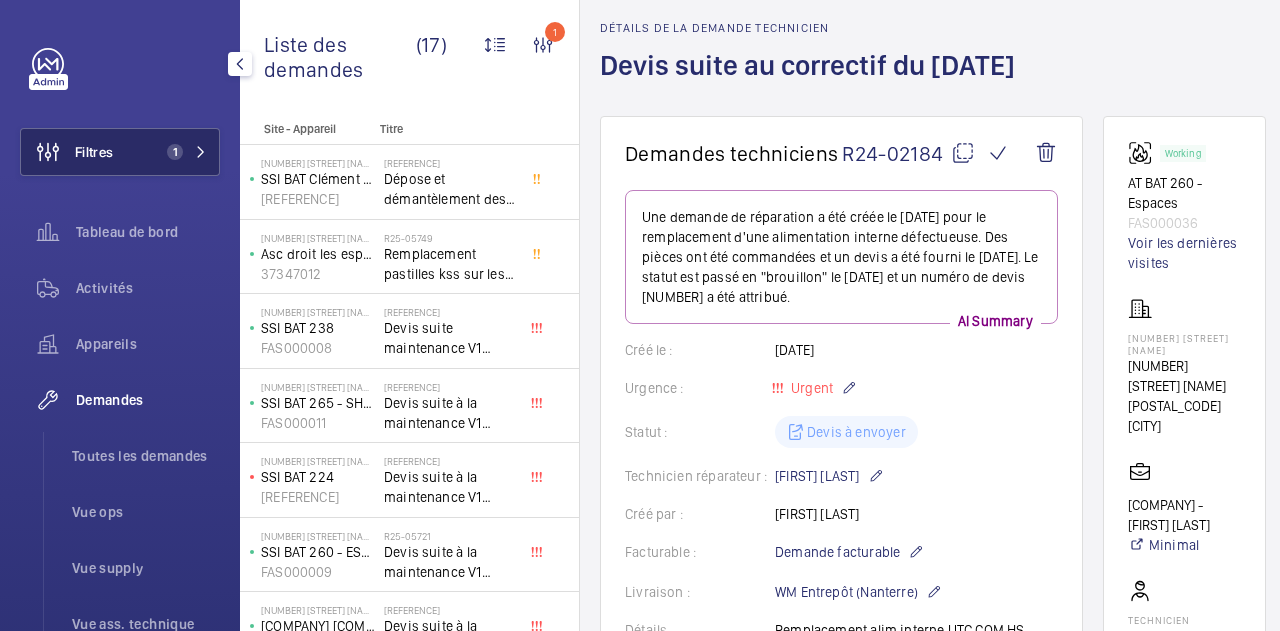click on "1" 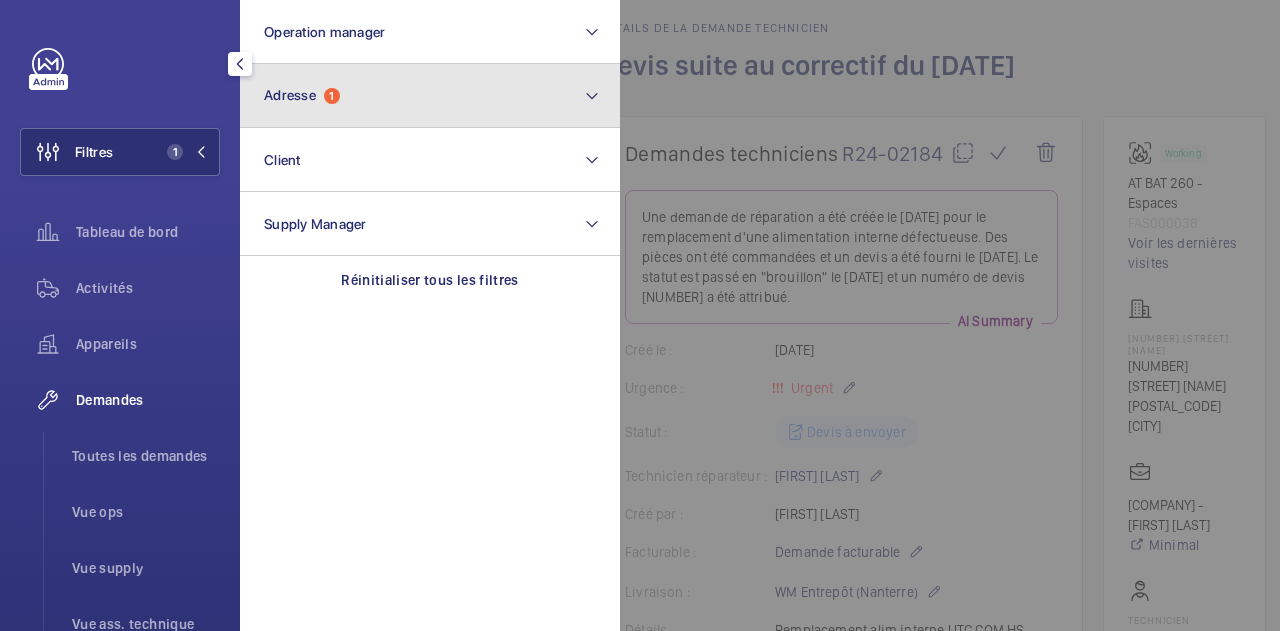 click on "Adresse  1" 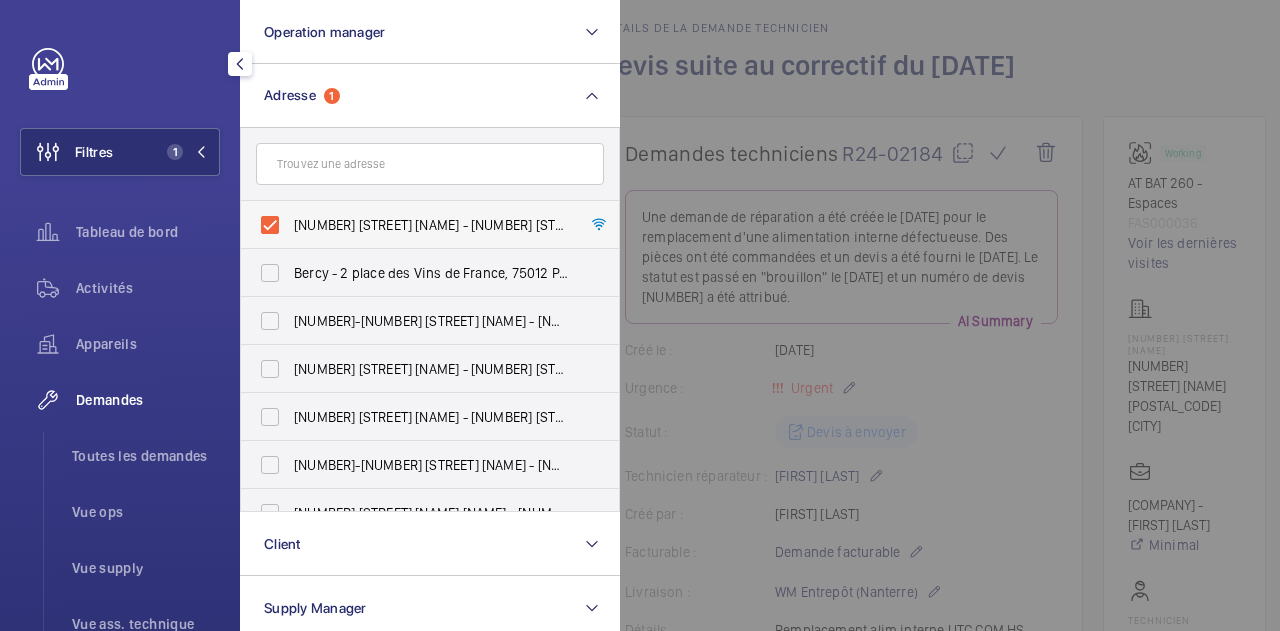 click on "14 Route de la Minière - 14 Rte de la Minière, VERSAILLES 78000" at bounding box center [415, 225] 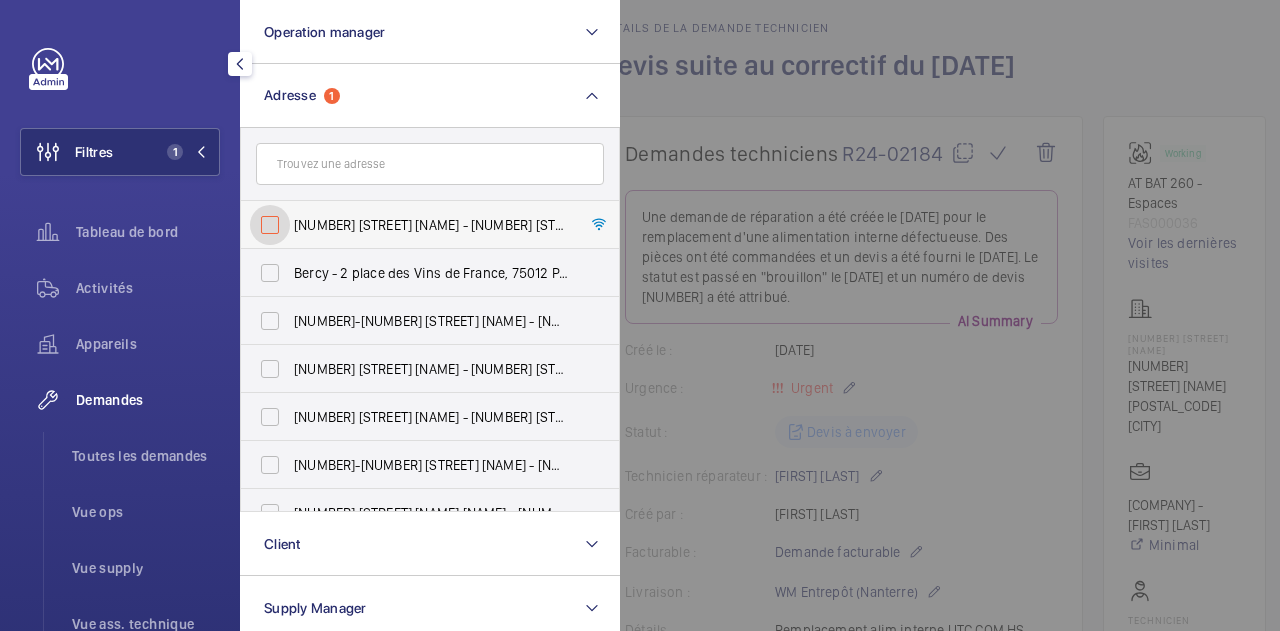 checkbox on "false" 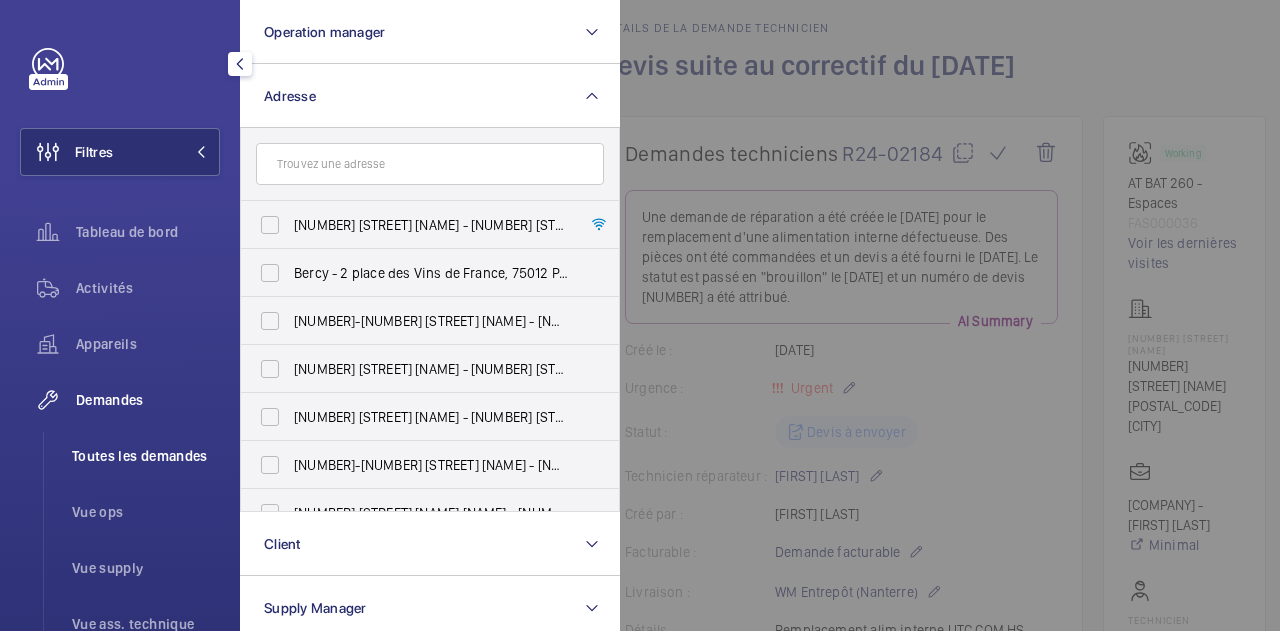 click on "Toutes les demandes" 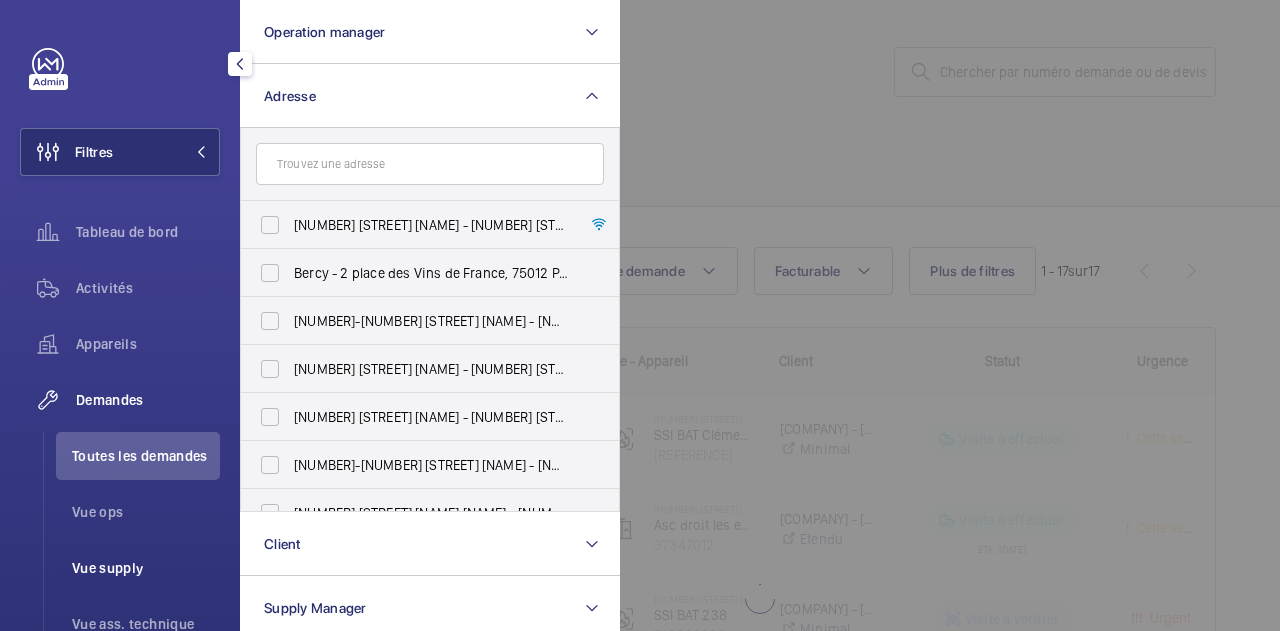 click on "Vue supply" 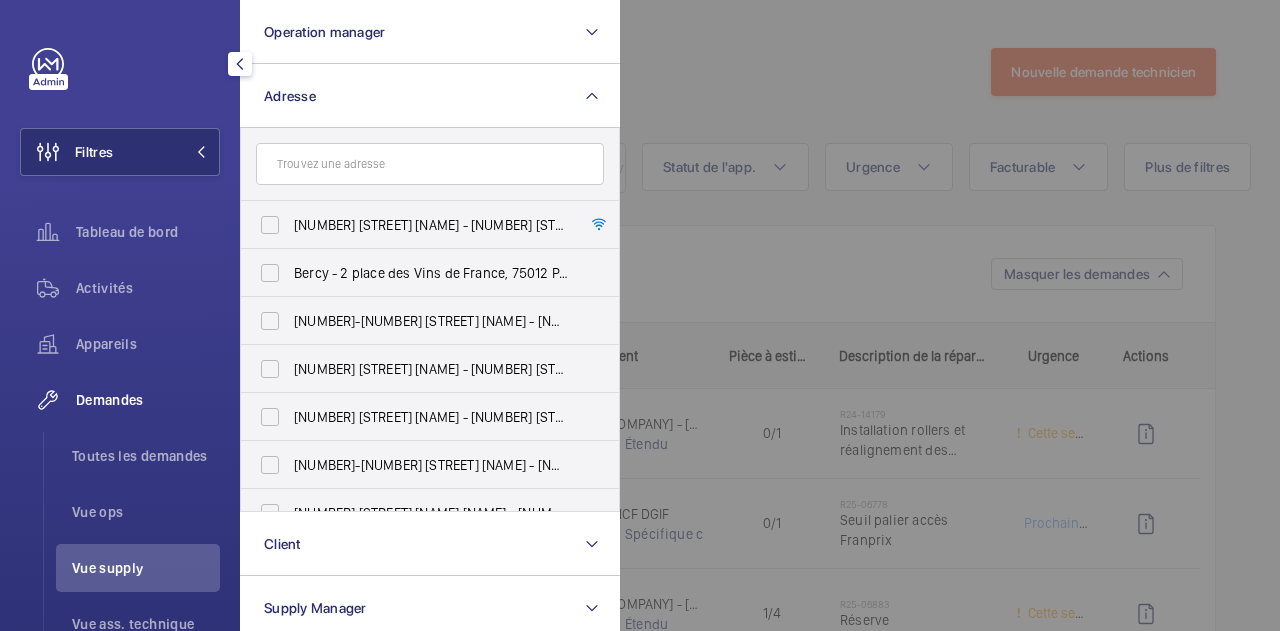click 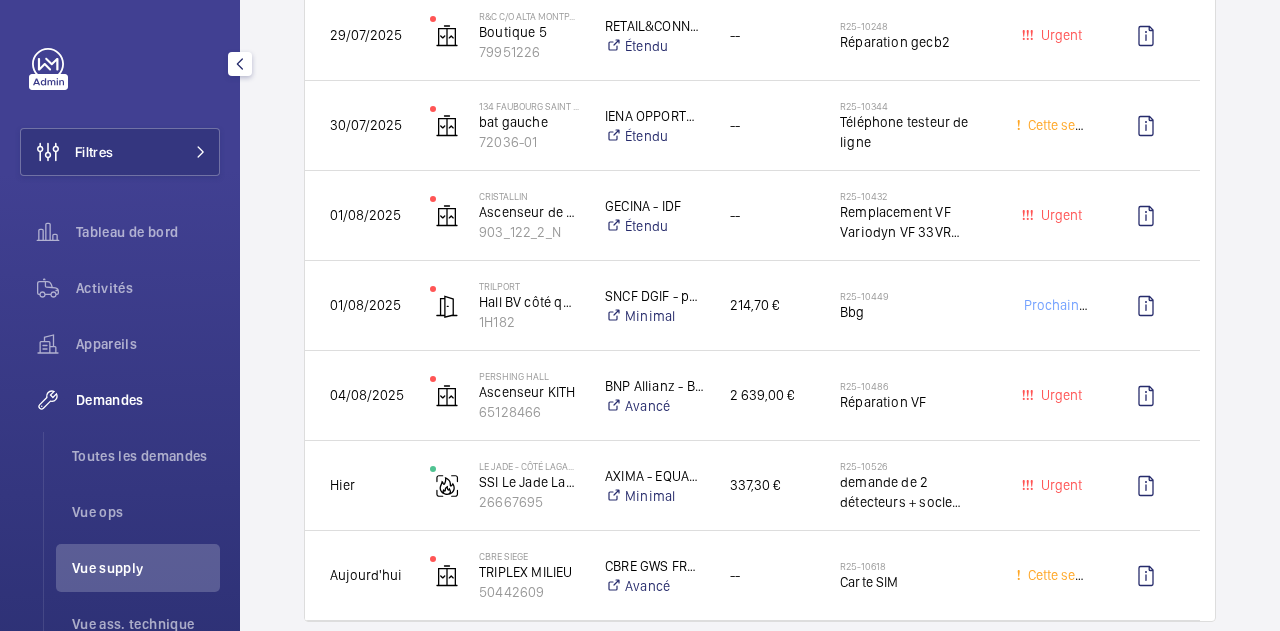 scroll, scrollTop: 4033, scrollLeft: 0, axis: vertical 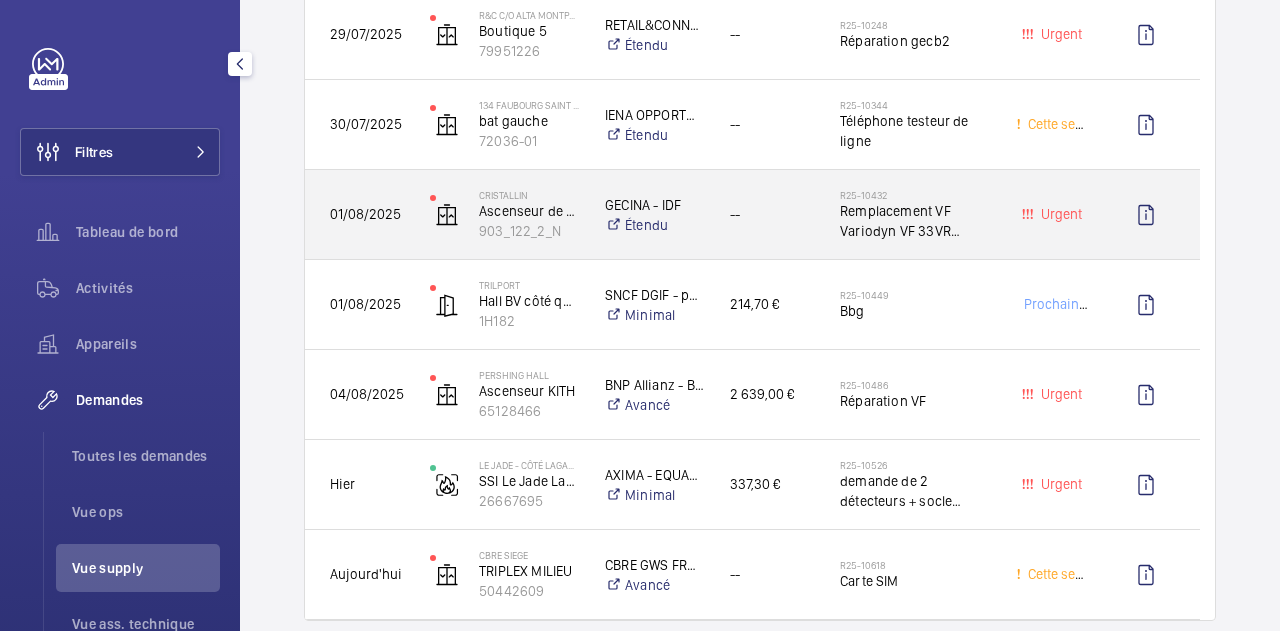click on "GECINA - IDF   Étendu" 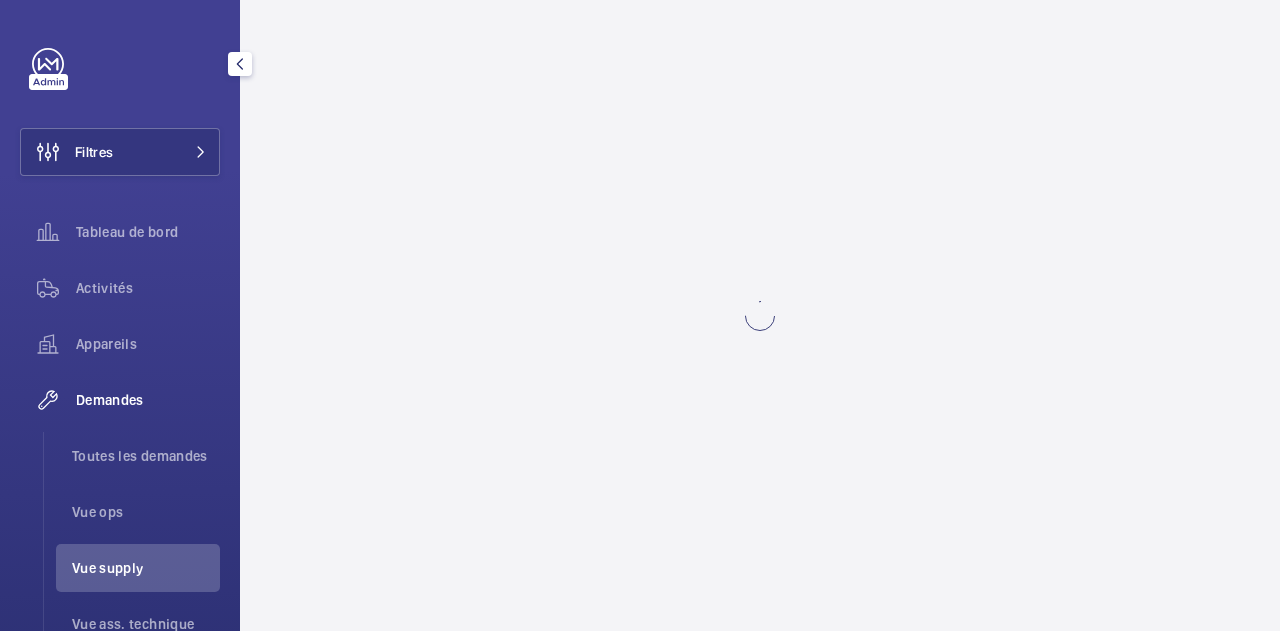 scroll, scrollTop: 0, scrollLeft: 0, axis: both 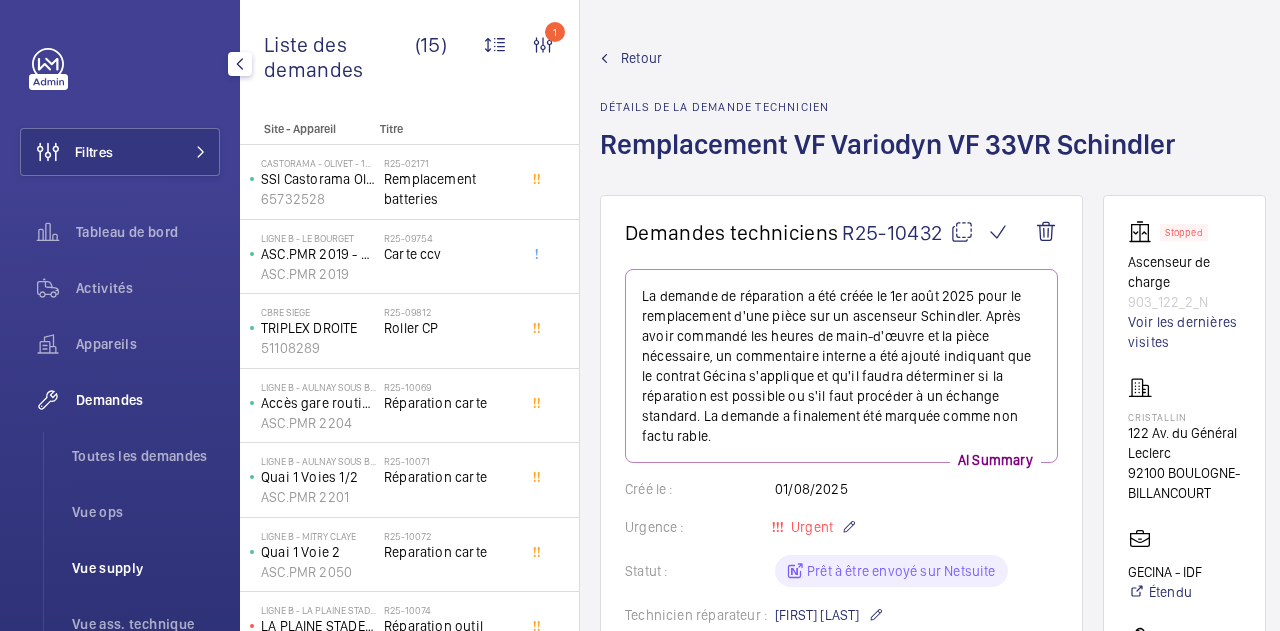 click on "Vue supply" 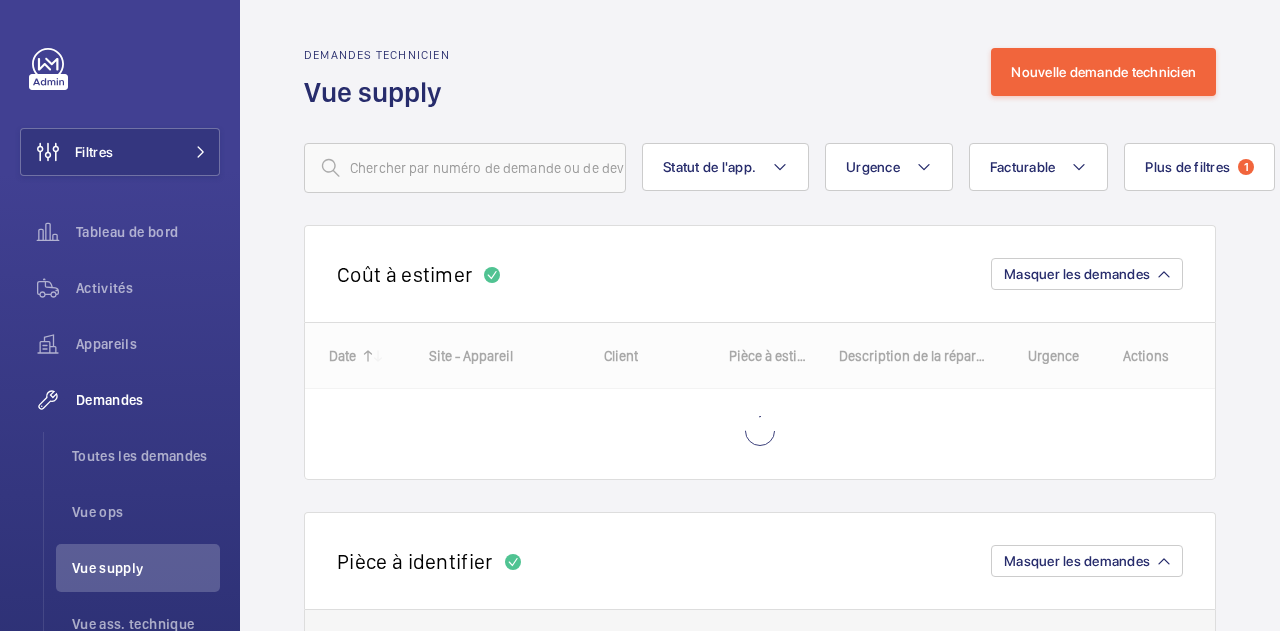 scroll, scrollTop: 0, scrollLeft: 0, axis: both 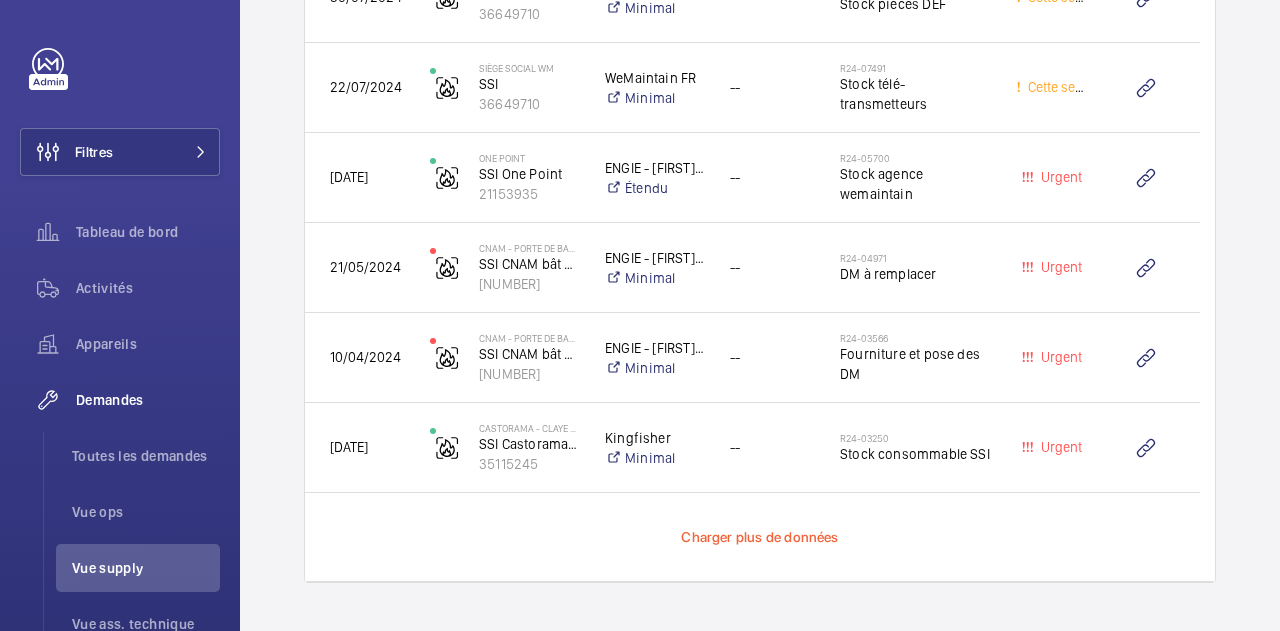 click on "Charger plus de données" 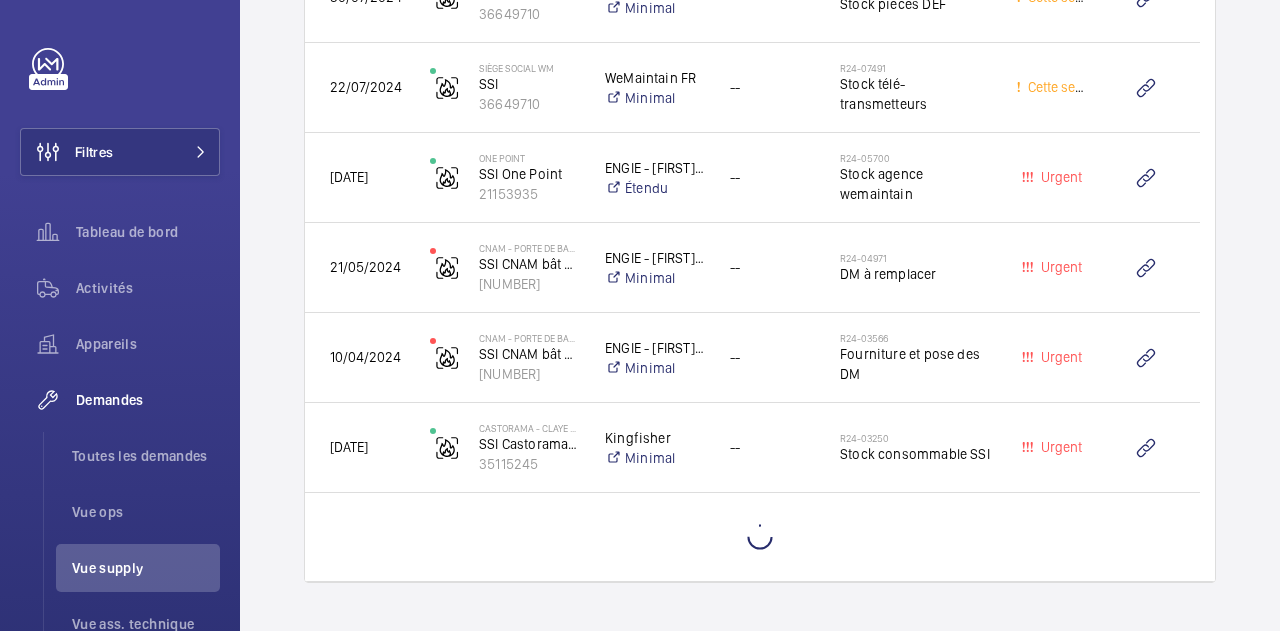 scroll, scrollTop: 3487, scrollLeft: 0, axis: vertical 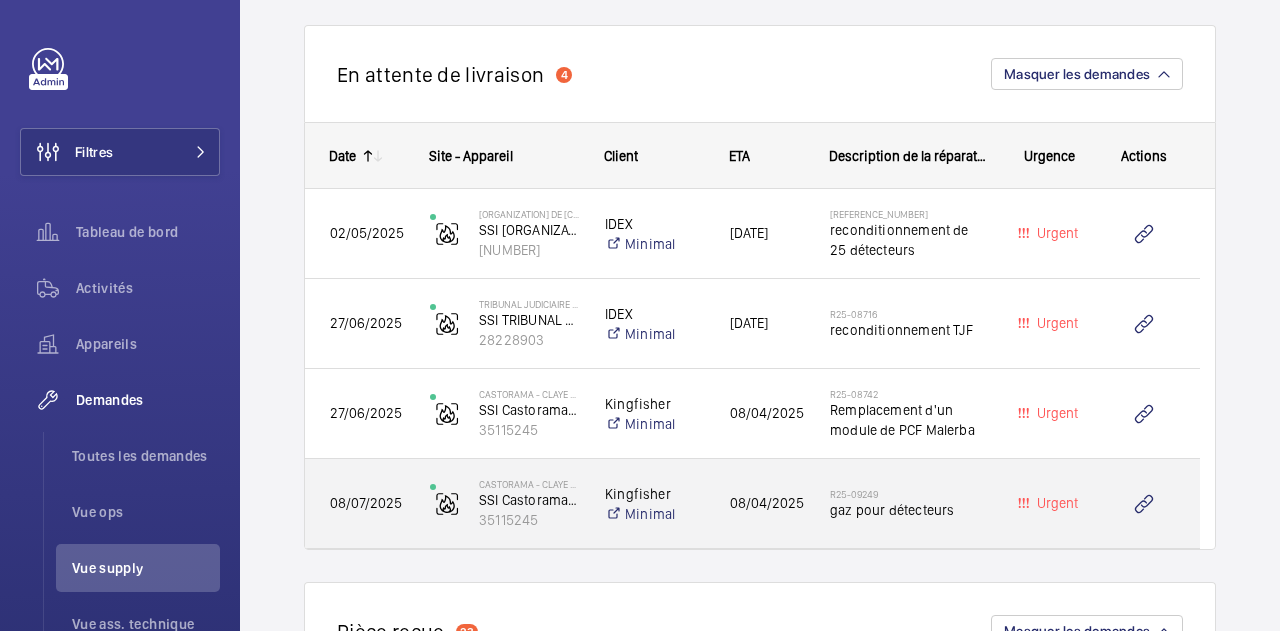 click on "08/04/2025" 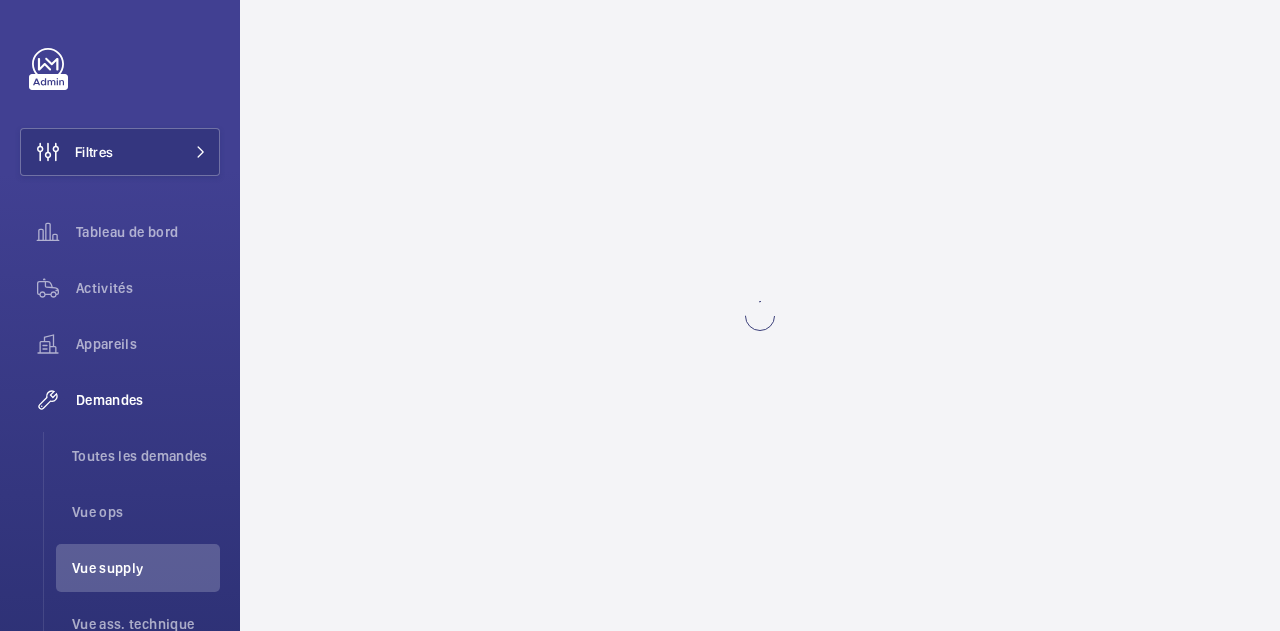 scroll, scrollTop: 0, scrollLeft: 0, axis: both 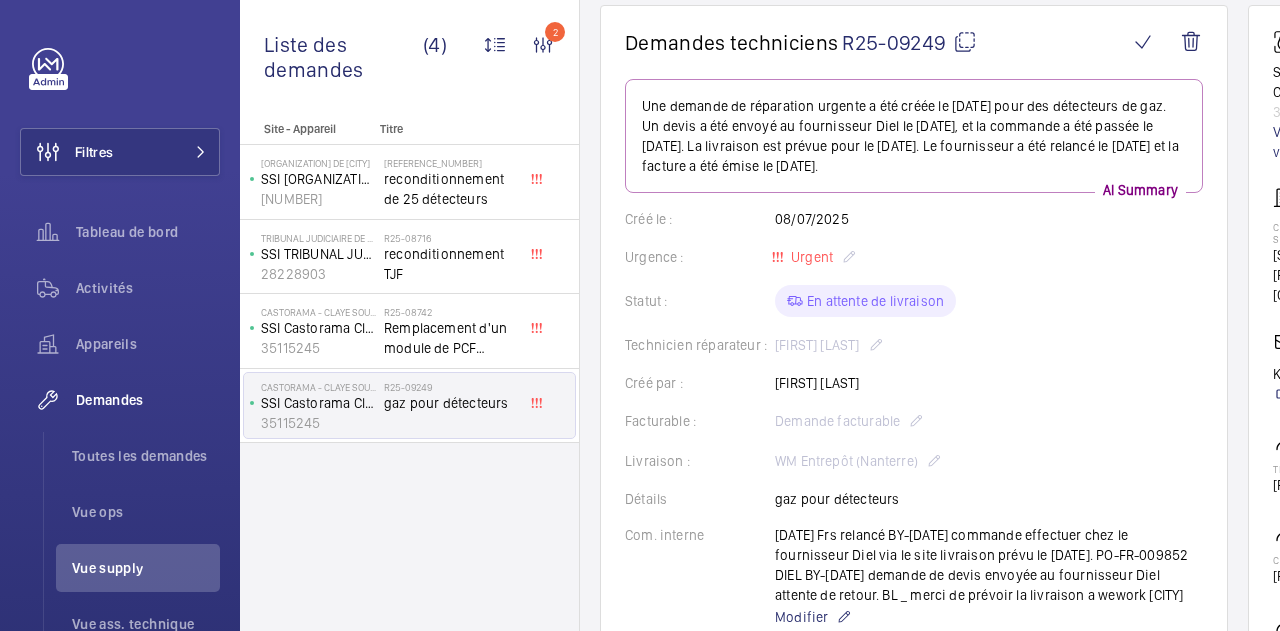 click 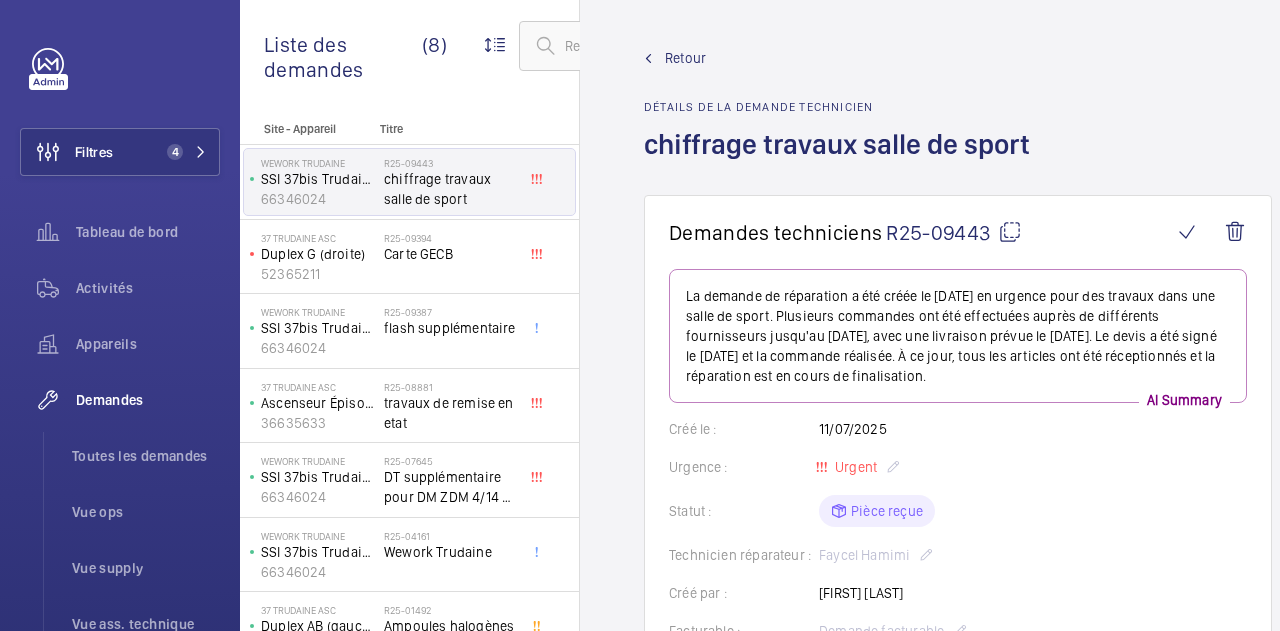 scroll, scrollTop: 0, scrollLeft: 0, axis: both 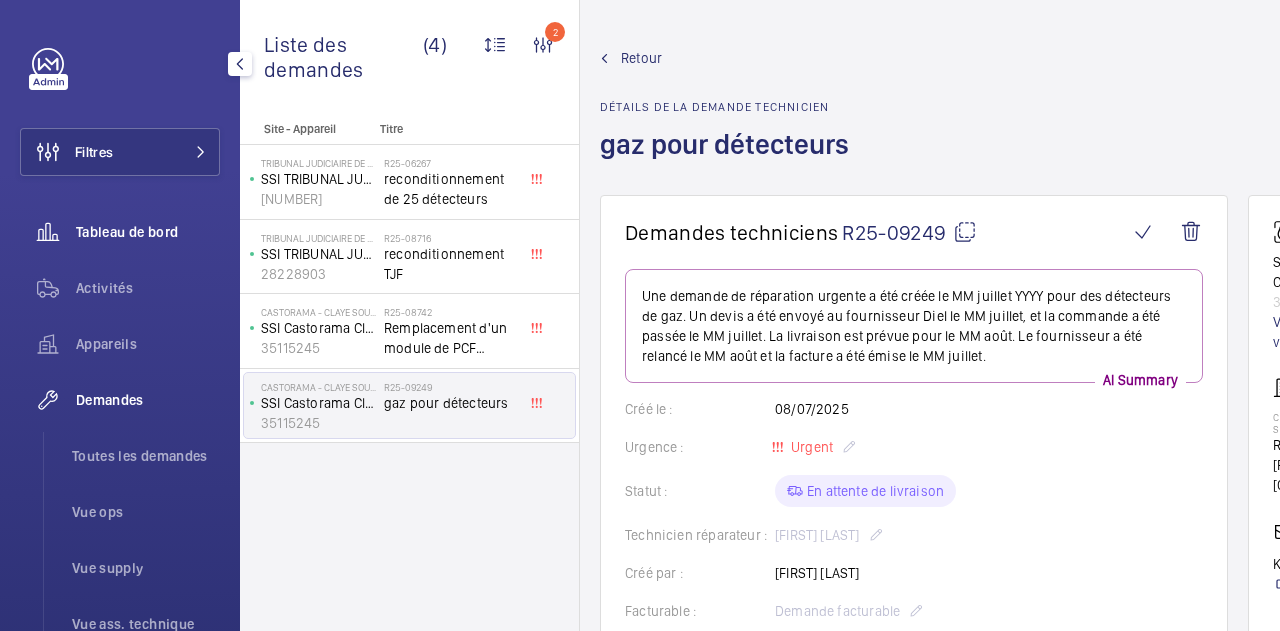 click on "Tableau de bord" 